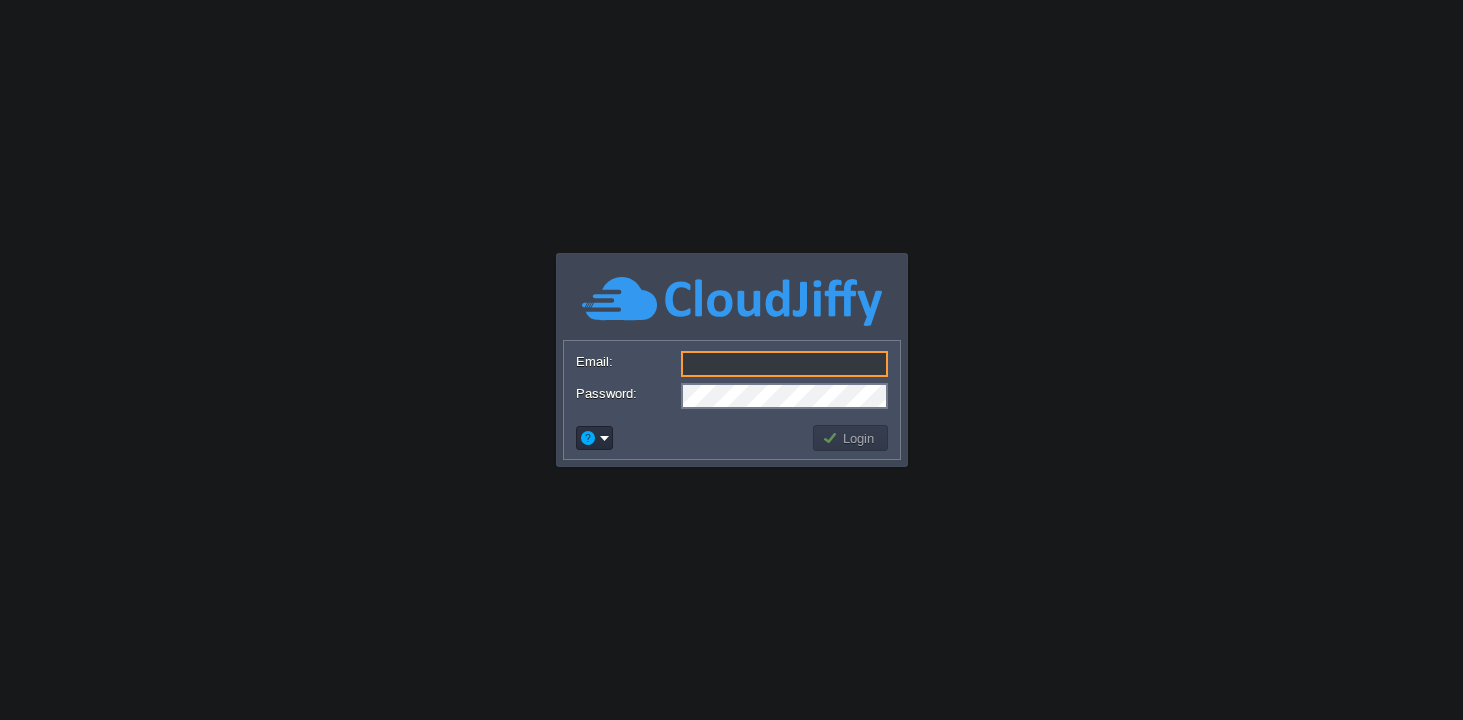 scroll, scrollTop: 0, scrollLeft: 0, axis: both 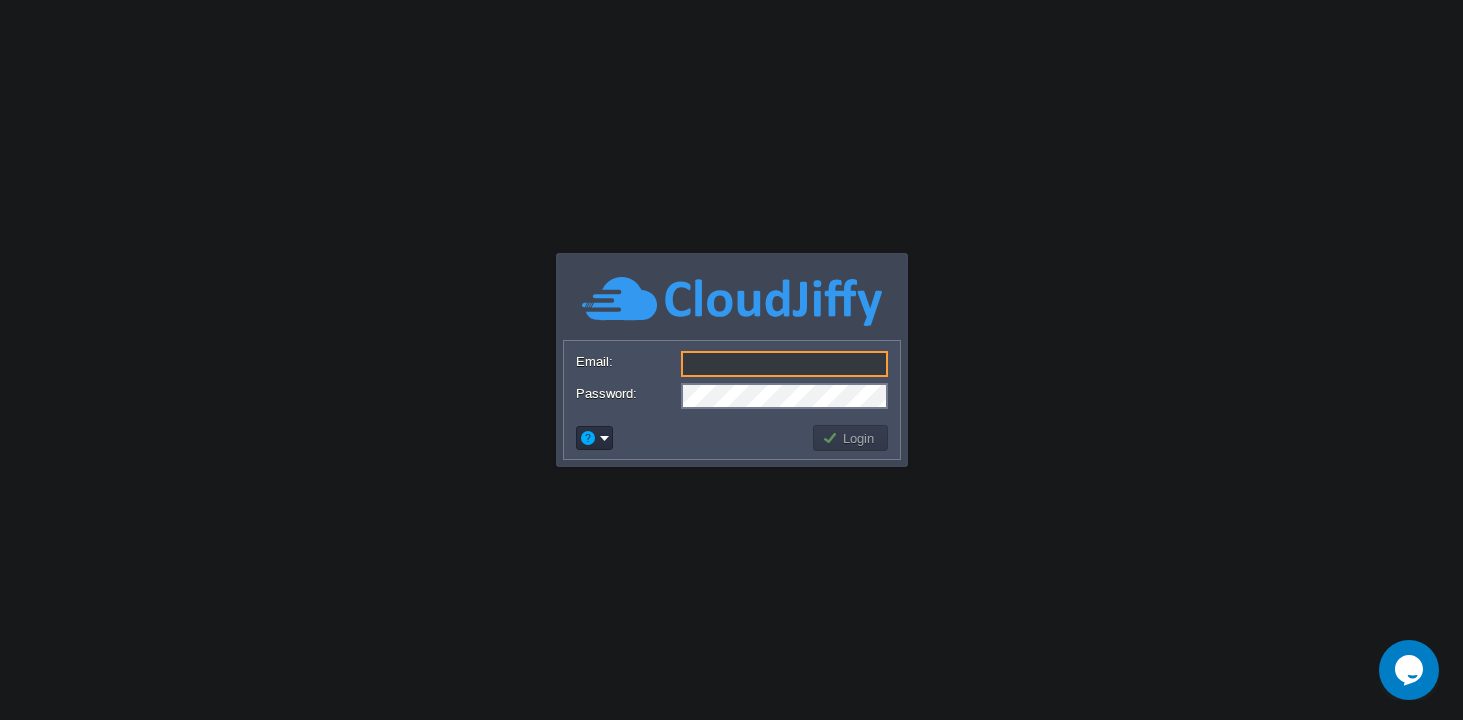 type on "[DOMAIN_NAME][EMAIL_ADDRESS][DOMAIN_NAME]" 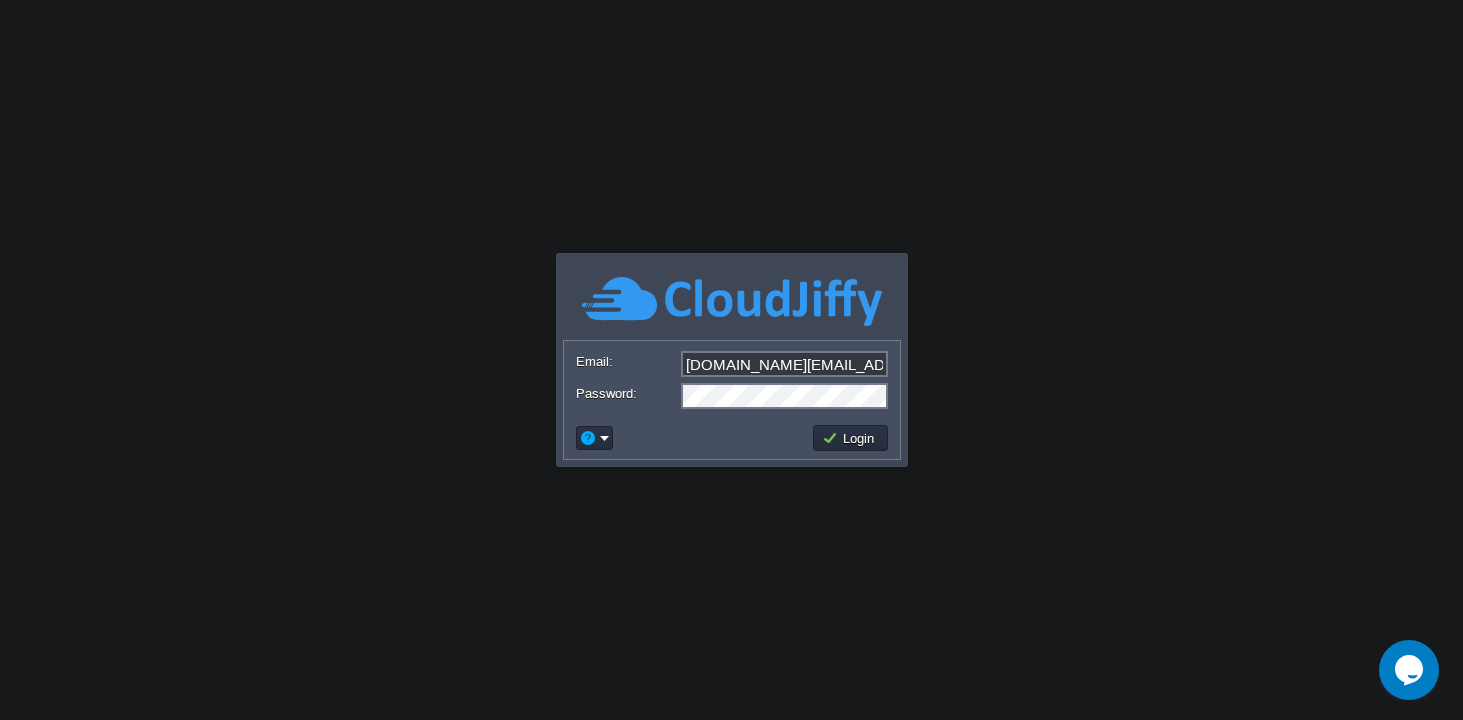 click on "Login" at bounding box center (851, 438) 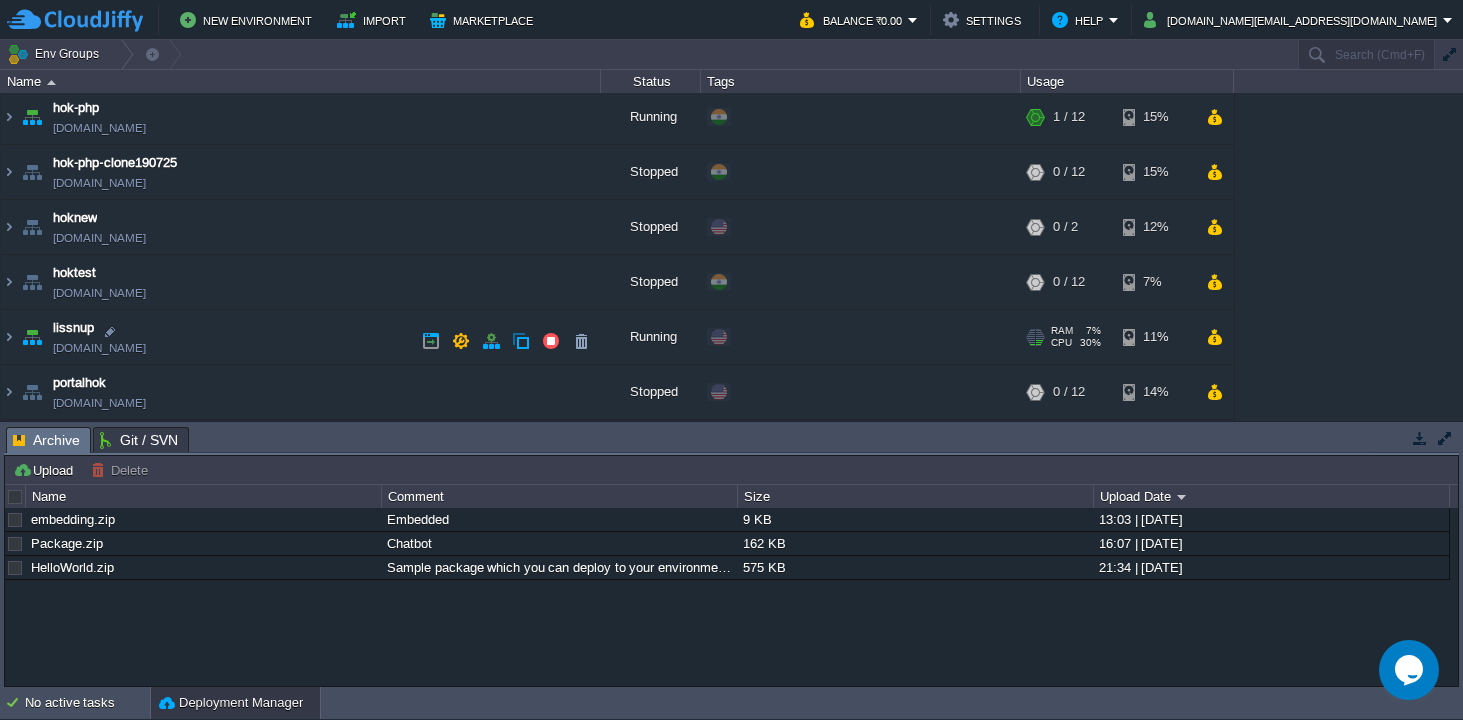 scroll, scrollTop: 223, scrollLeft: 0, axis: vertical 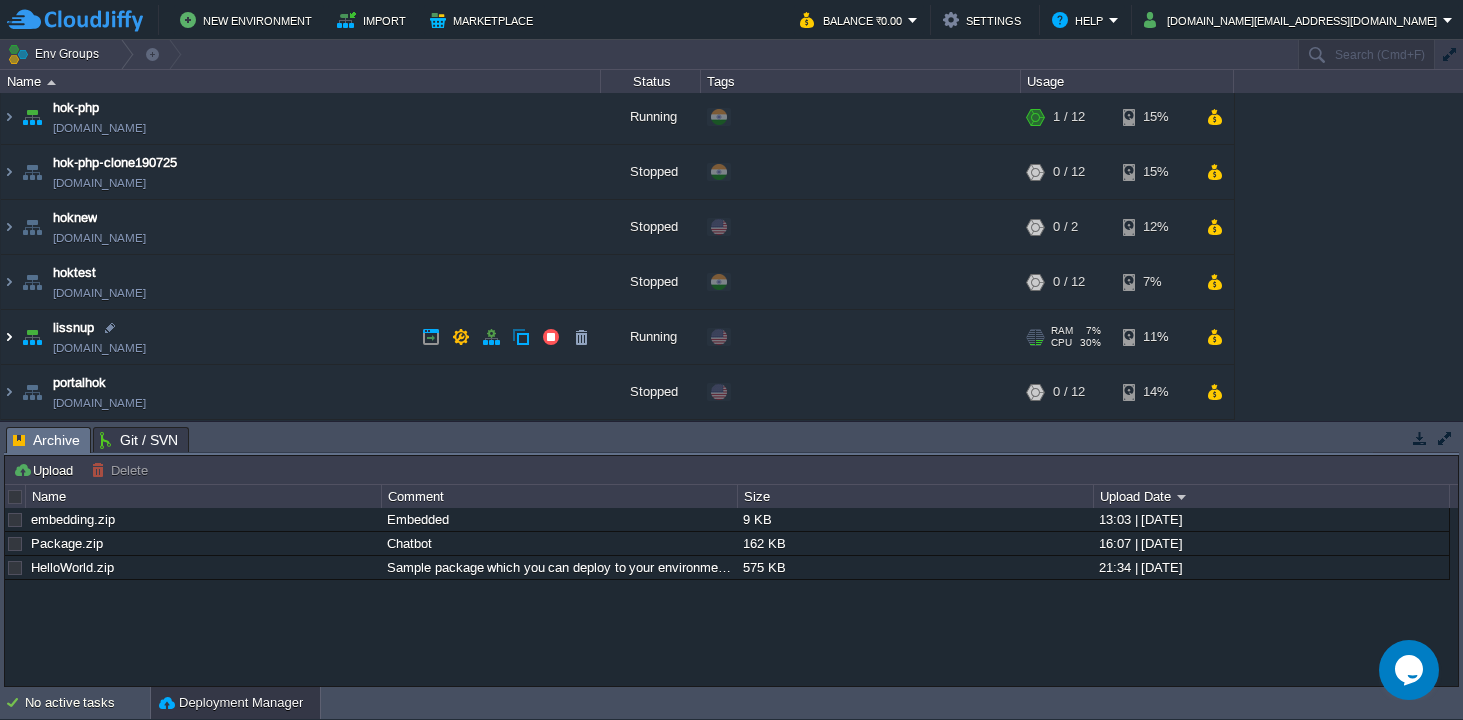 click at bounding box center (9, 337) 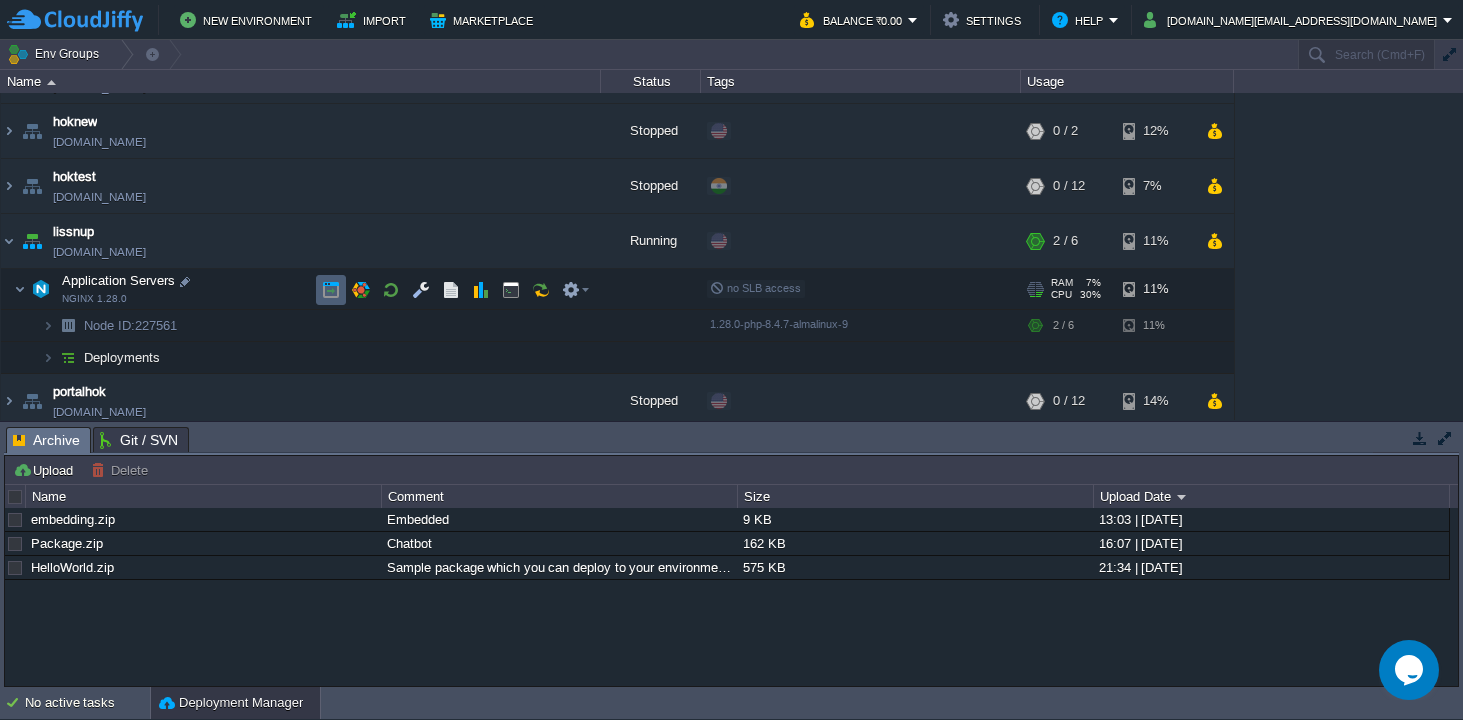 scroll, scrollTop: 328, scrollLeft: 0, axis: vertical 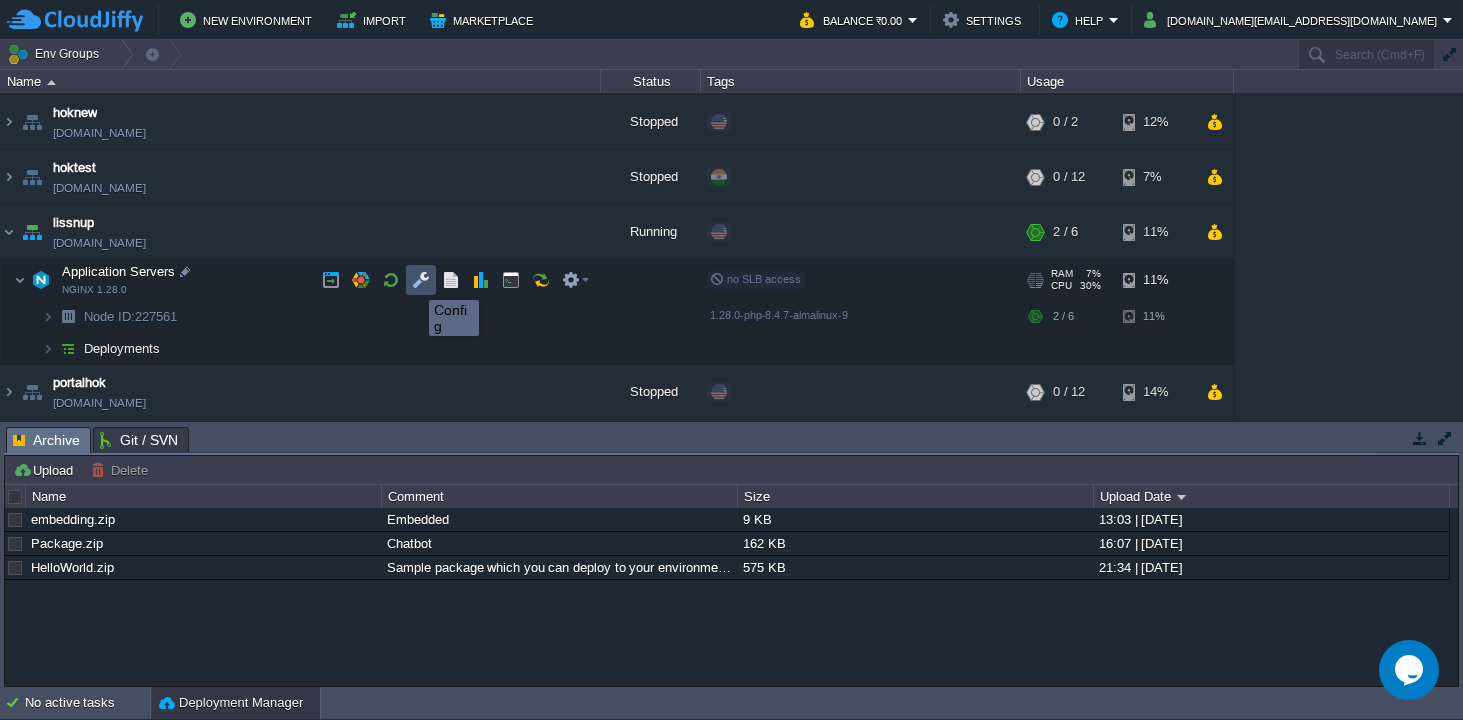 click at bounding box center (421, 280) 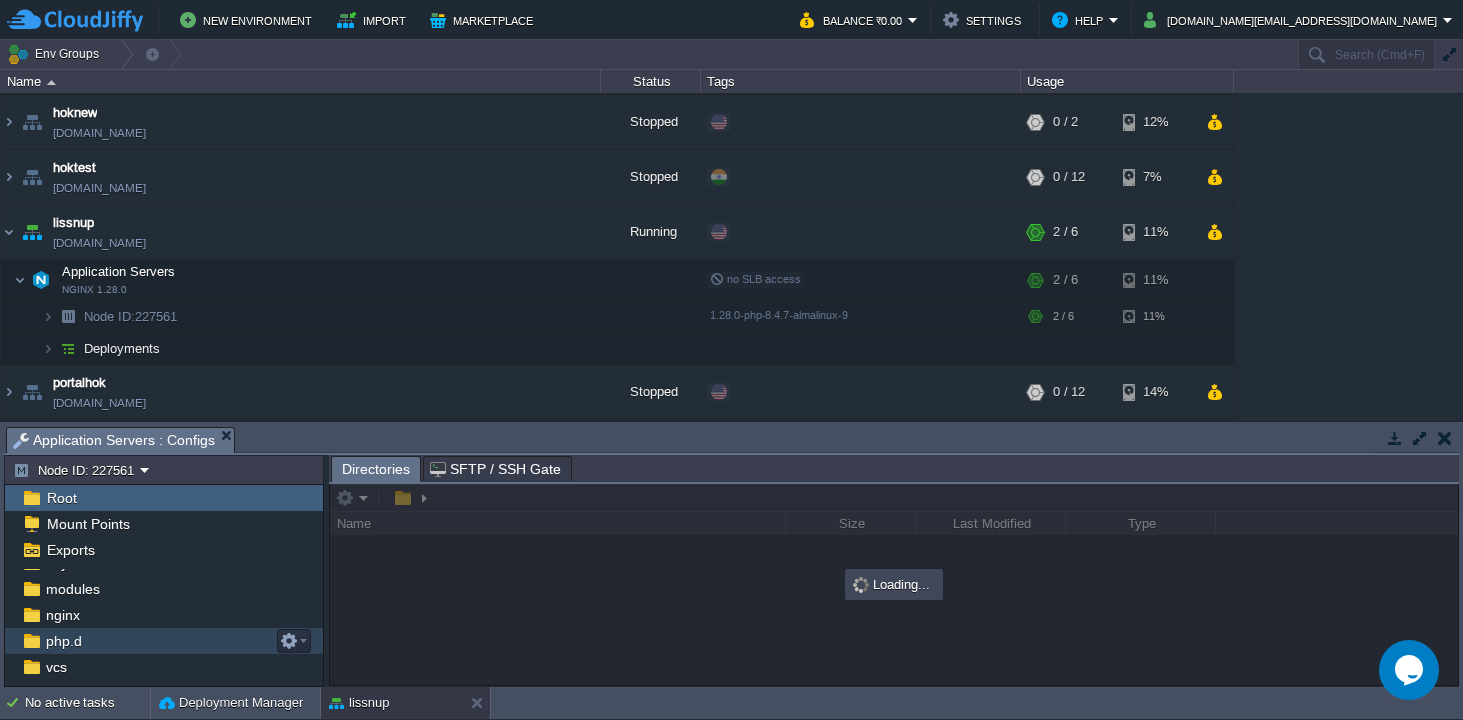 scroll, scrollTop: 102, scrollLeft: 0, axis: vertical 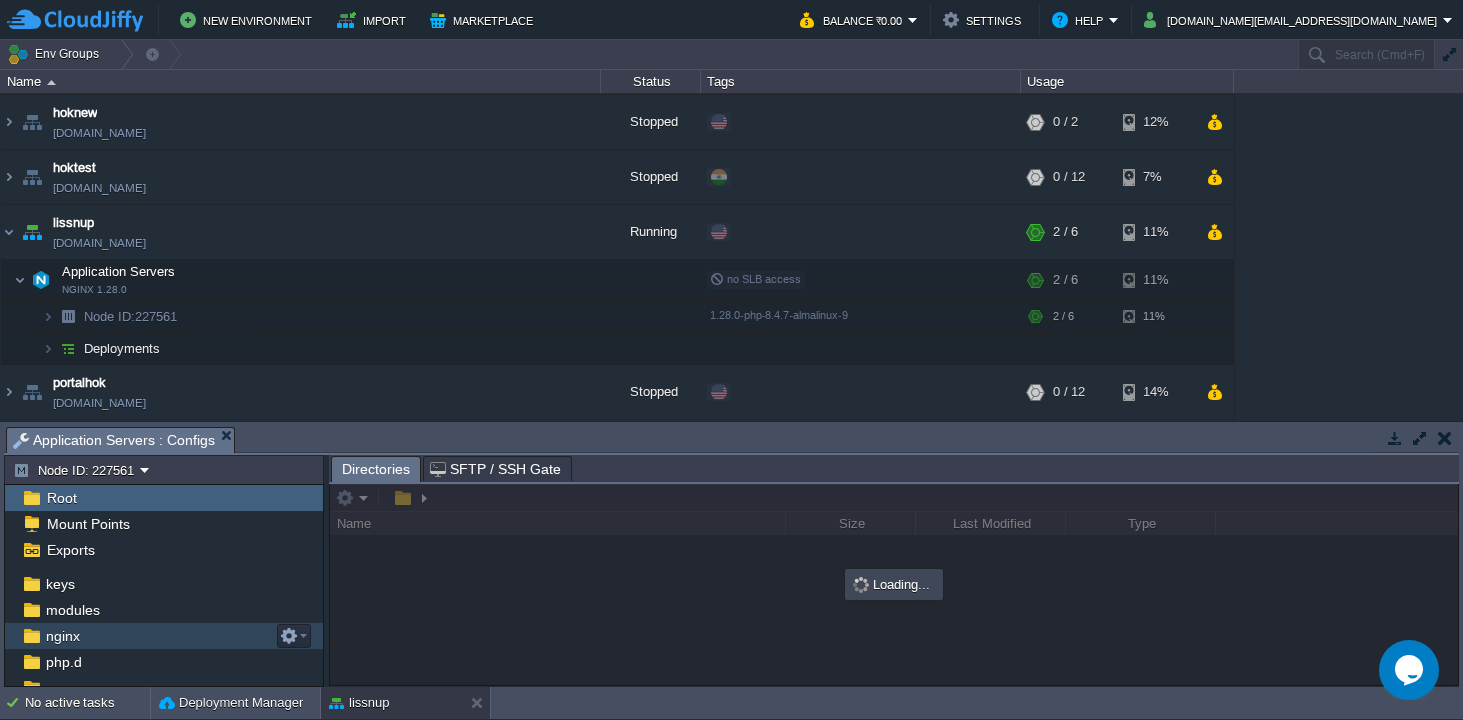 click on "nginx" at bounding box center (164, 636) 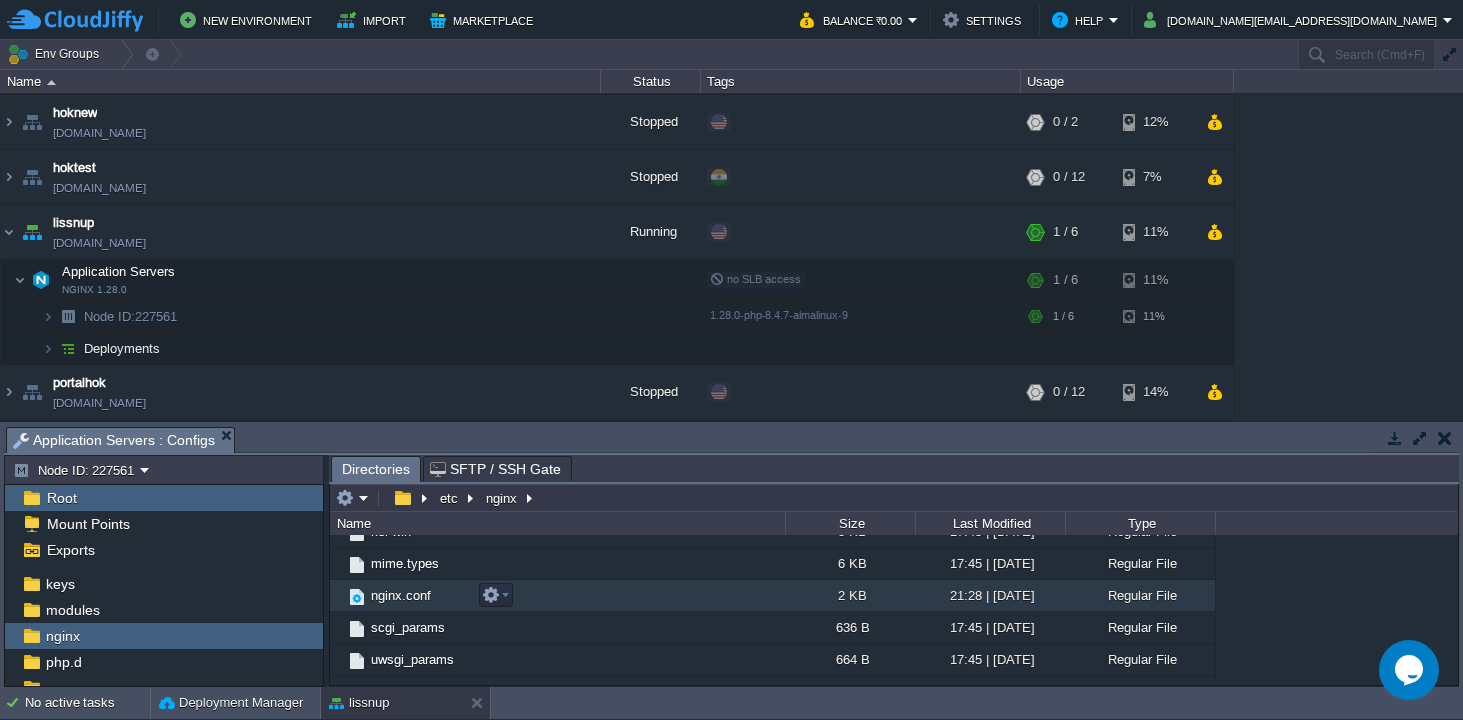 scroll, scrollTop: 214, scrollLeft: 0, axis: vertical 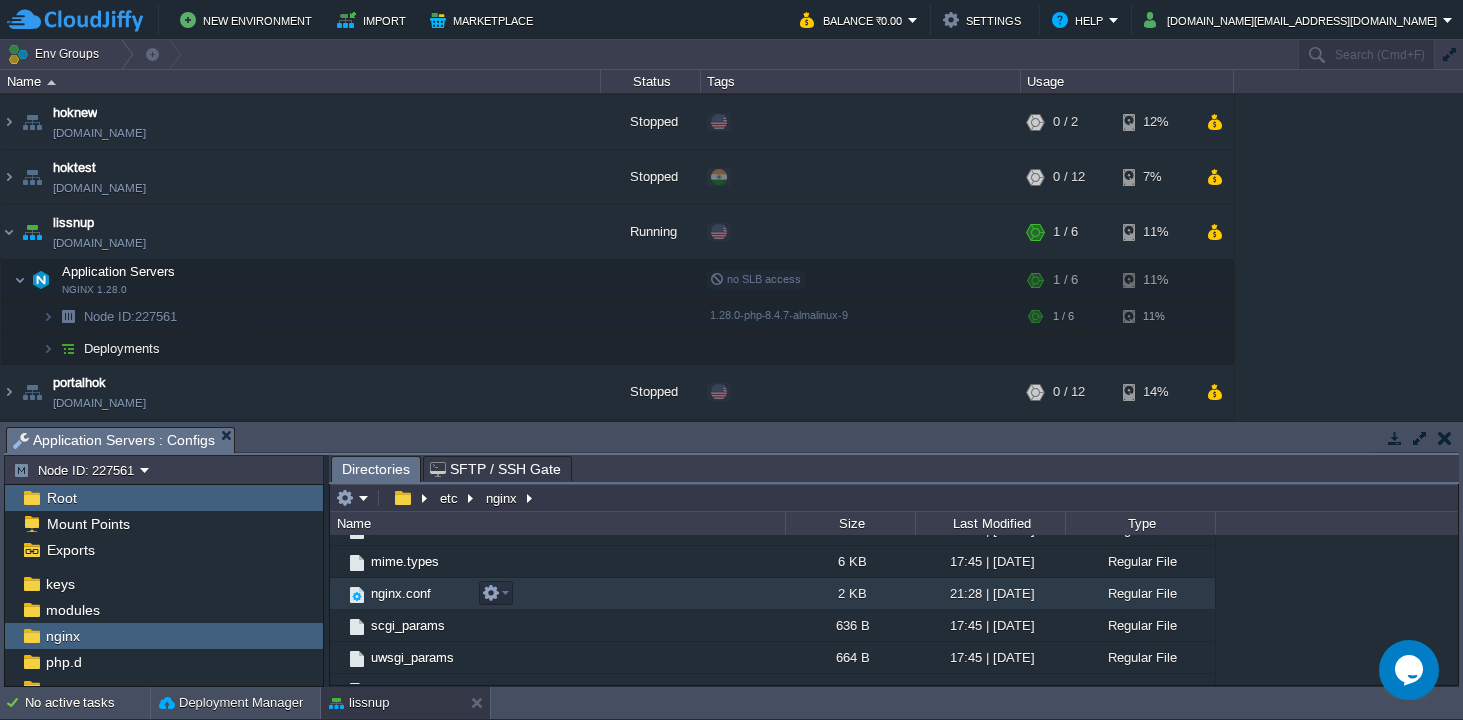 click on "nginx.conf" at bounding box center [401, 593] 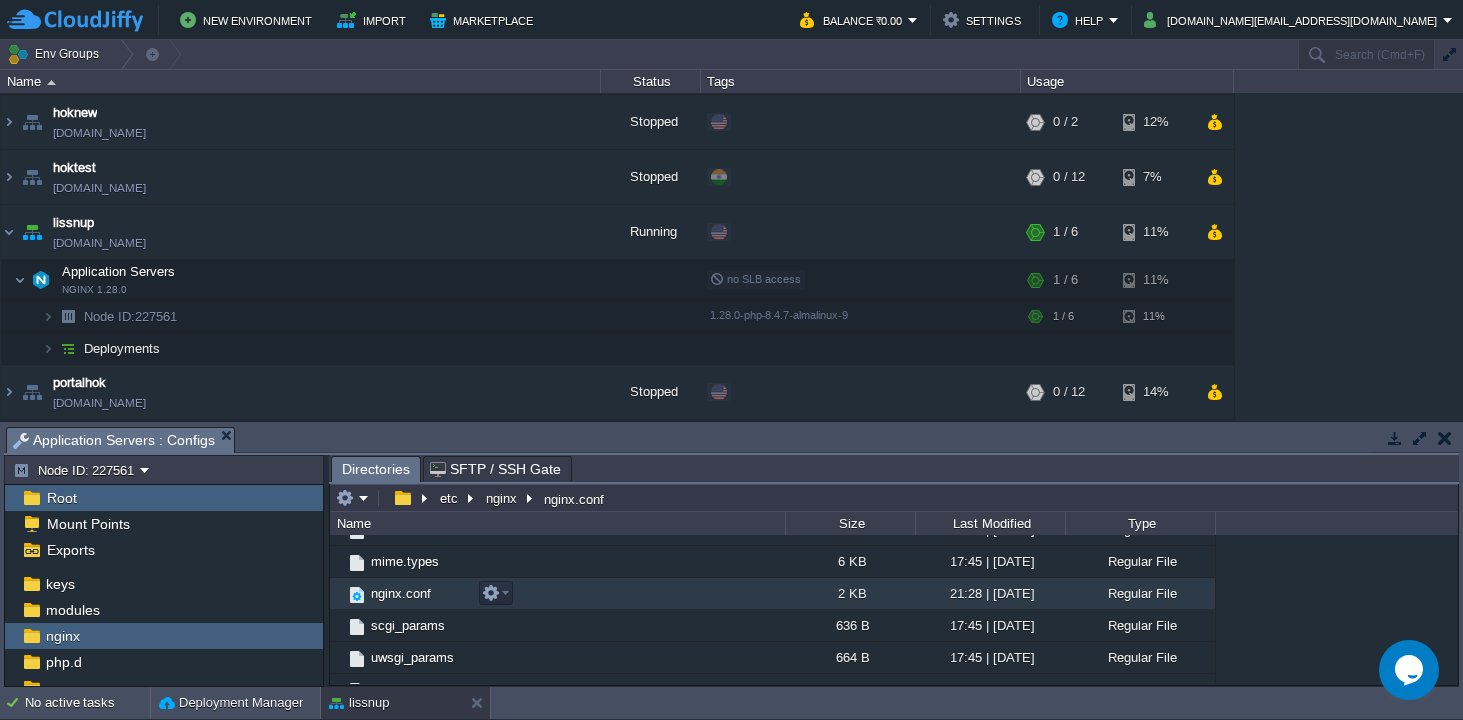 click on "nginx.conf" at bounding box center (401, 593) 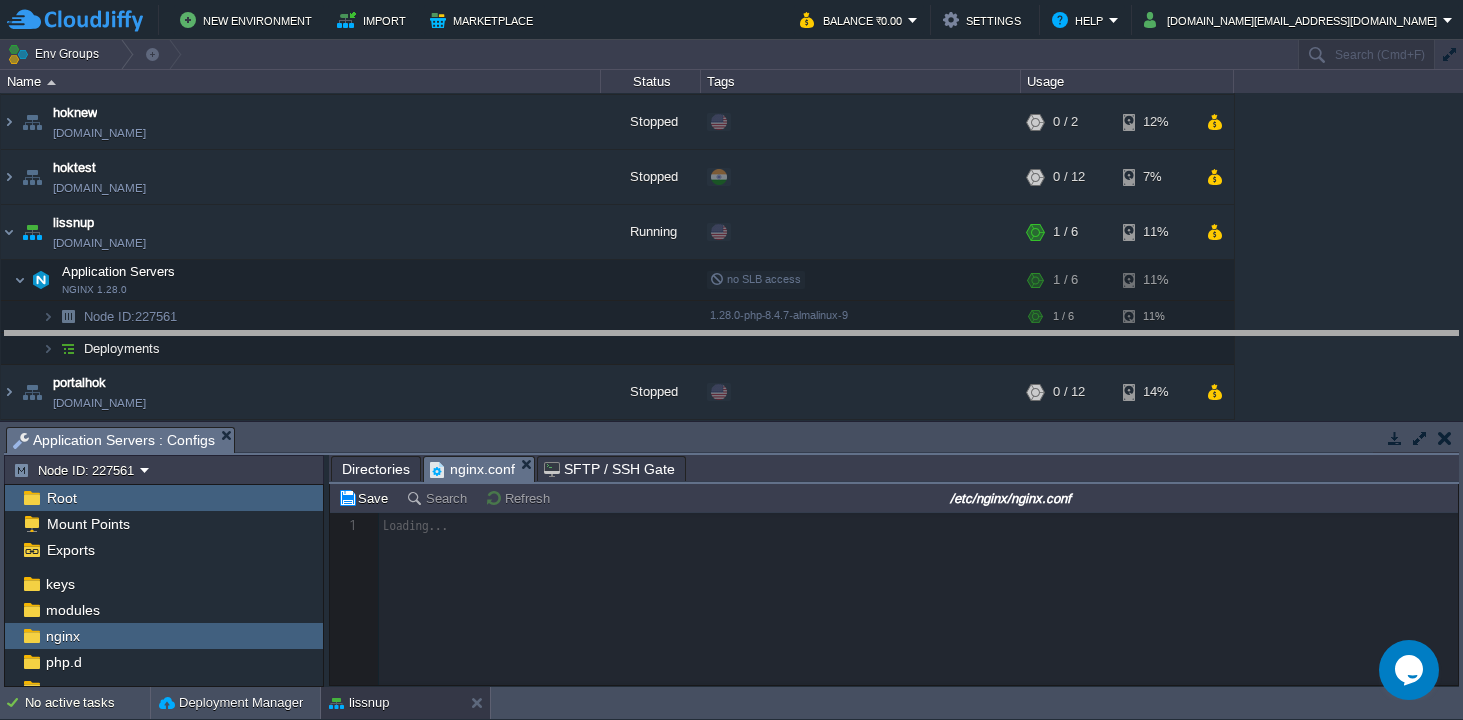 drag, startPoint x: 773, startPoint y: 434, endPoint x: 767, endPoint y: 337, distance: 97.18539 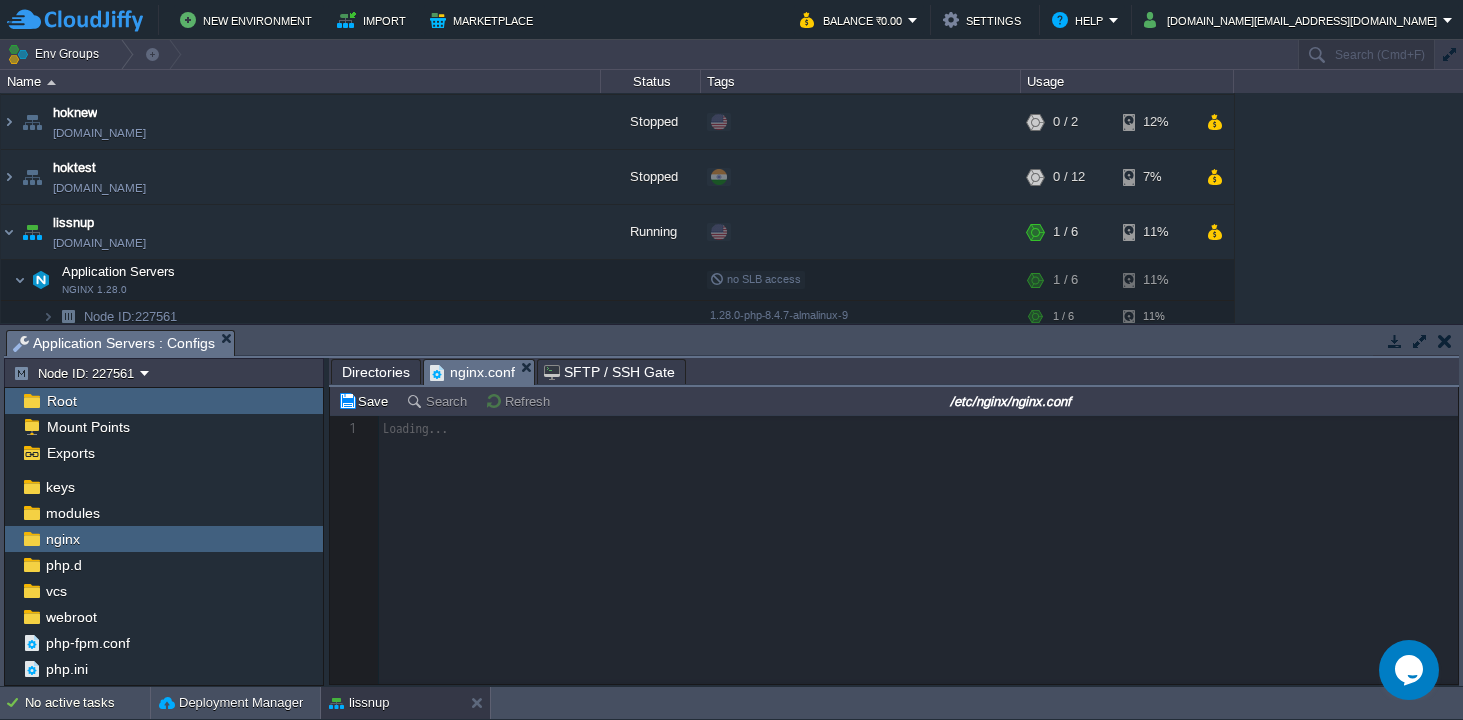 click on "Directories" at bounding box center (376, 372) 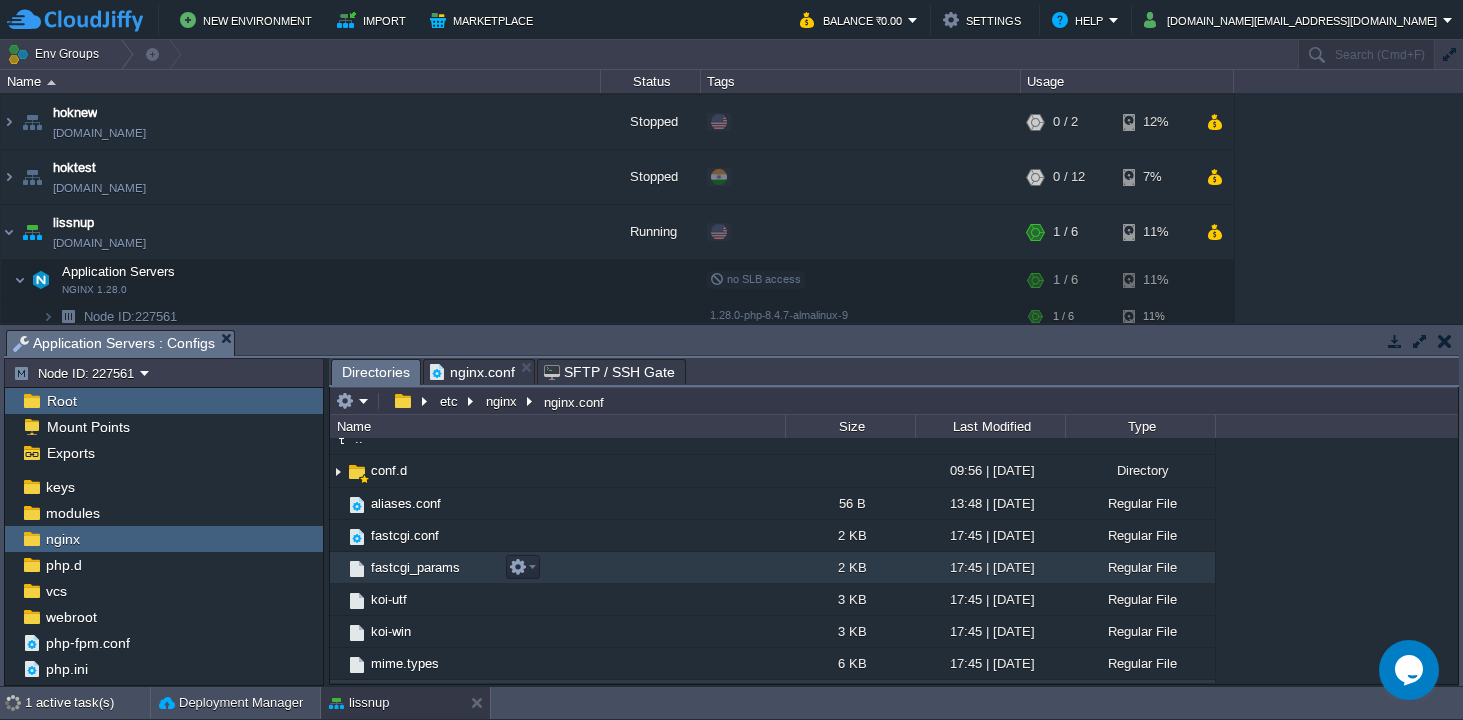 scroll, scrollTop: 0, scrollLeft: 0, axis: both 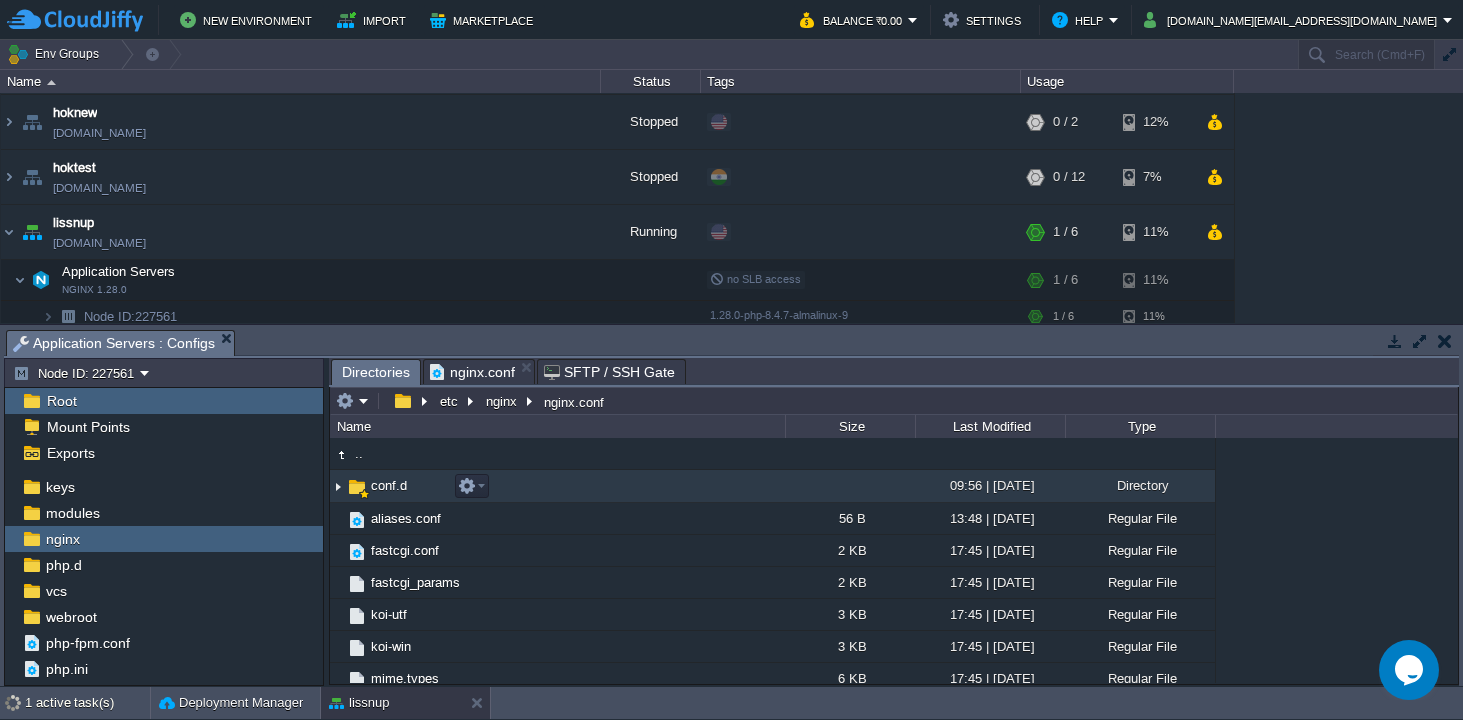 click on "conf.d" at bounding box center [389, 485] 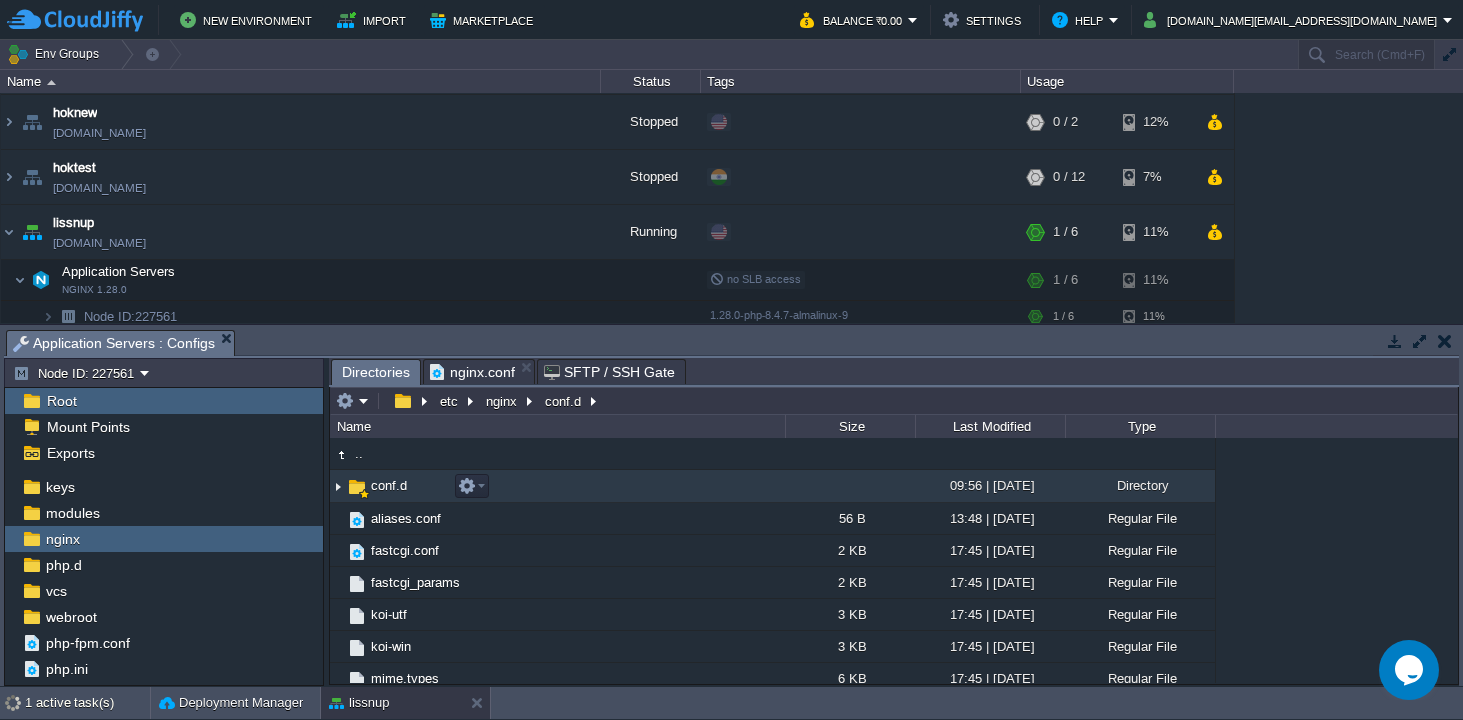 click on "conf.d" at bounding box center [389, 485] 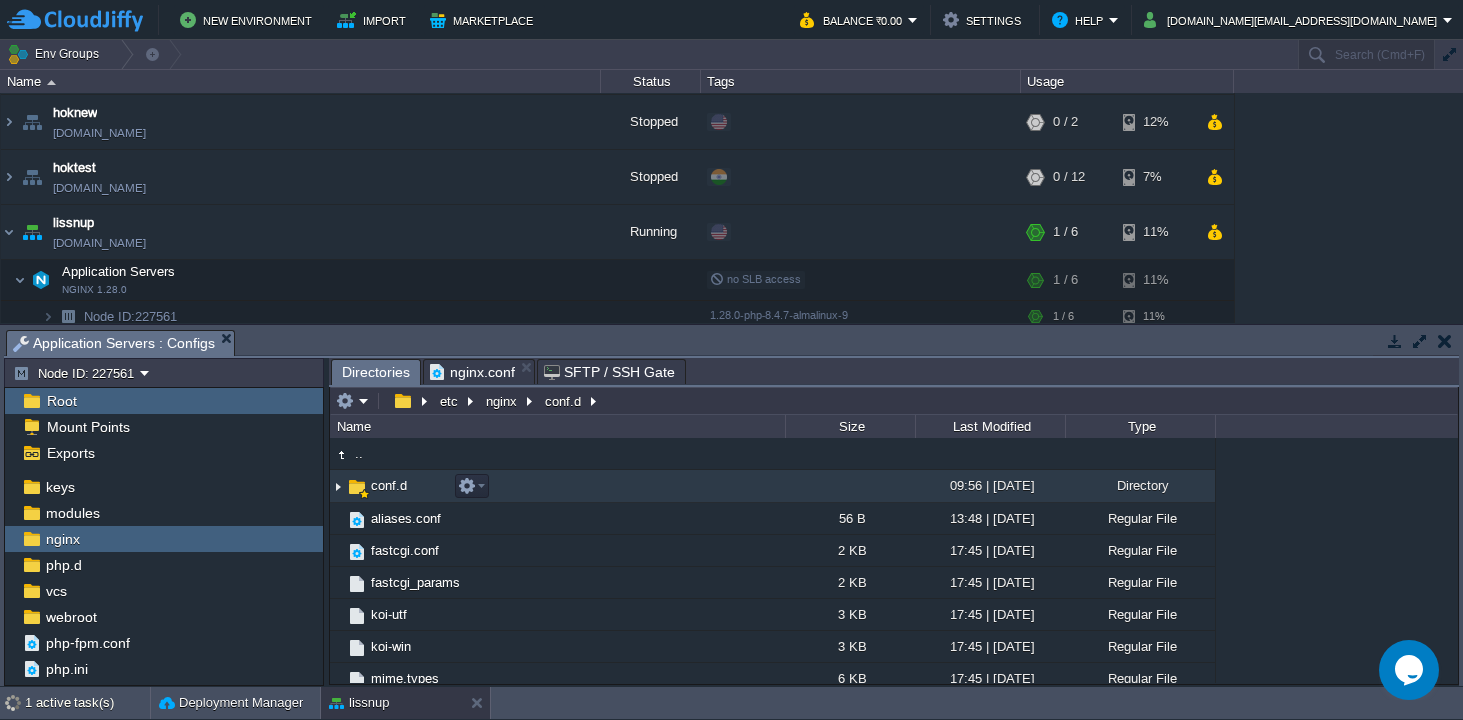 scroll, scrollTop: 0, scrollLeft: 0, axis: both 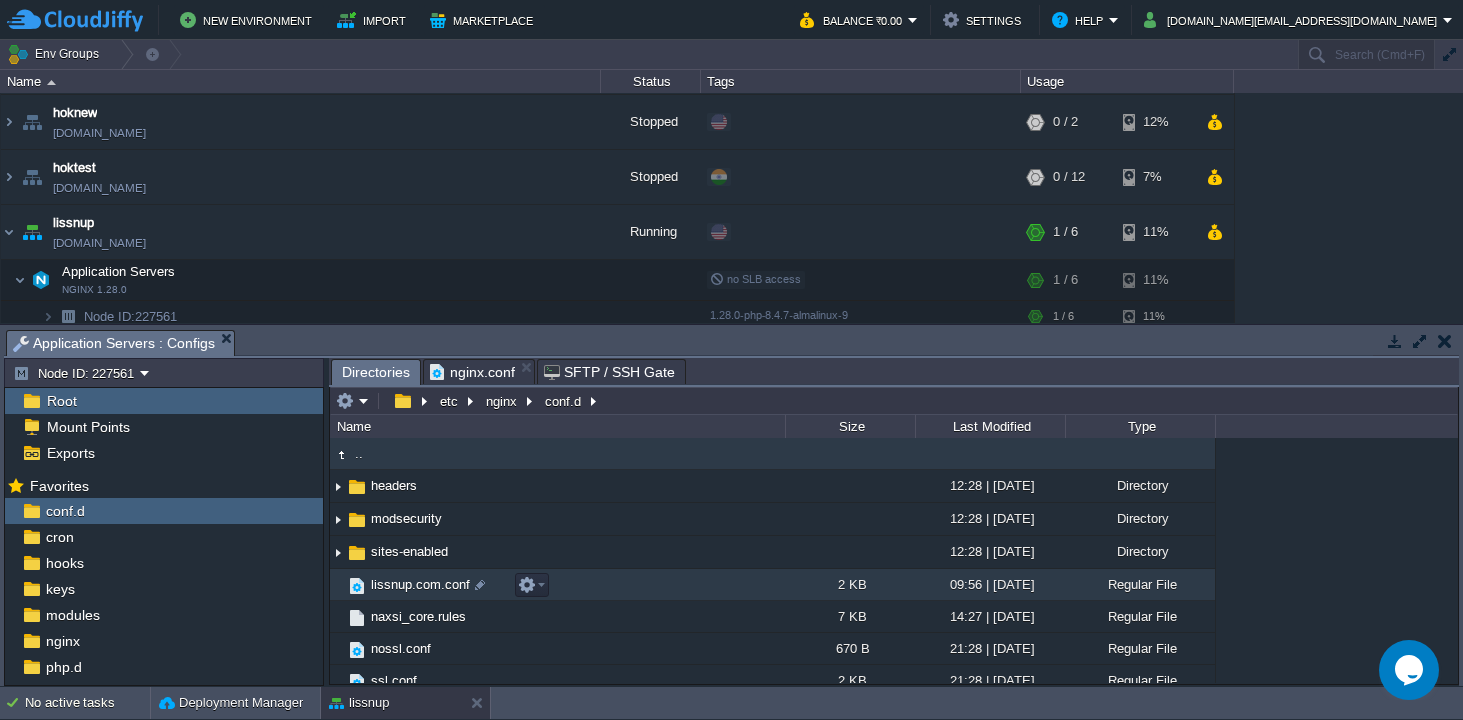 click on "lissnup.com.conf" at bounding box center (420, 584) 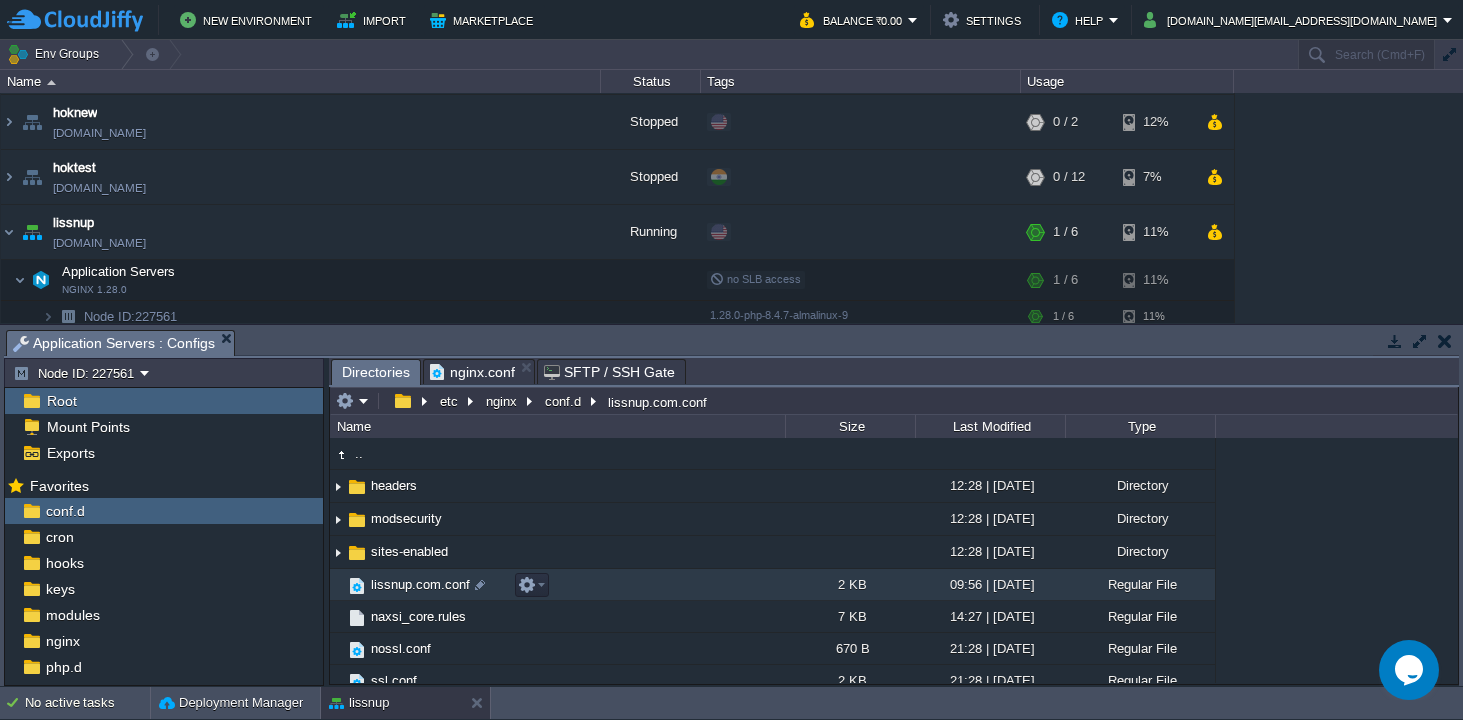 click on "lissnup.com.conf" at bounding box center [420, 584] 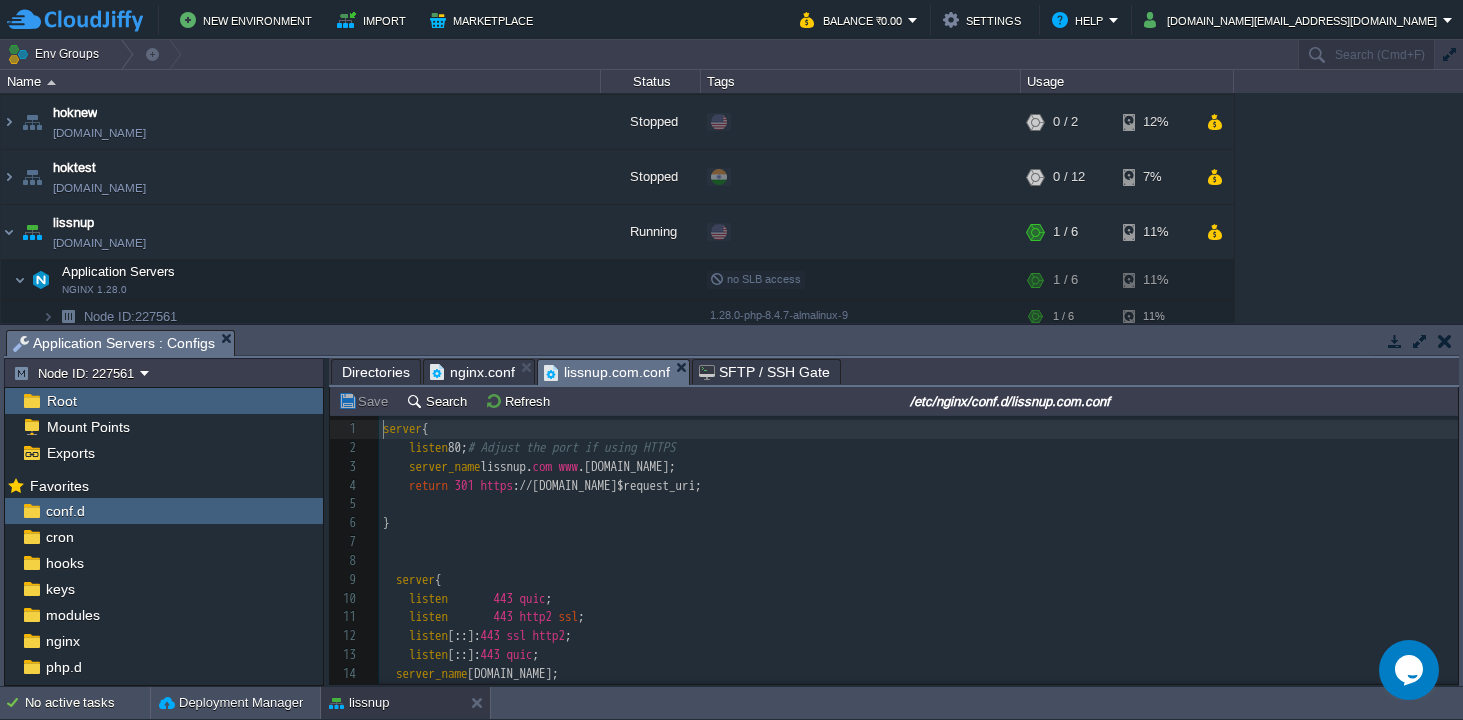 scroll, scrollTop: 6, scrollLeft: 0, axis: vertical 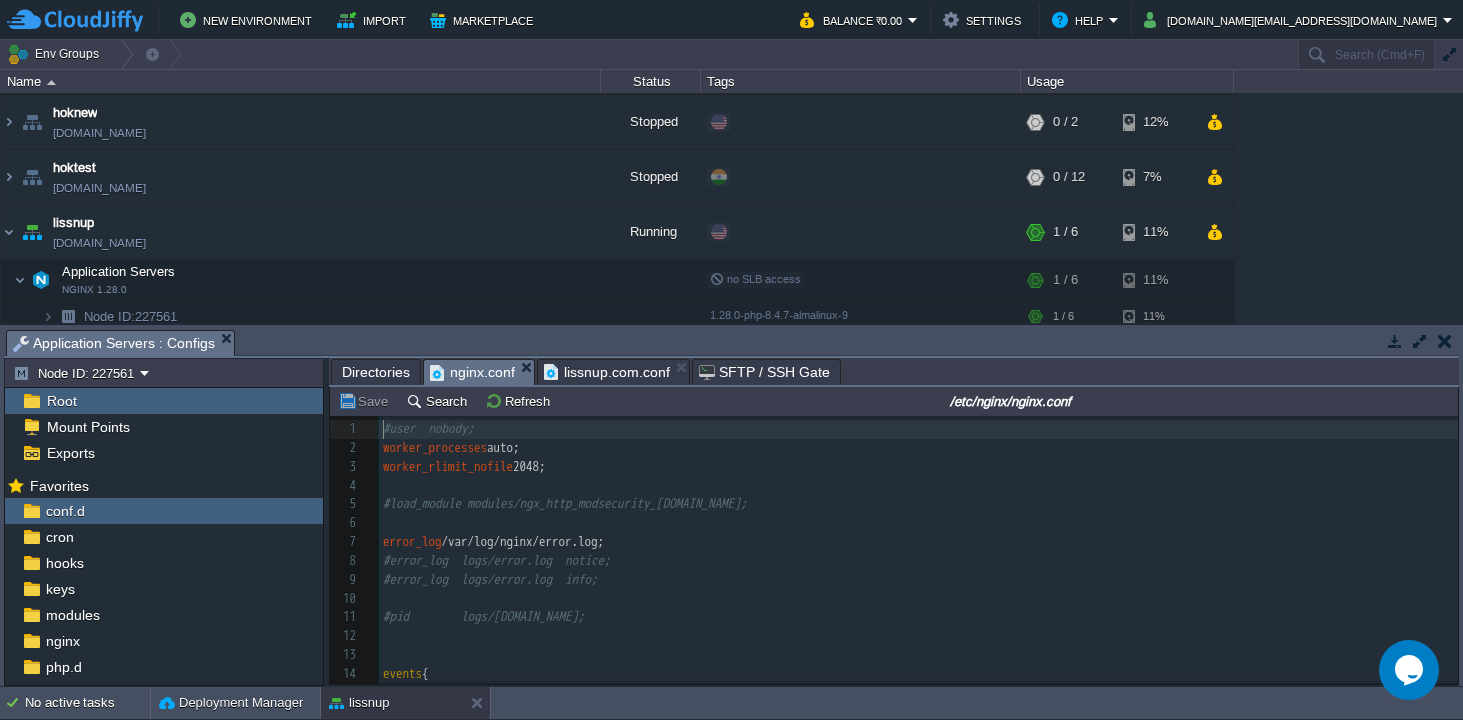 click on "nginx.conf" at bounding box center (472, 372) 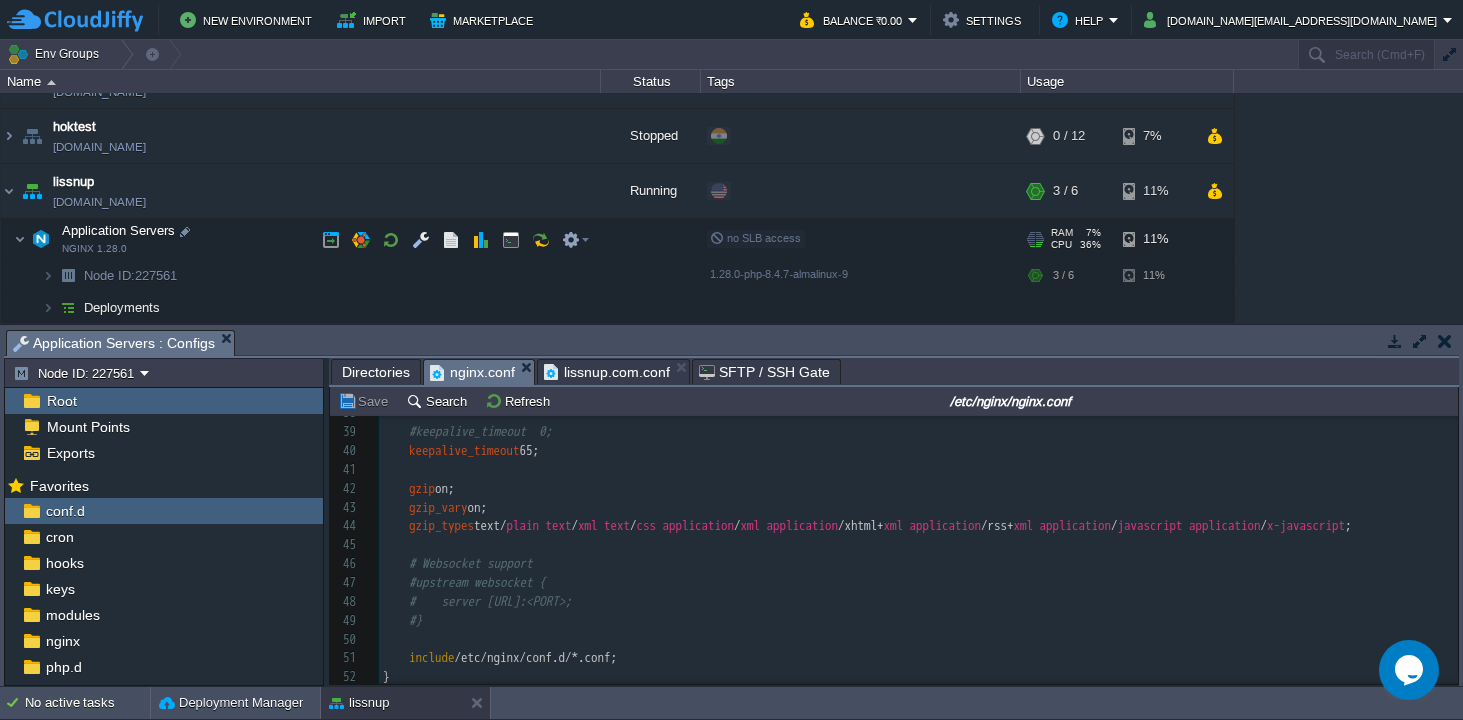 scroll, scrollTop: 374, scrollLeft: 0, axis: vertical 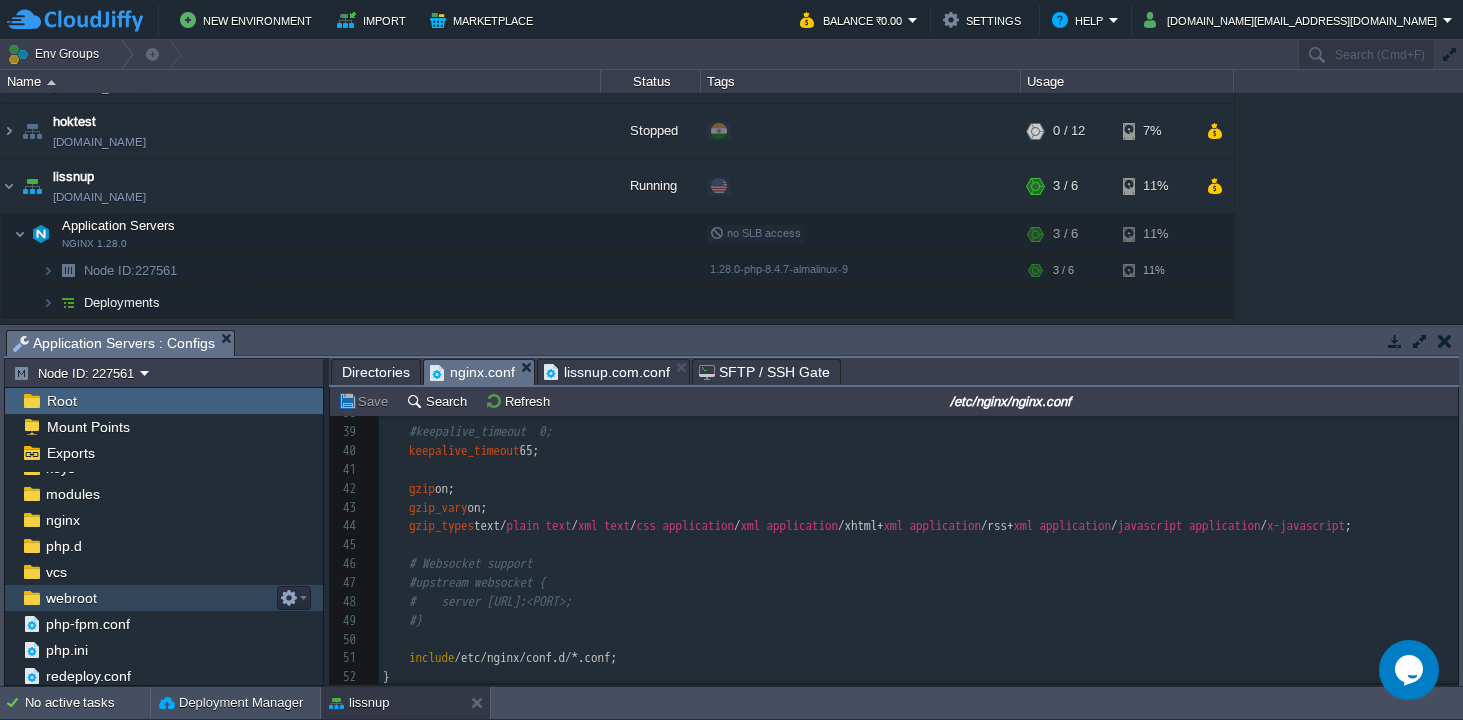 click on "webroot" at bounding box center [164, 598] 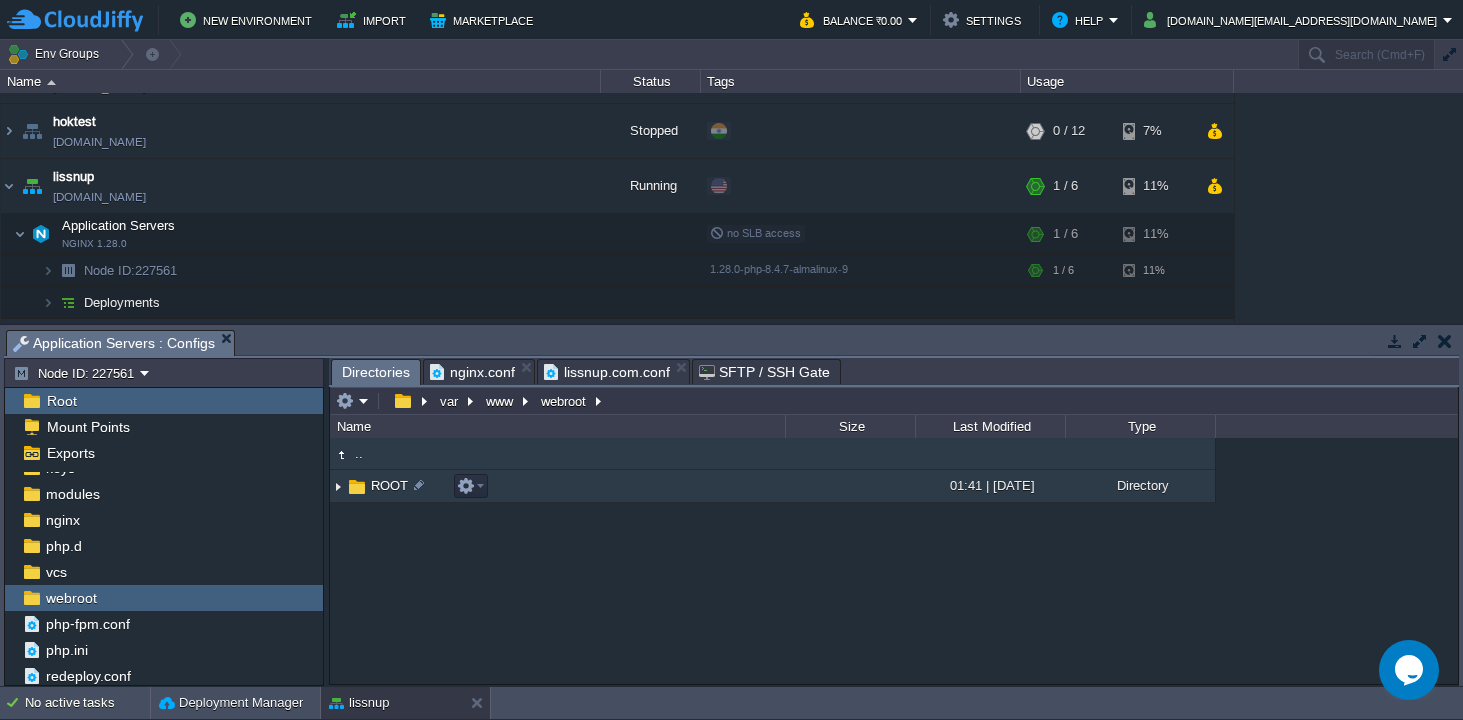 click on "ROOT" at bounding box center (389, 485) 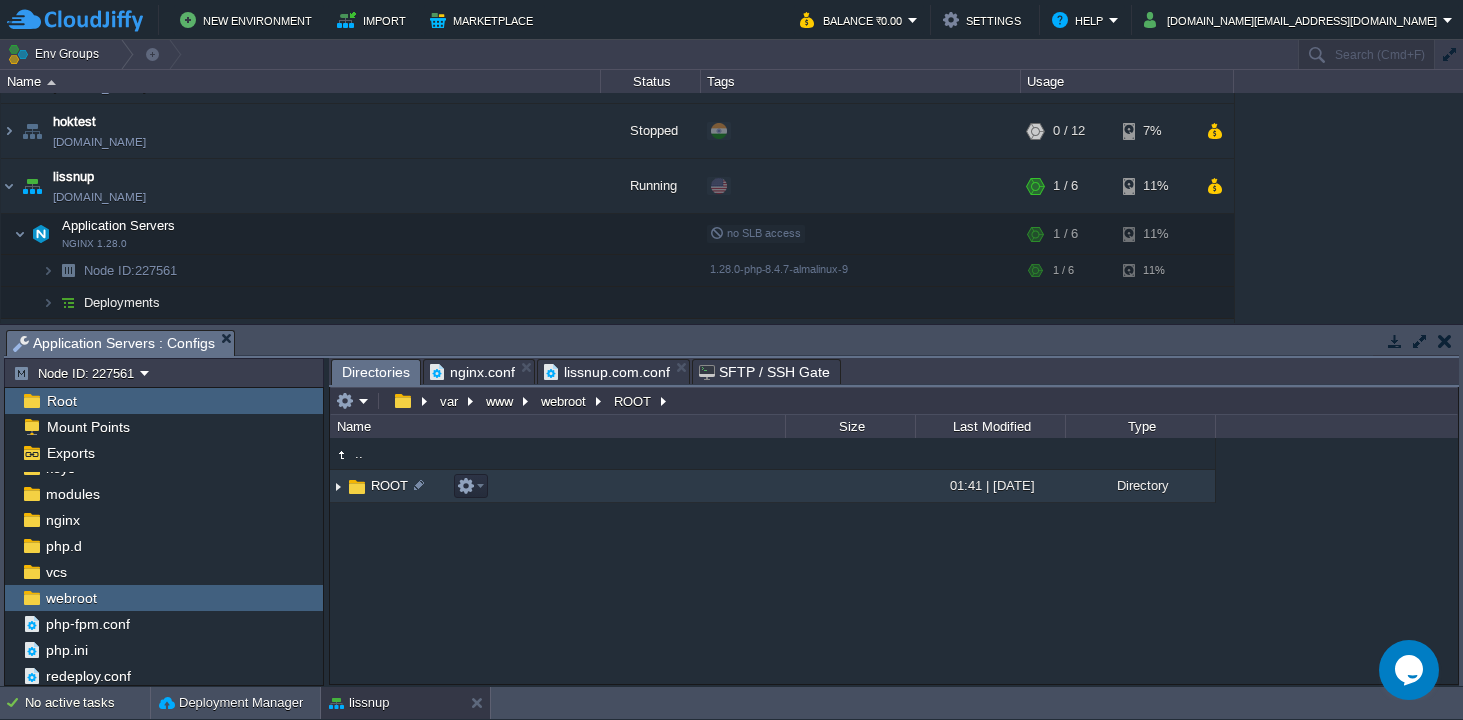 click on "ROOT" at bounding box center [389, 485] 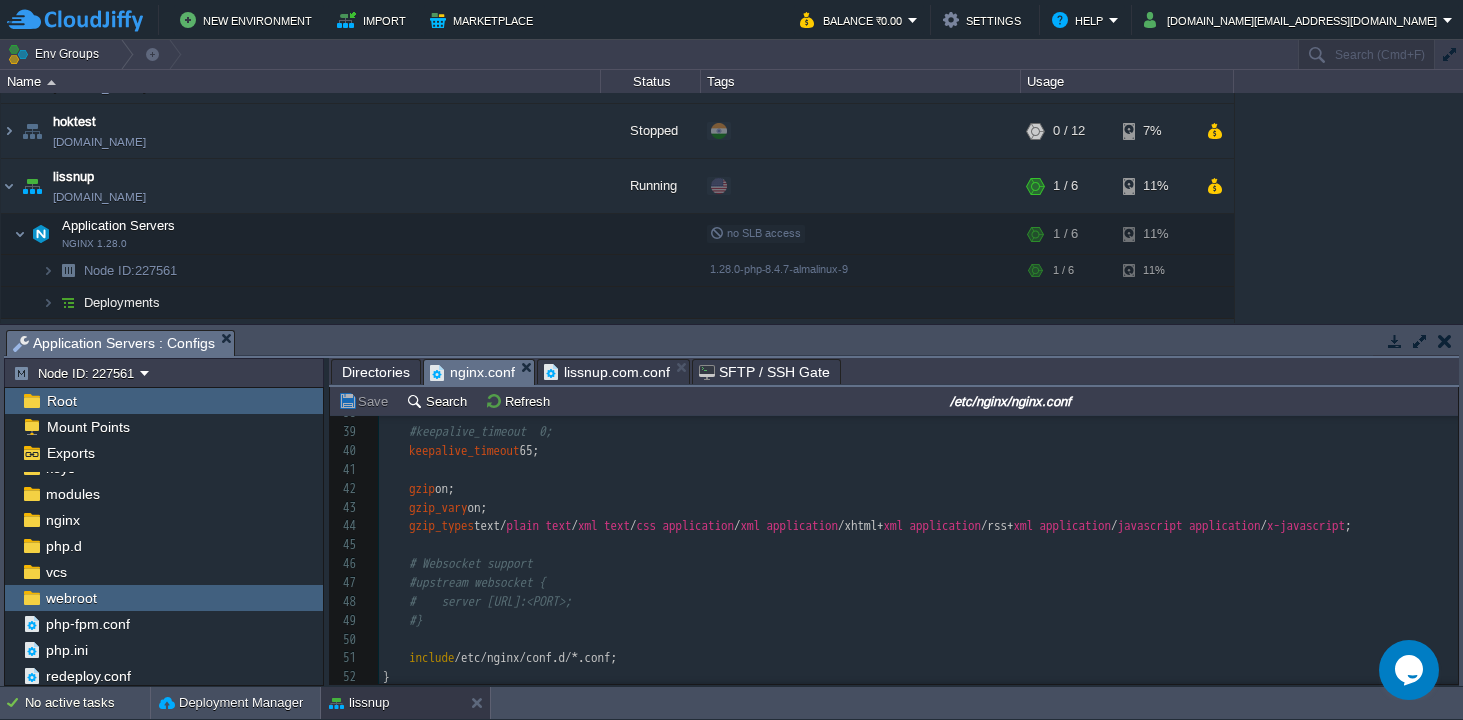 click on "nginx.conf" at bounding box center (472, 372) 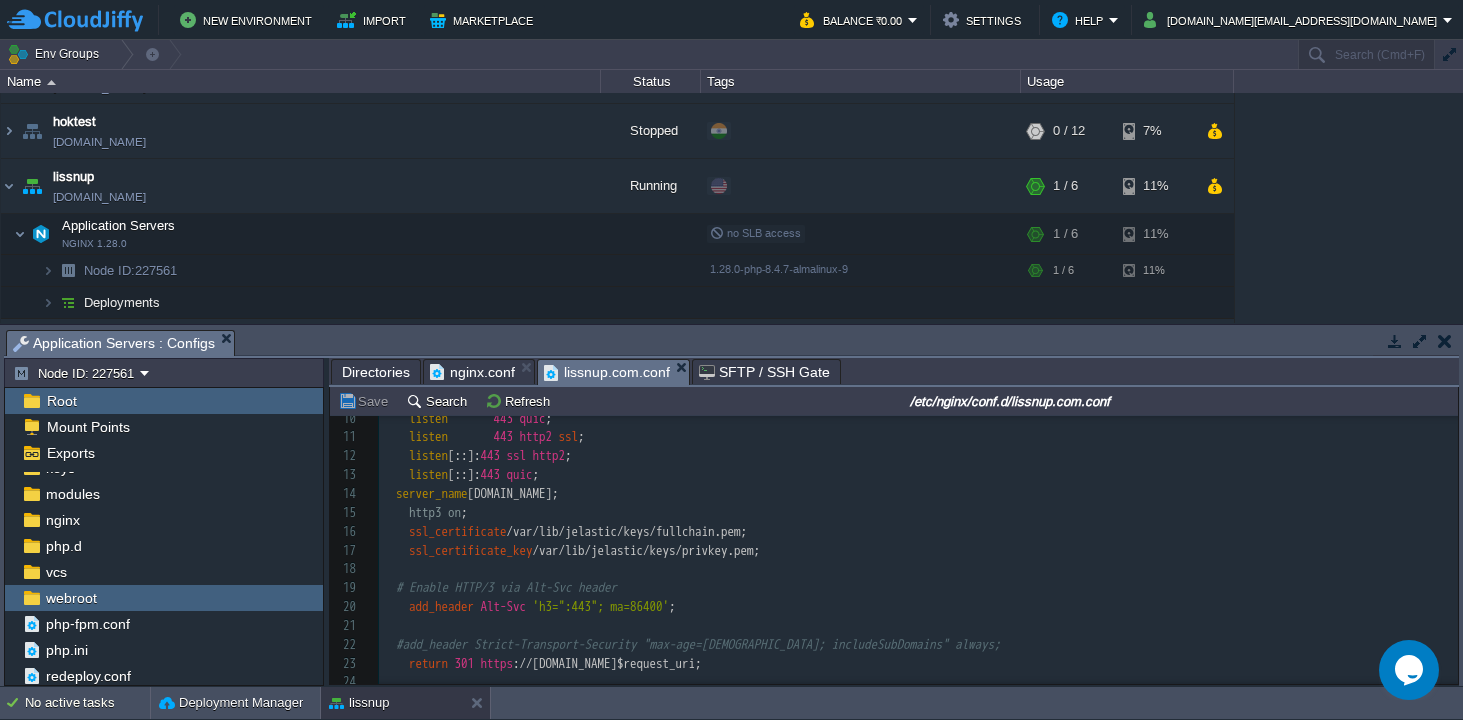 click on "Directories" at bounding box center (376, 372) 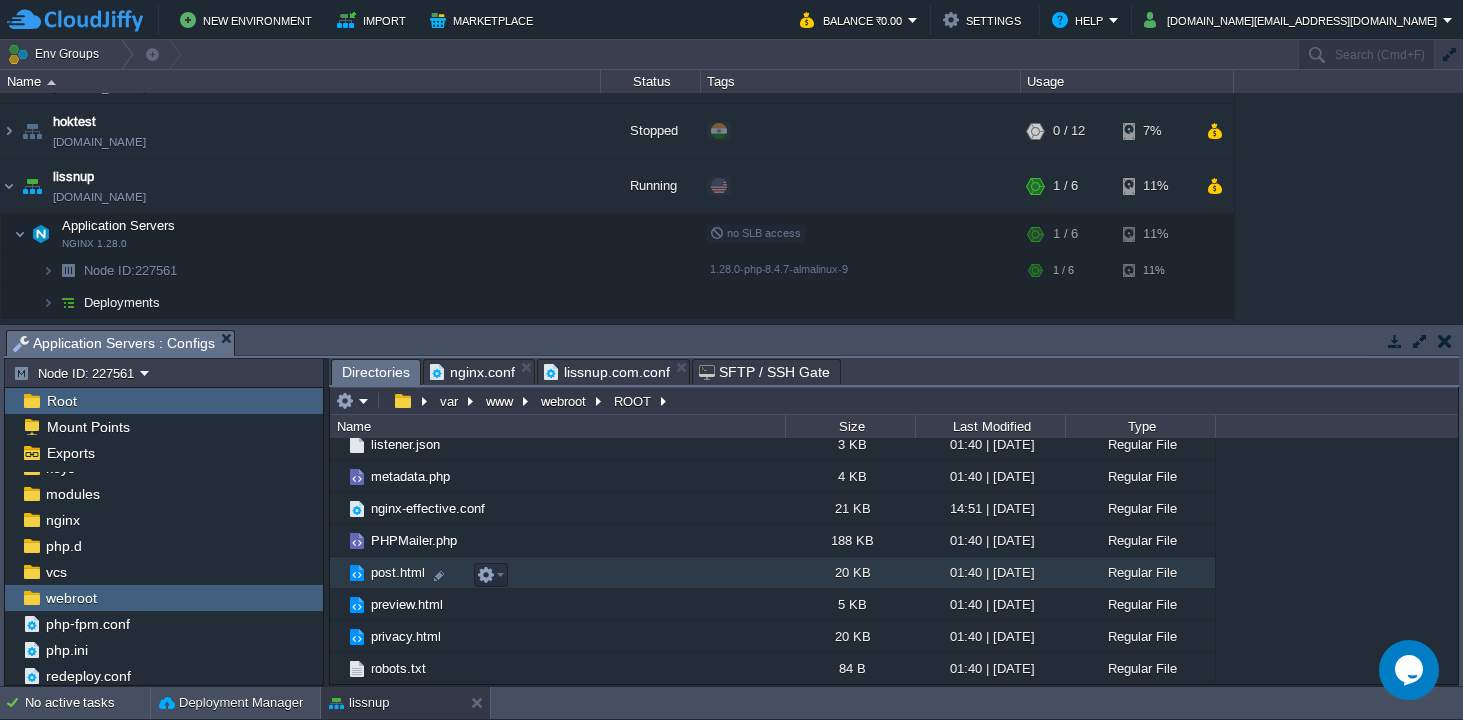 scroll, scrollTop: 975, scrollLeft: 0, axis: vertical 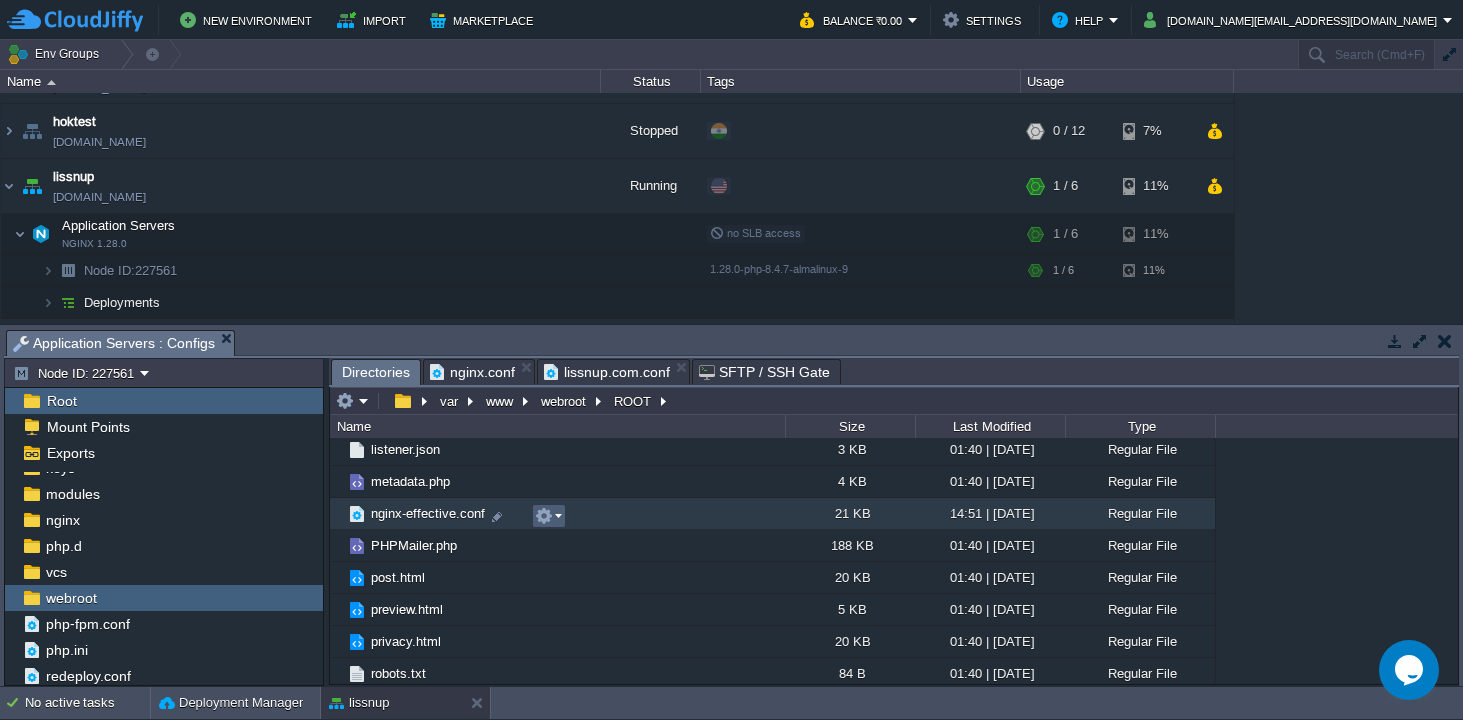 click at bounding box center (548, 516) 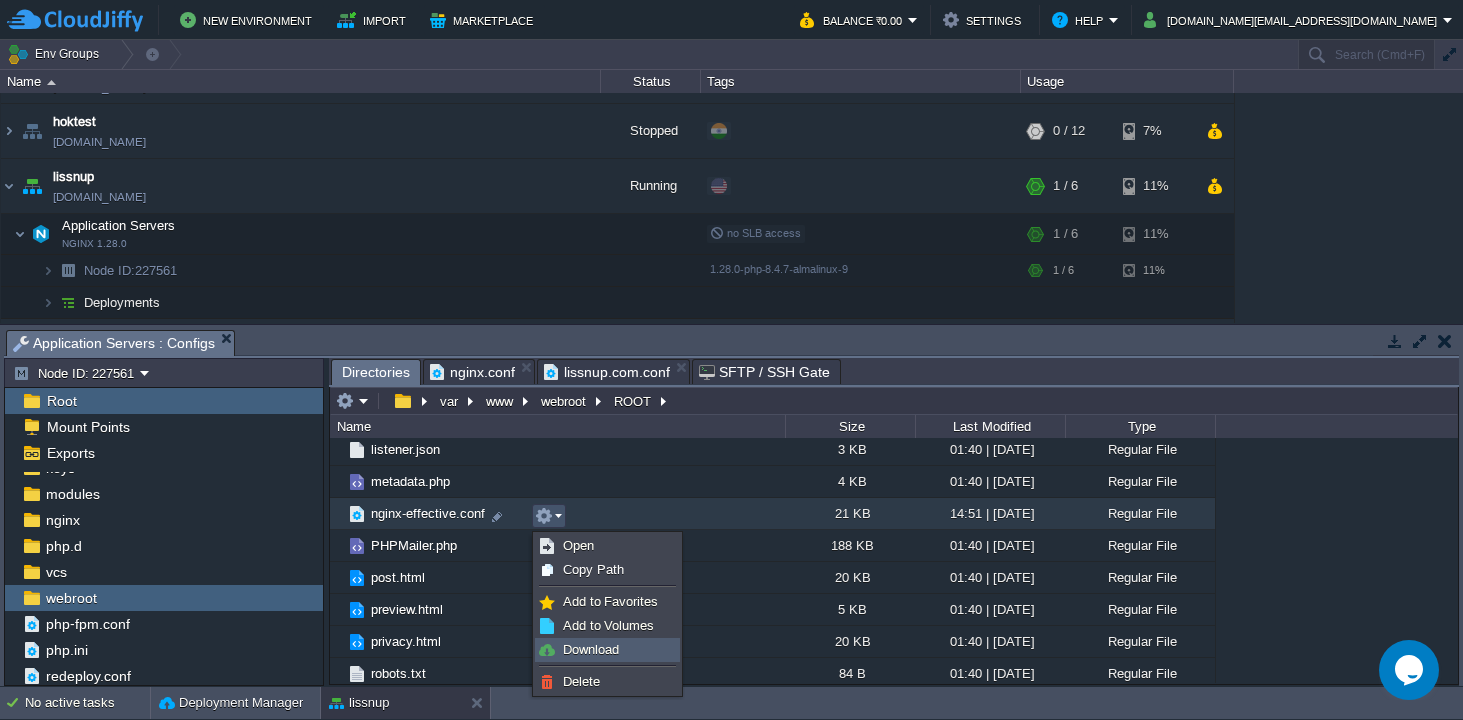 click on "Download" at bounding box center [591, 649] 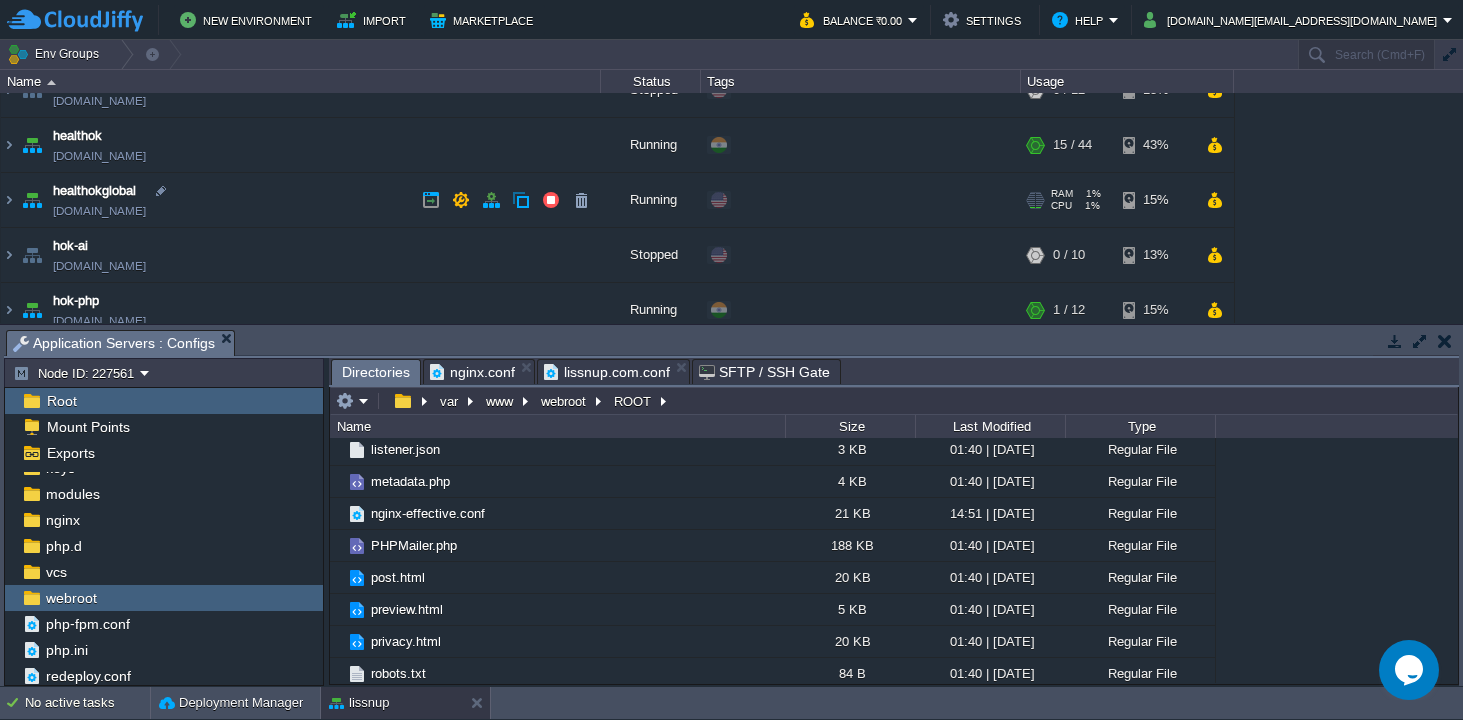 scroll, scrollTop: 0, scrollLeft: 0, axis: both 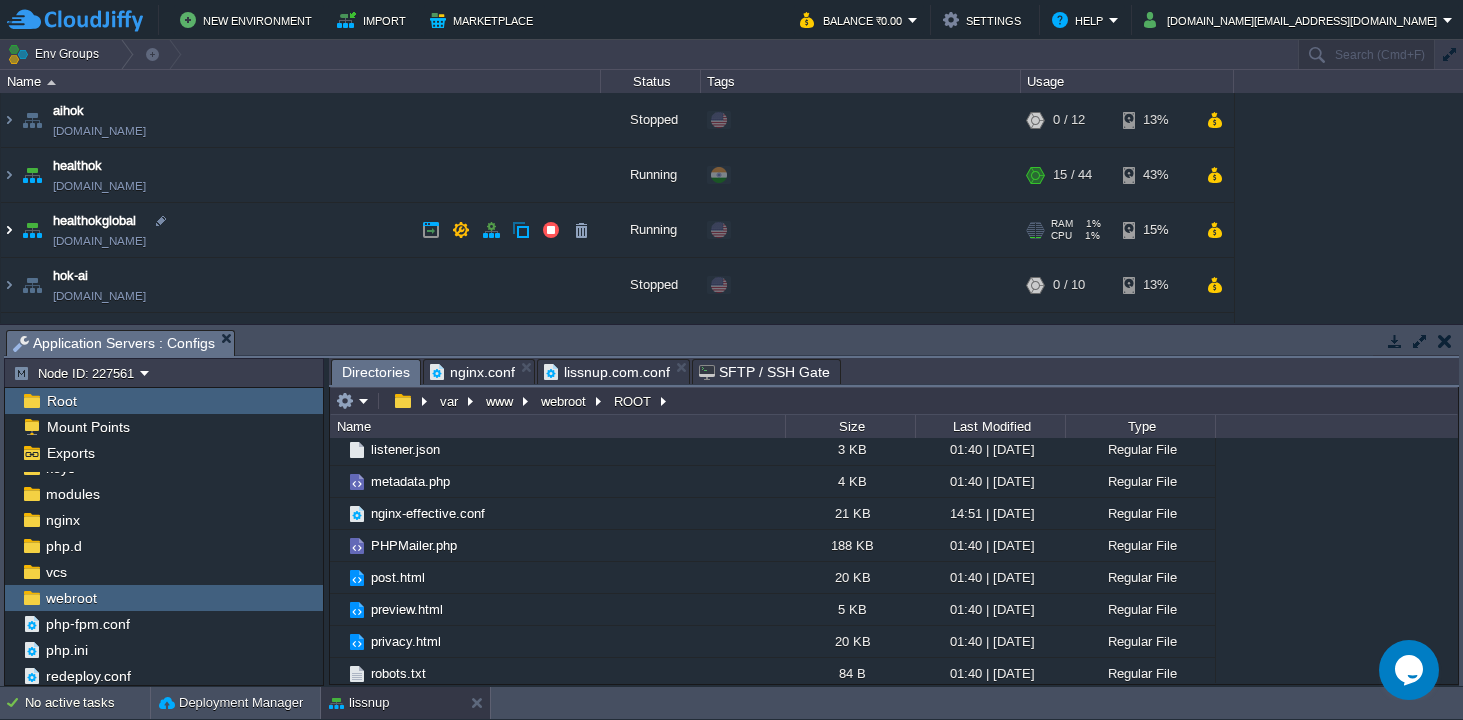 click at bounding box center (9, 230) 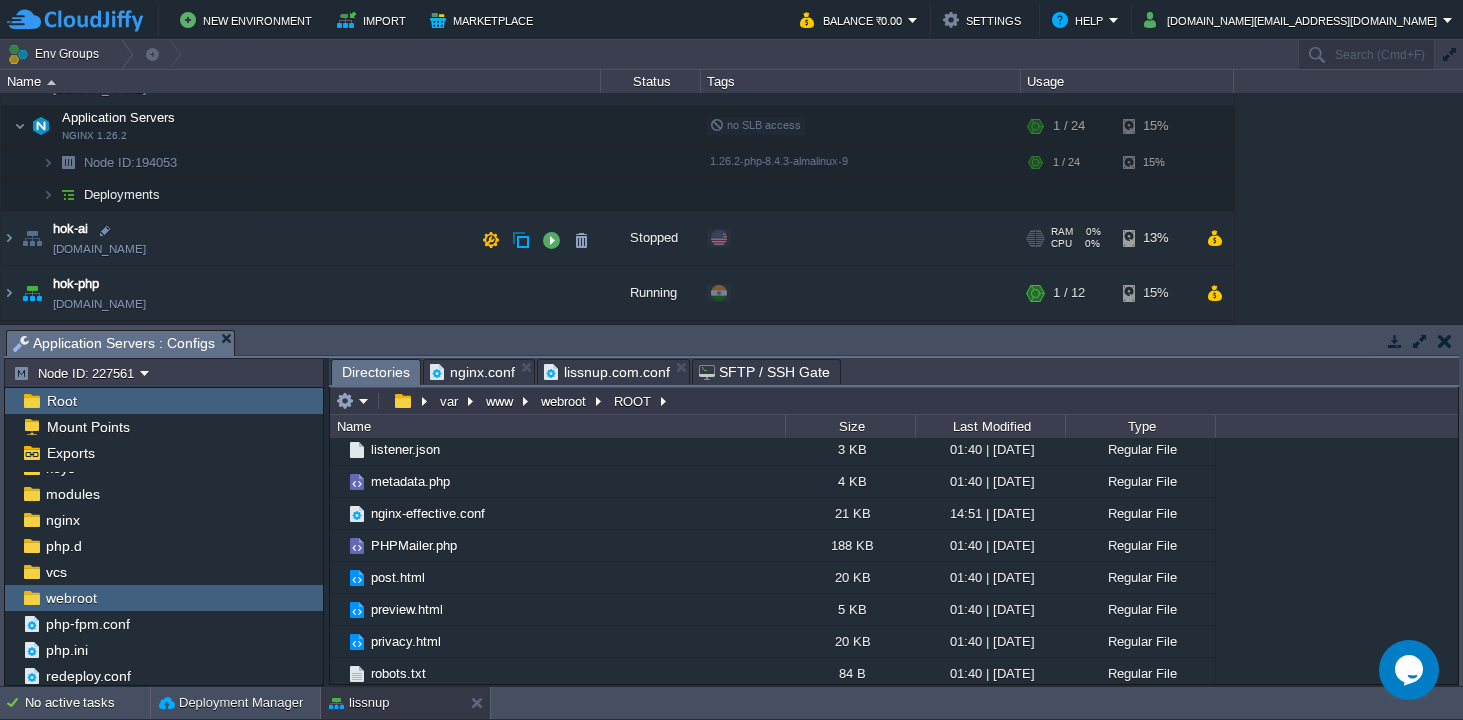 scroll, scrollTop: 152, scrollLeft: 0, axis: vertical 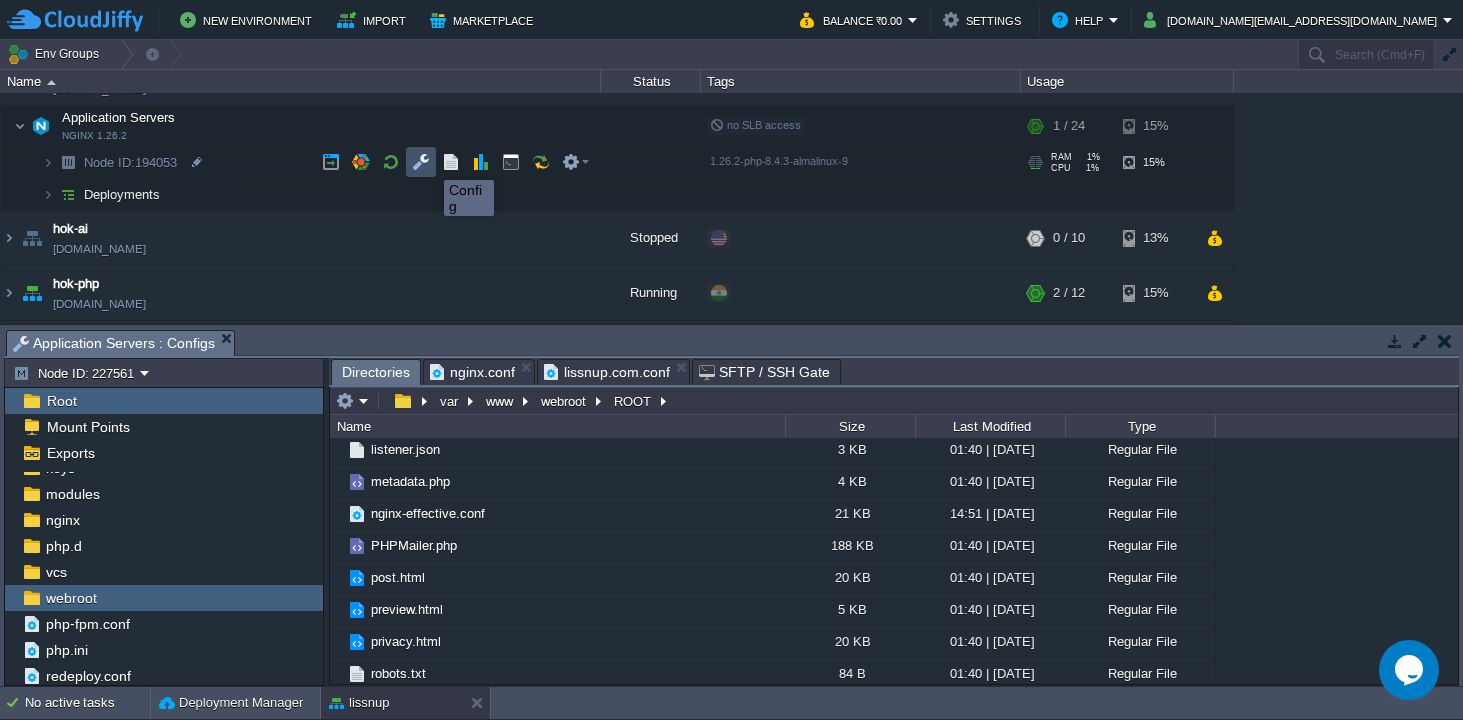 click at bounding box center (421, 162) 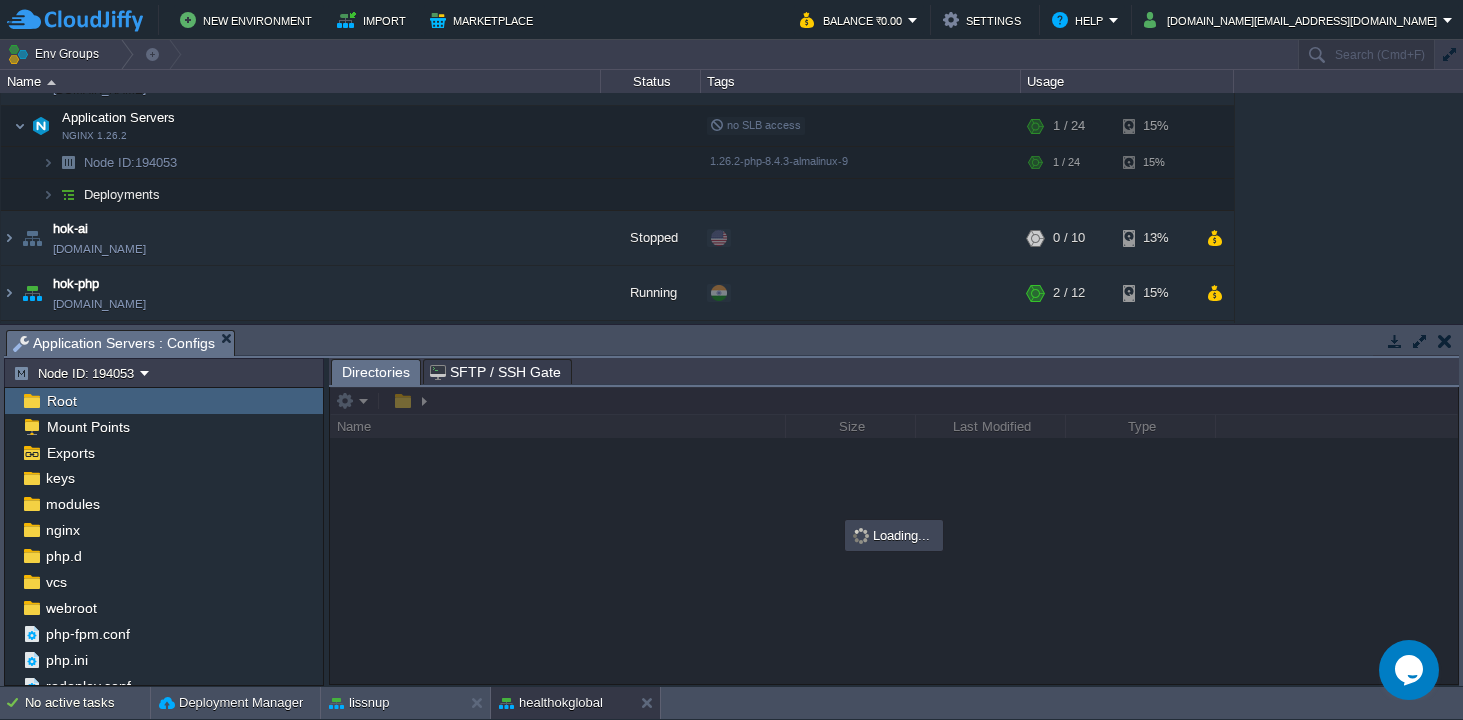 scroll, scrollTop: 121, scrollLeft: 0, axis: vertical 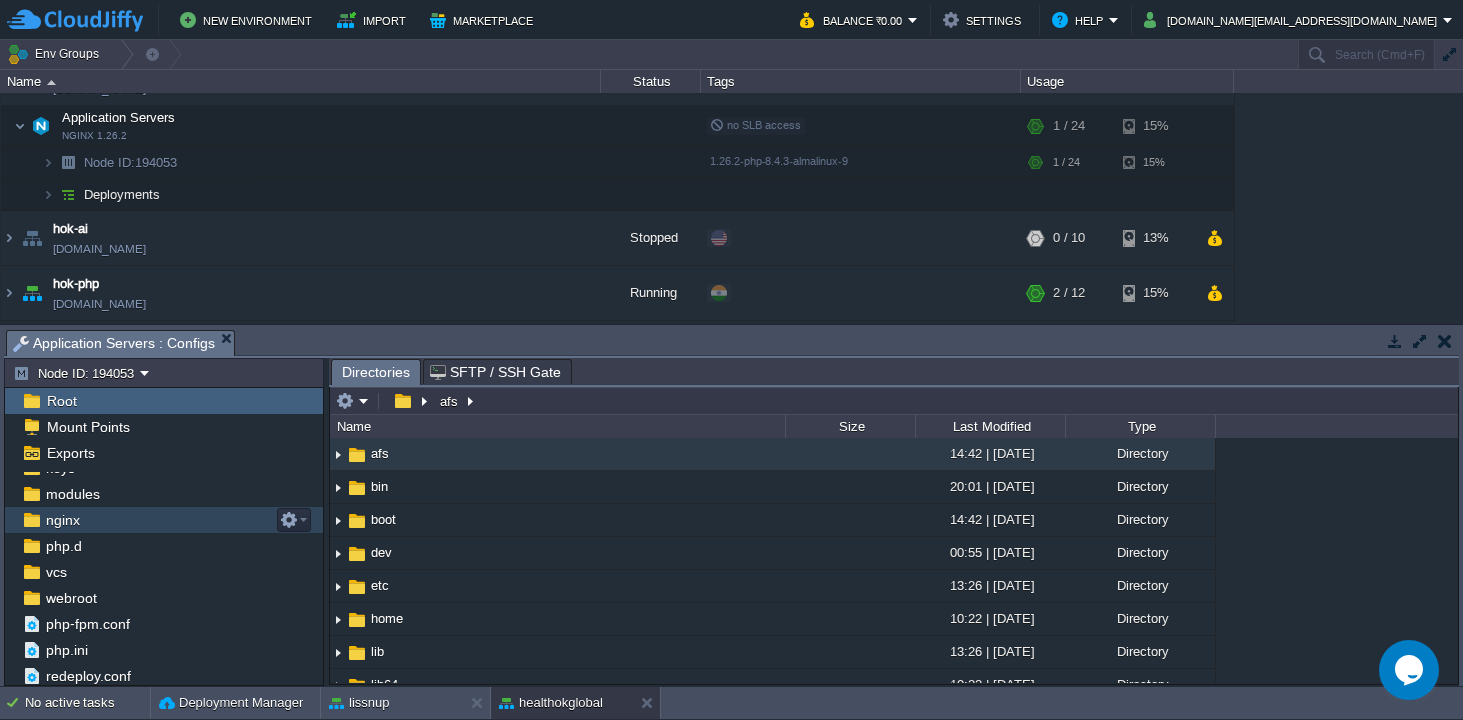 click on "nginx" at bounding box center [164, 520] 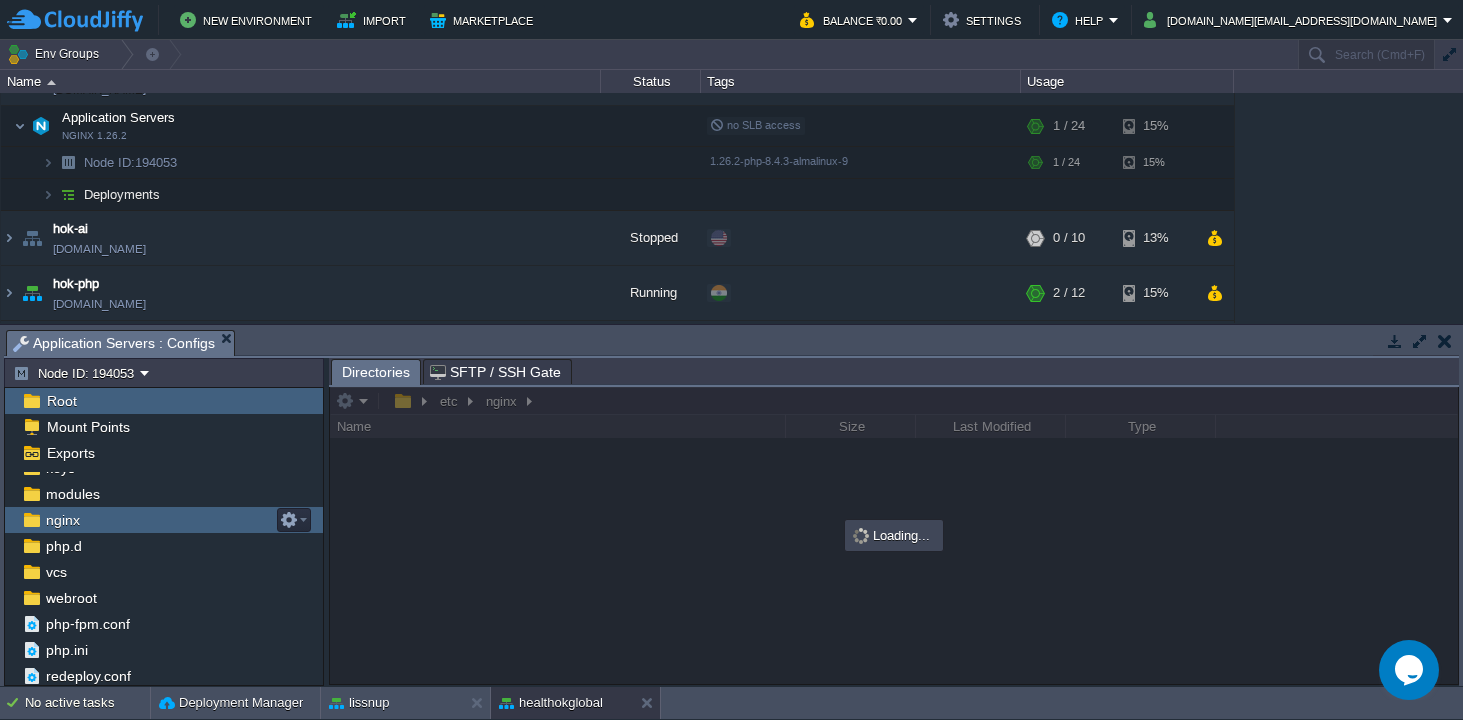click on "nginx" at bounding box center (164, 520) 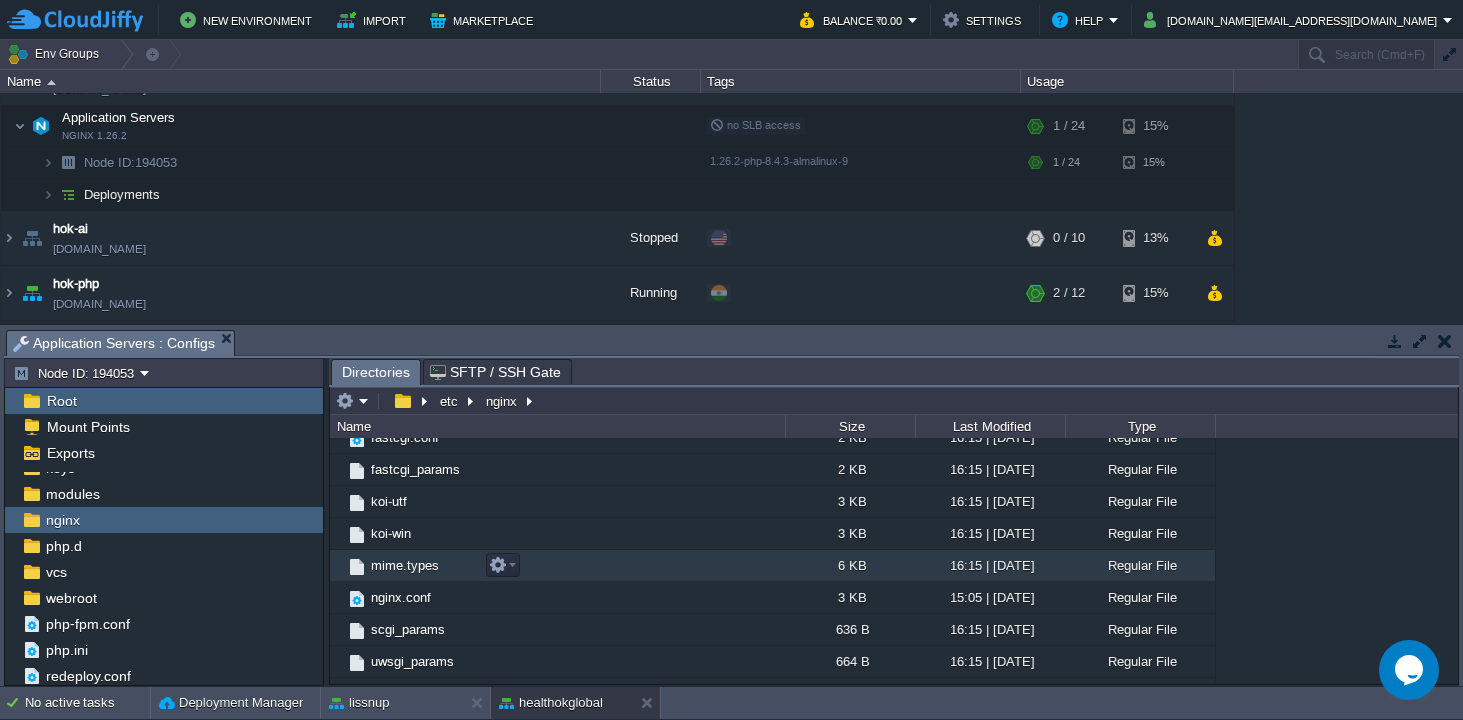 scroll, scrollTop: 140, scrollLeft: 0, axis: vertical 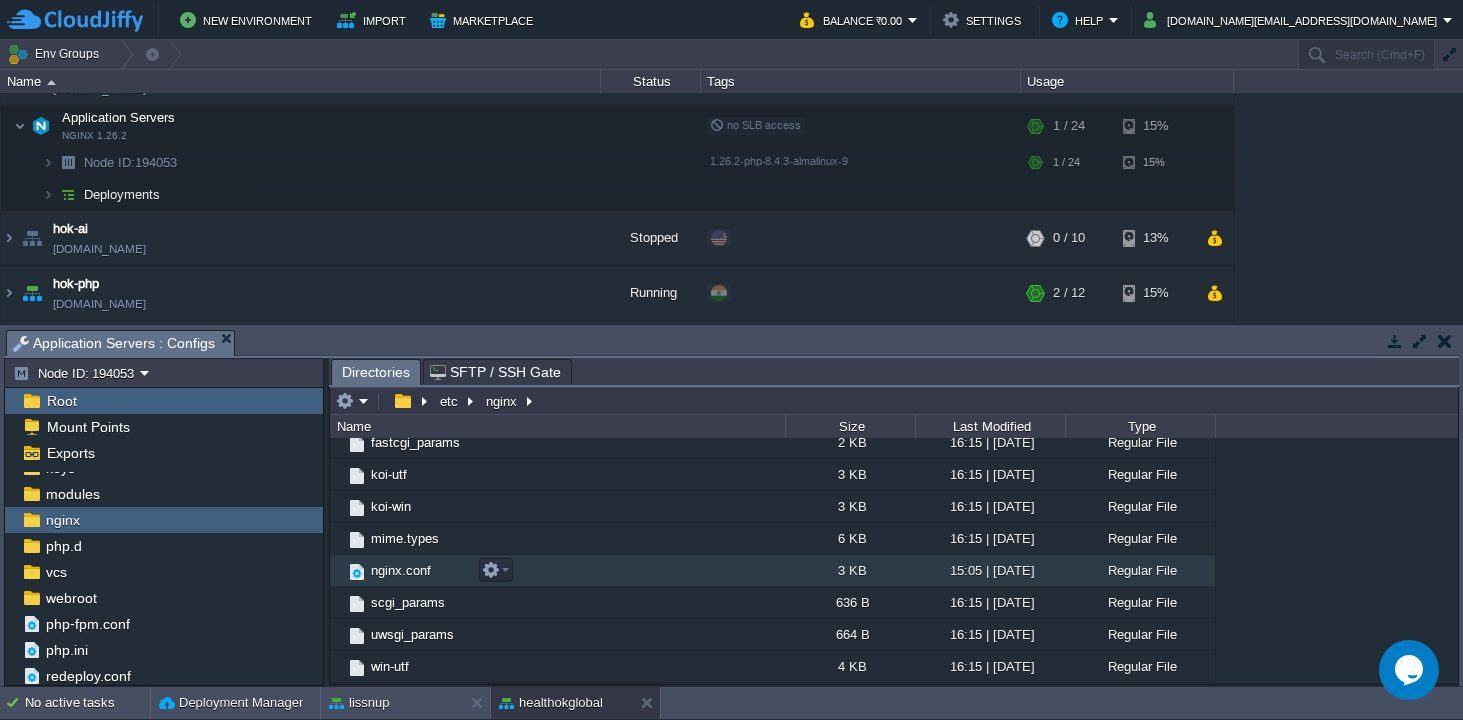 click on "nginx.conf" at bounding box center (401, 570) 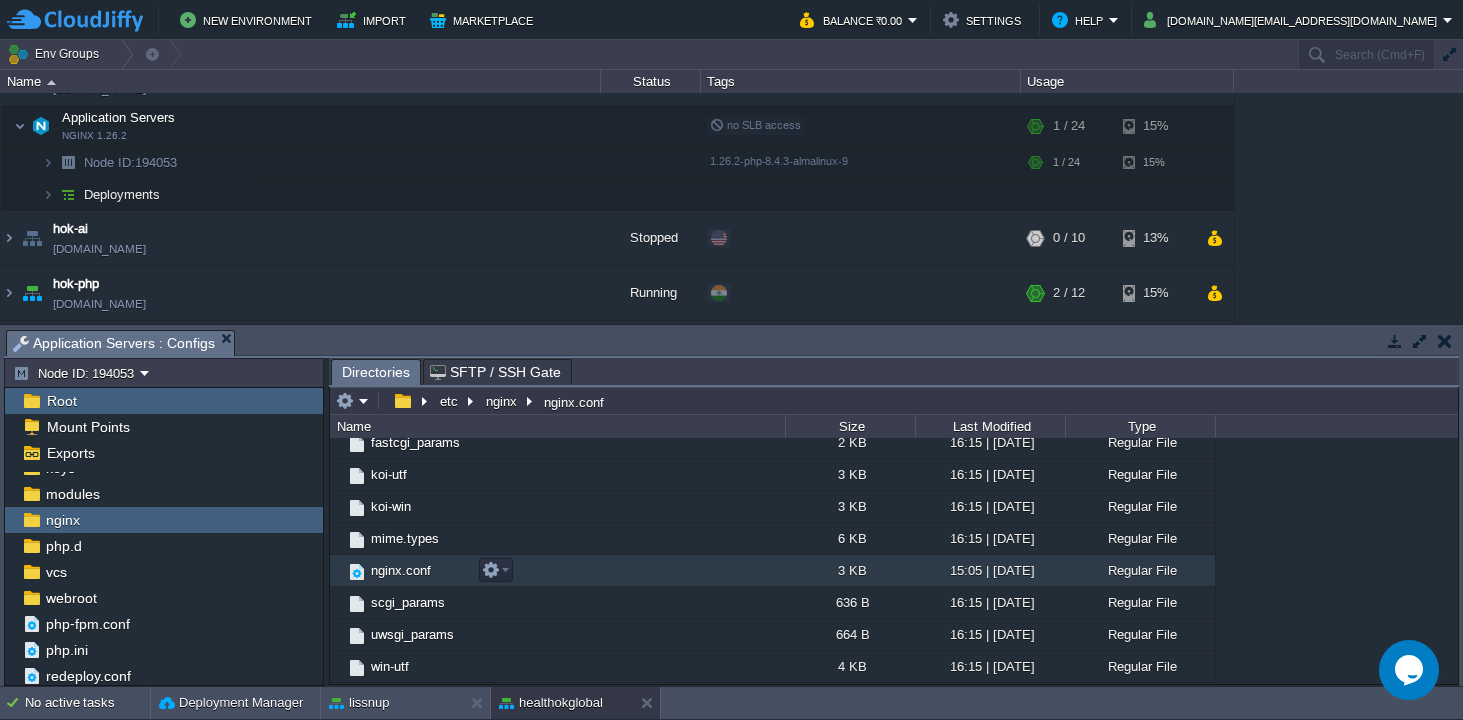 click on "nginx.conf" at bounding box center [401, 570] 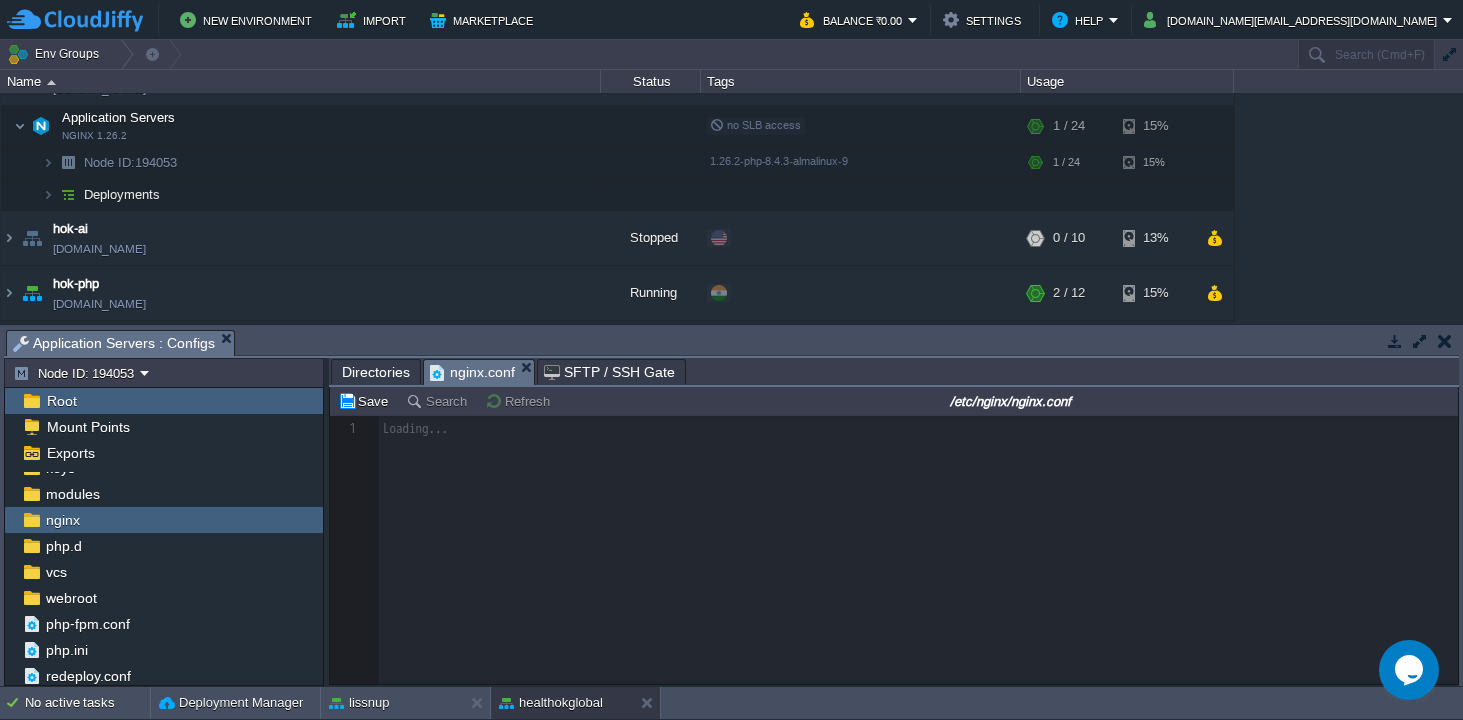 scroll, scrollTop: 6, scrollLeft: 0, axis: vertical 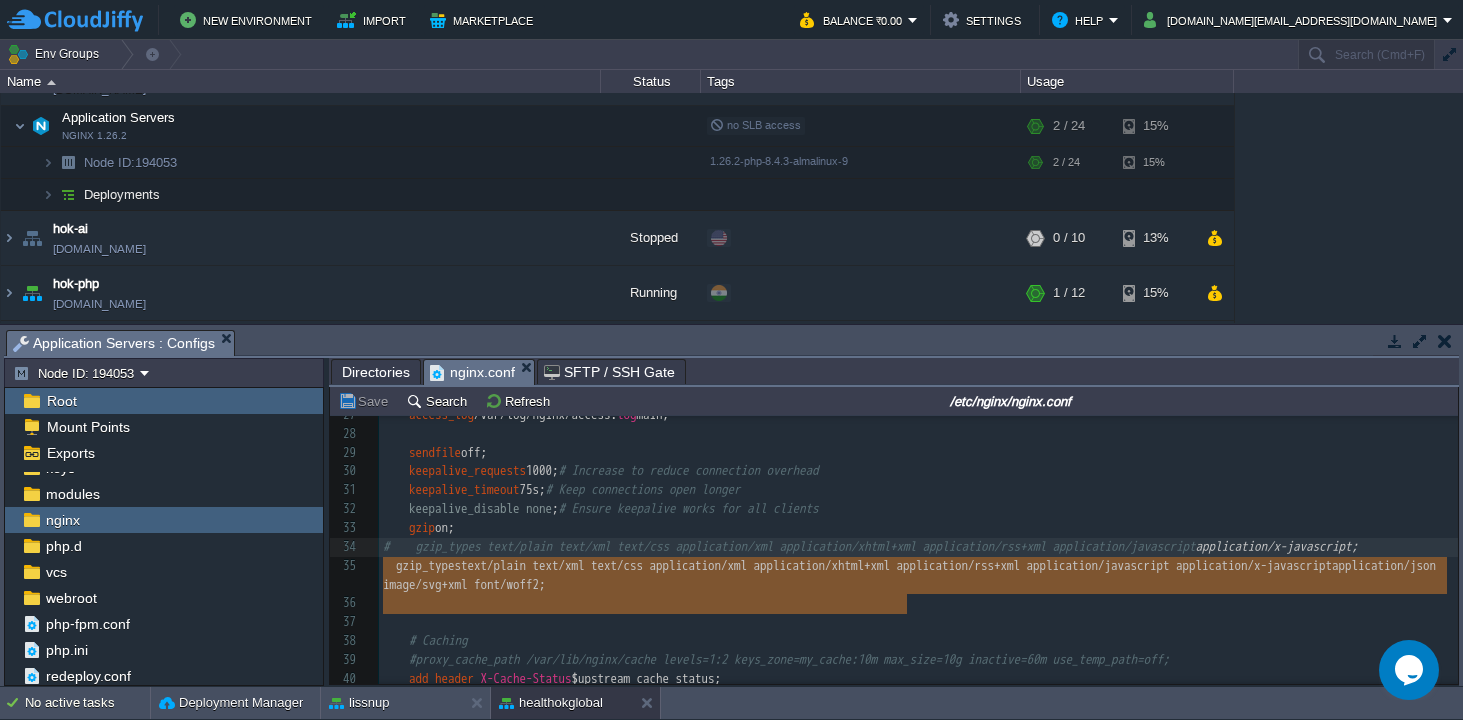 type on "gzip_types text/plain text/xml text/css application/xml application/xhtml+xml application/rss+xml application/javascript application/x-javascript application/json image/svg+xml font/woff2;" 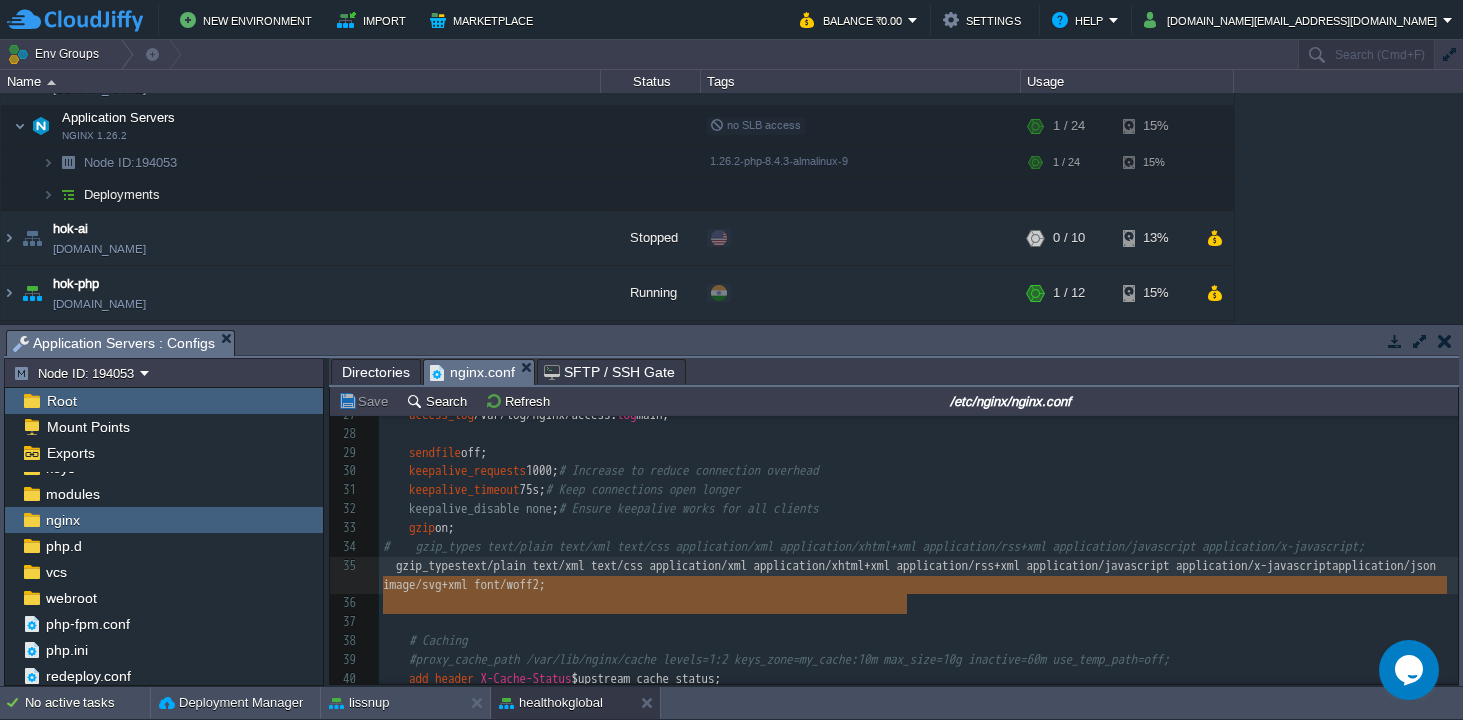 drag, startPoint x: 915, startPoint y: 607, endPoint x: 375, endPoint y: 591, distance: 540.237 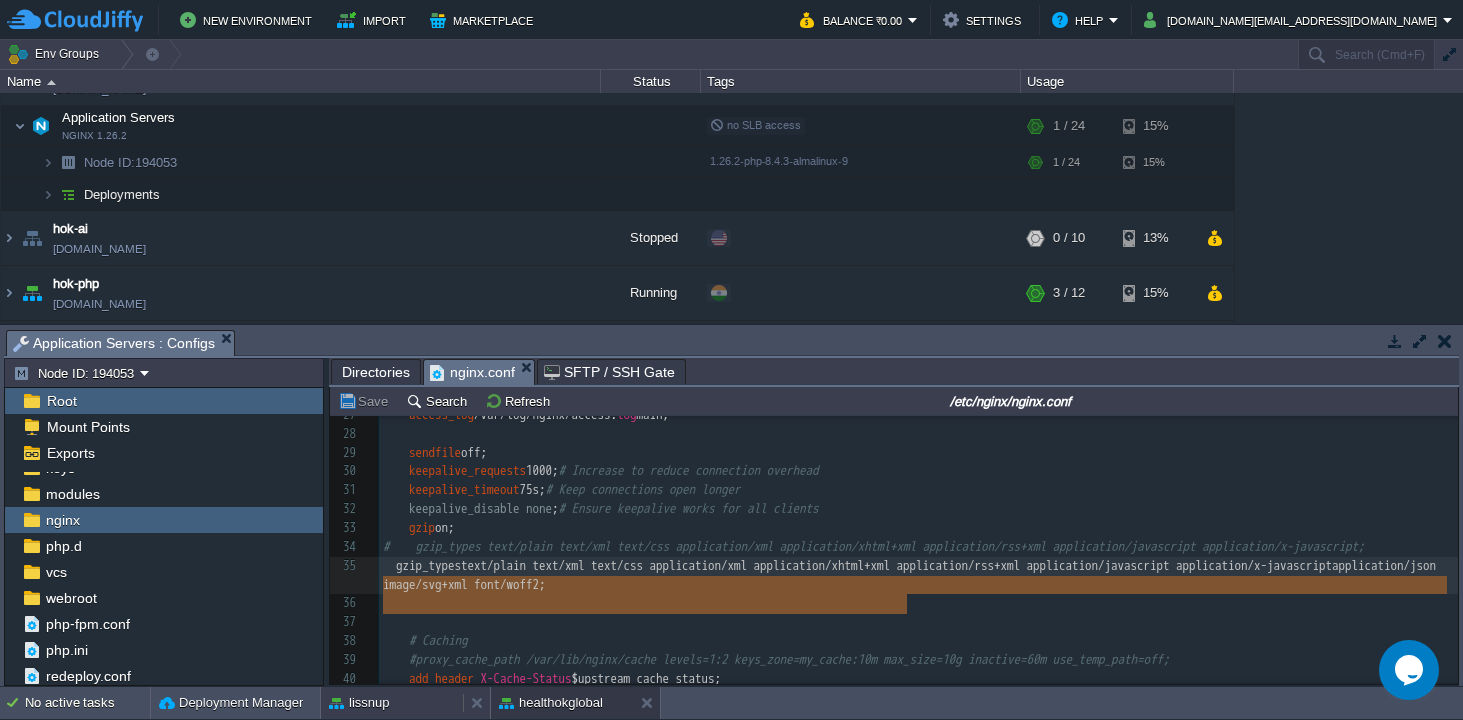 click on "lissnup" at bounding box center (392, 703) 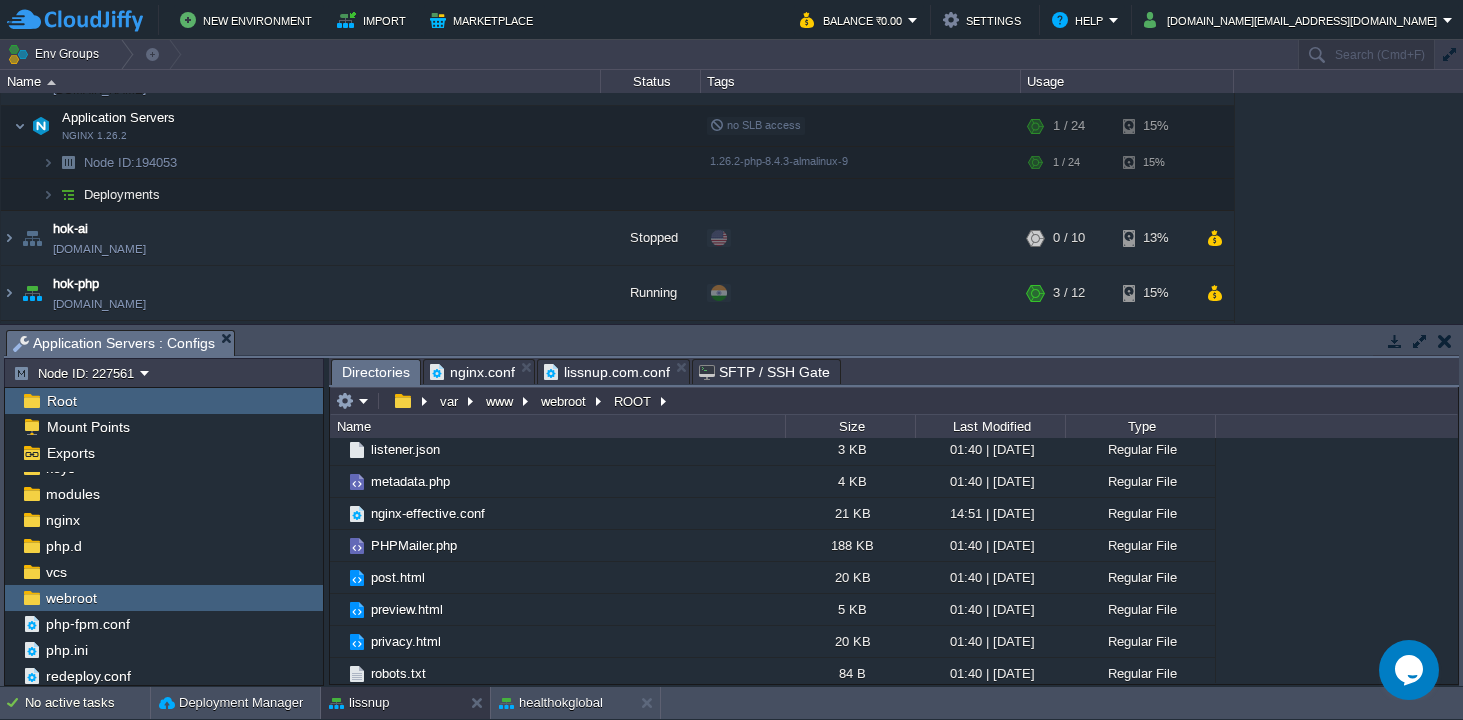 click on "nginx.conf" at bounding box center [472, 372] 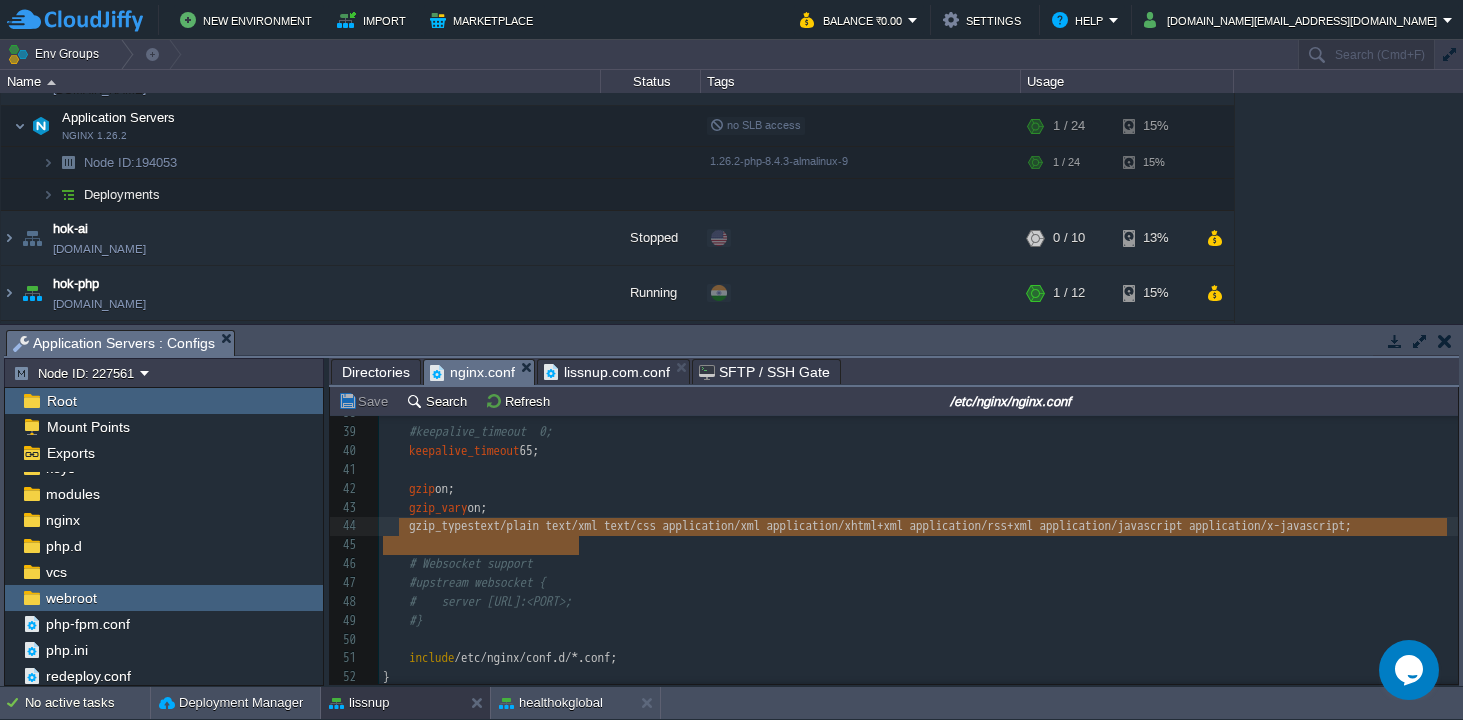 type on "gzip_types text/plain text/xml text/css application/xml application/xhtml+xml application/rss+xml application/javascript application/x-javascript;" 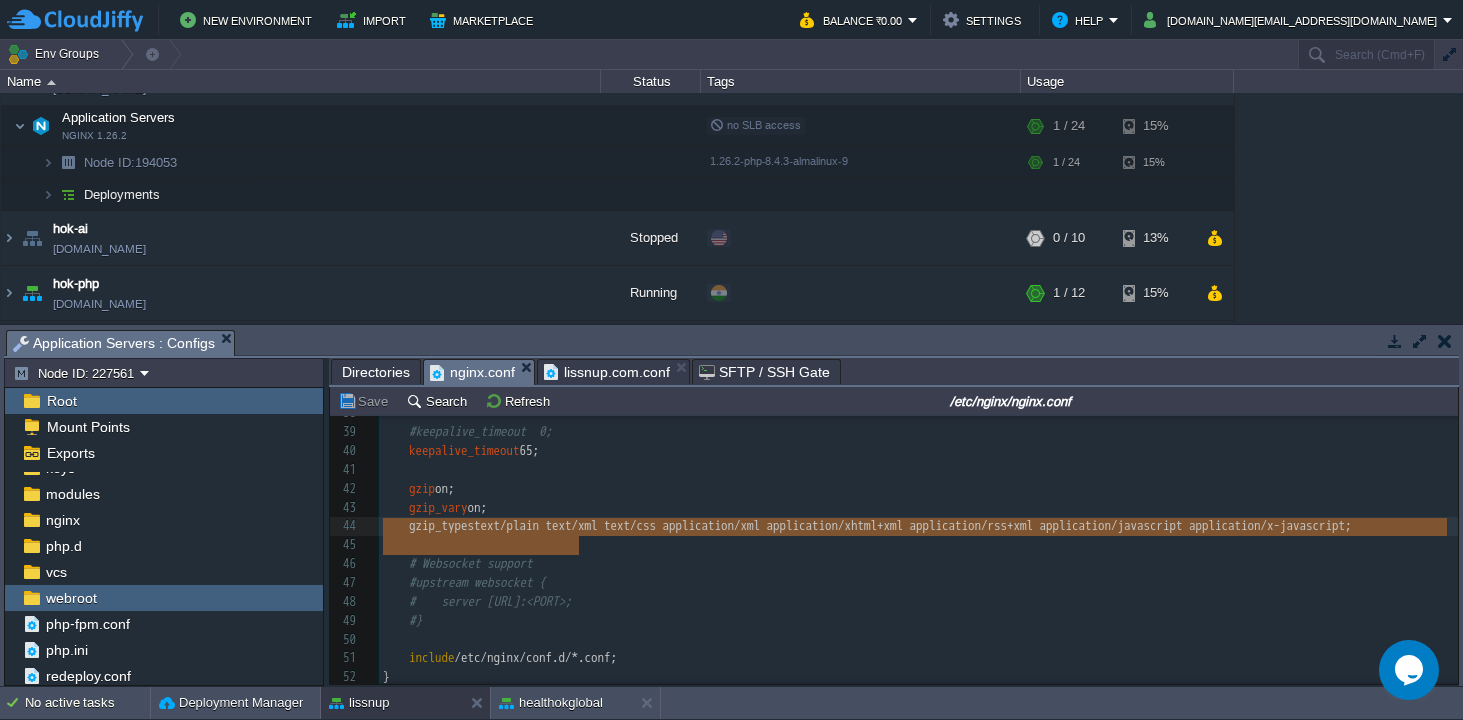 drag, startPoint x: 597, startPoint y: 540, endPoint x: 360, endPoint y: 534, distance: 237.07594 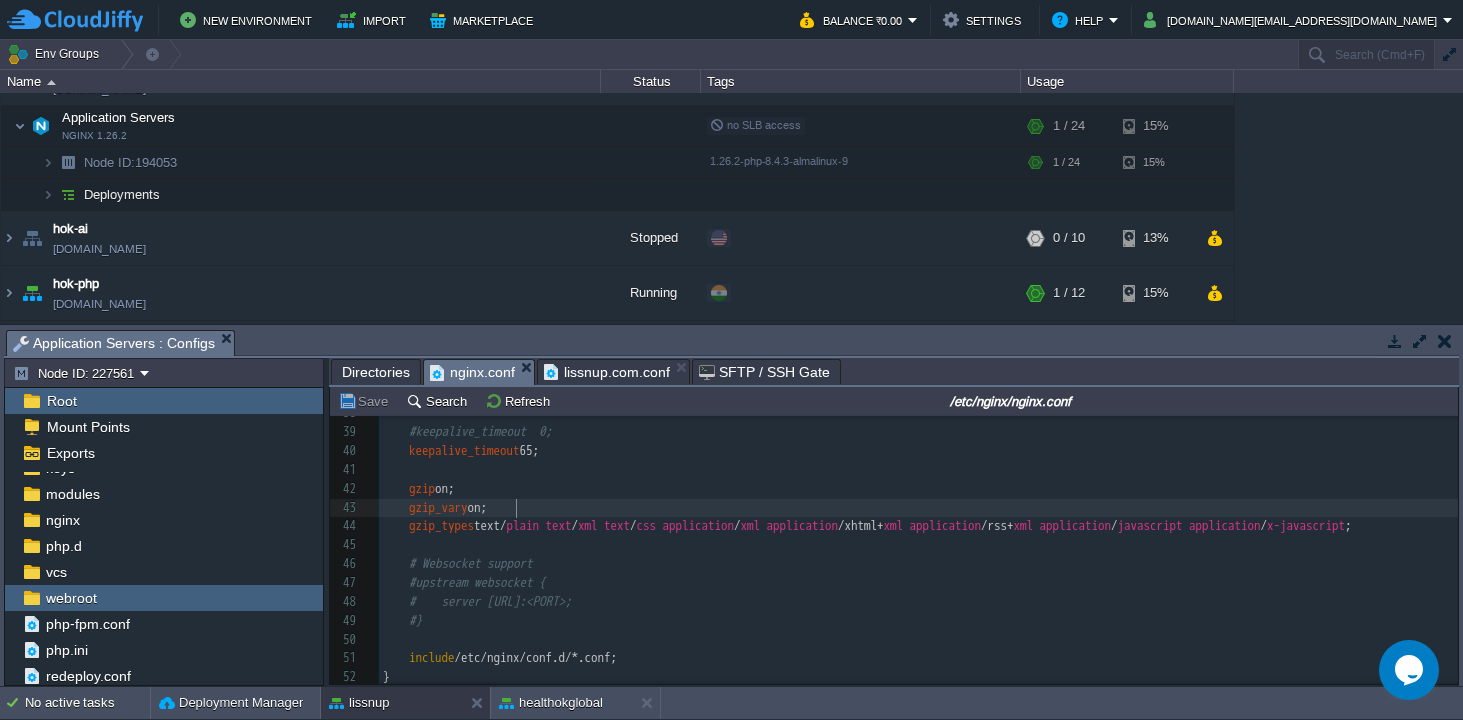 click on "gzip_vary  on;" at bounding box center [918, 508] 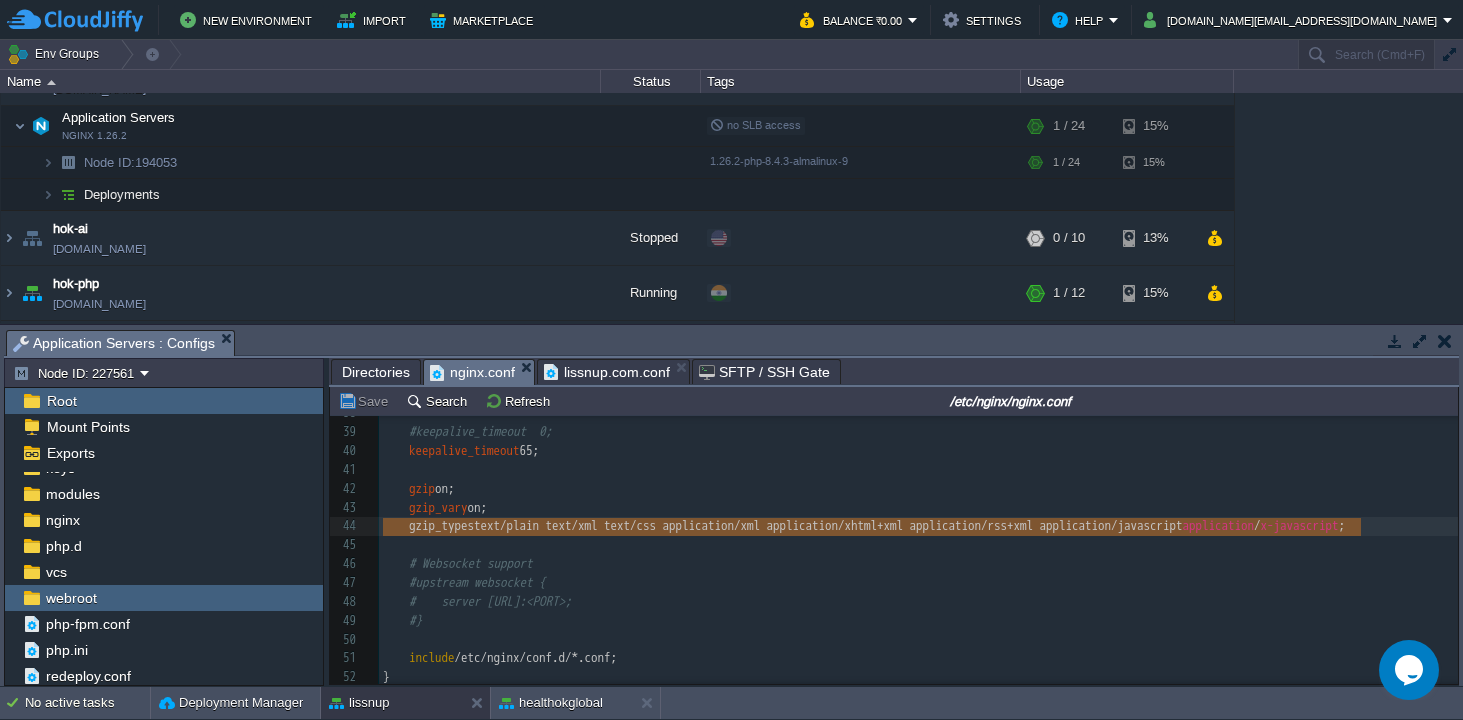 type on "gzip_types text/plain text/xml text/css application/xml application/xhtml+xml application/rss+xml application/javascript application/x-javascript;" 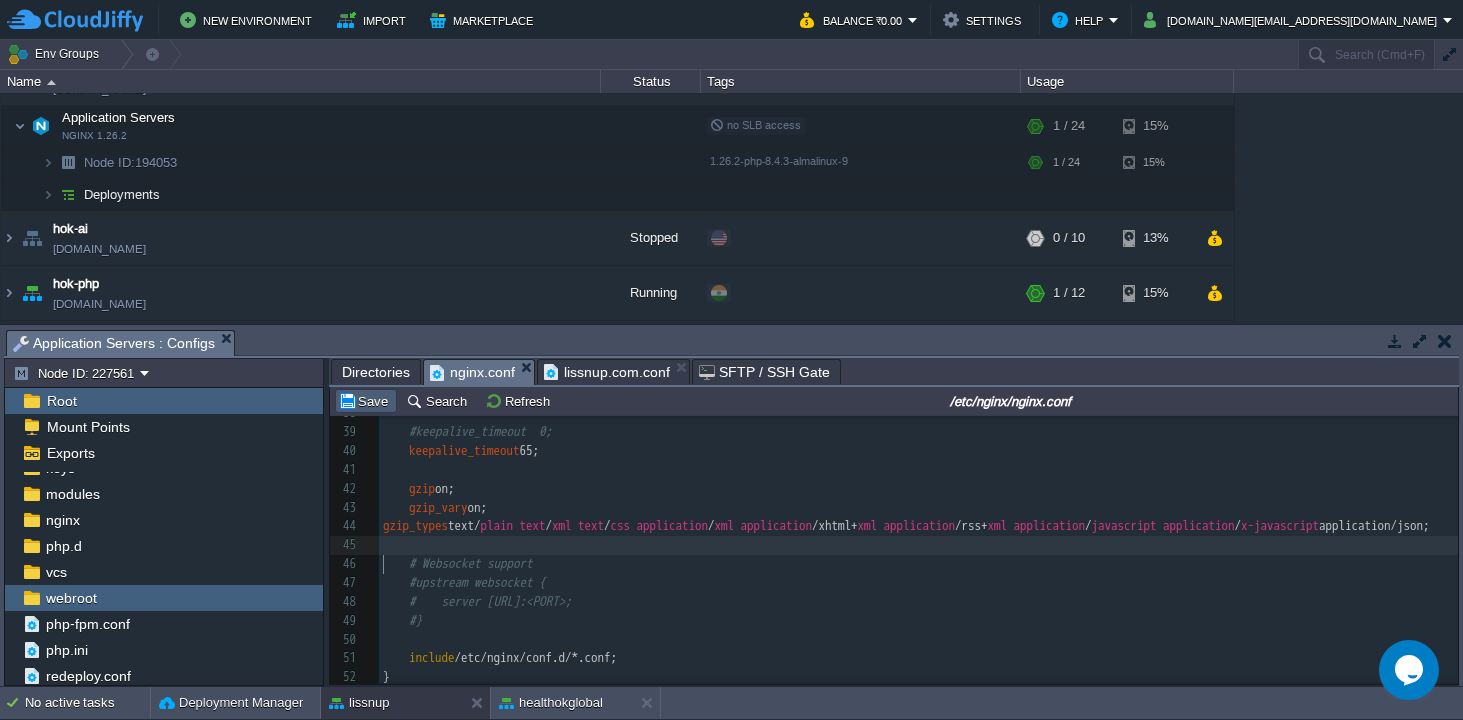 click on "Save" at bounding box center [366, 401] 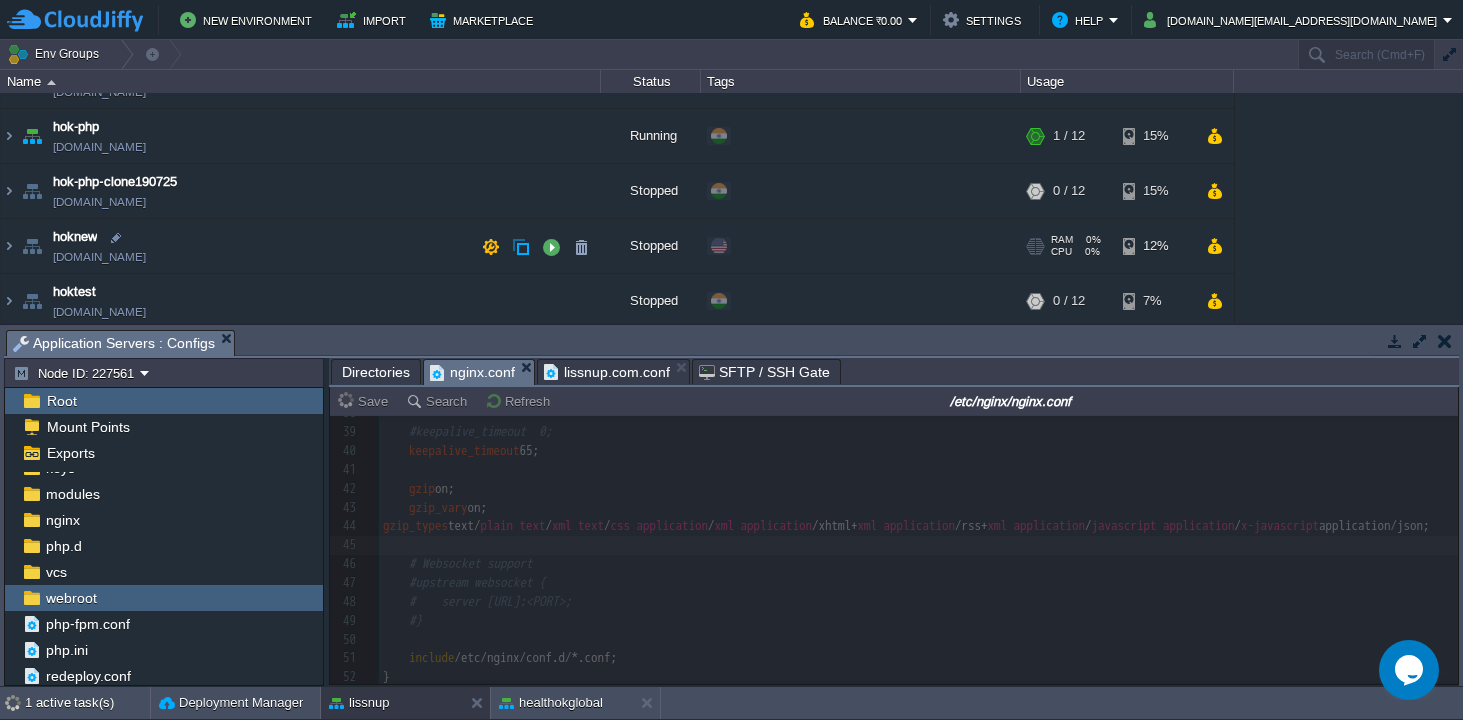 scroll, scrollTop: 315, scrollLeft: 0, axis: vertical 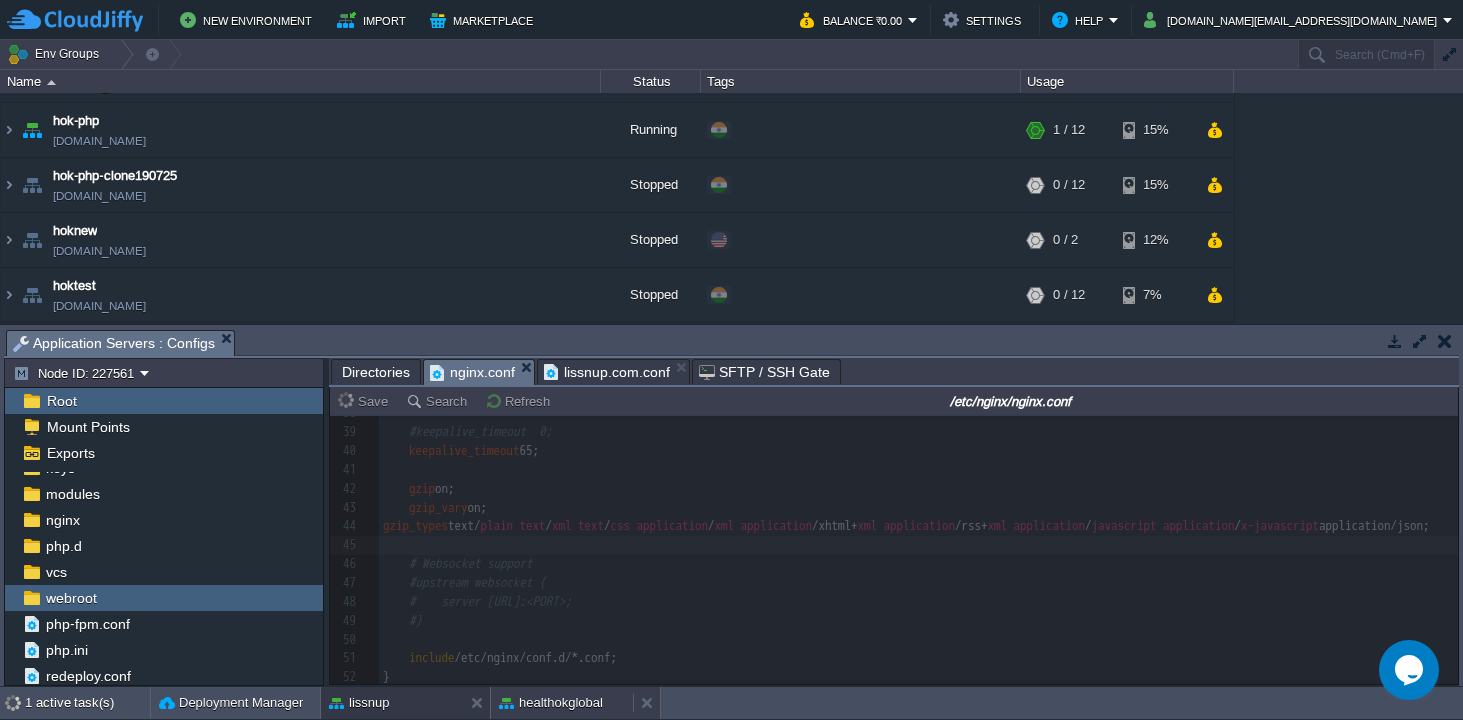 click on "healthokglobal" at bounding box center (551, 703) 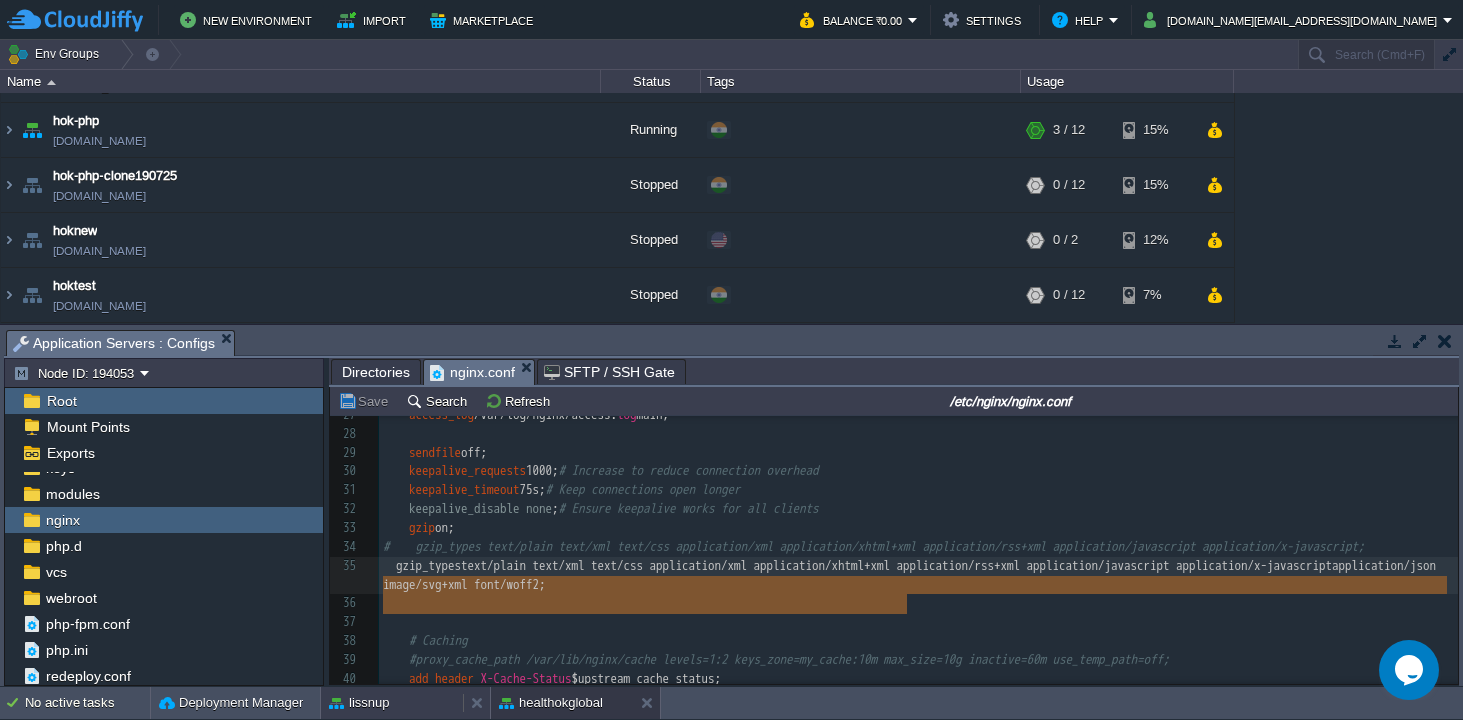 click on "lissnup" at bounding box center (359, 703) 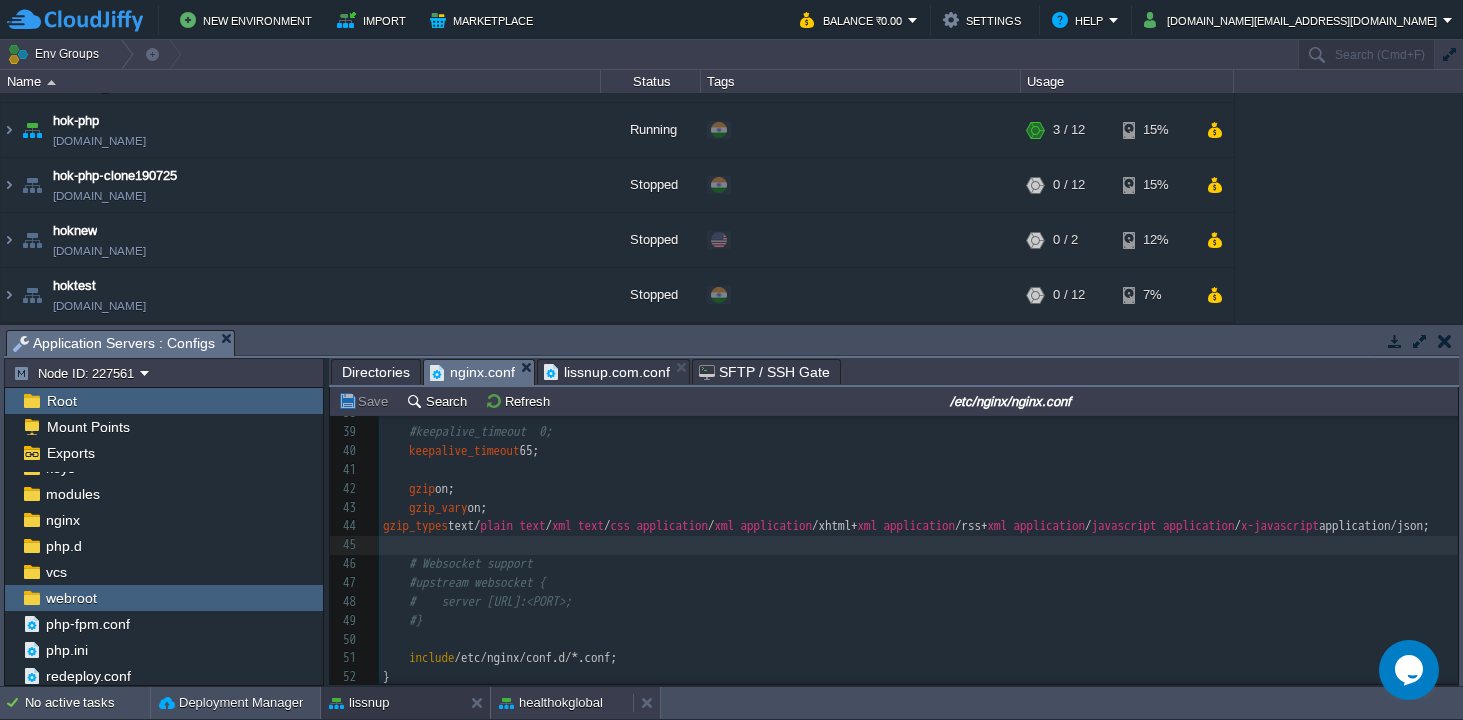click on "healthokglobal" at bounding box center (551, 703) 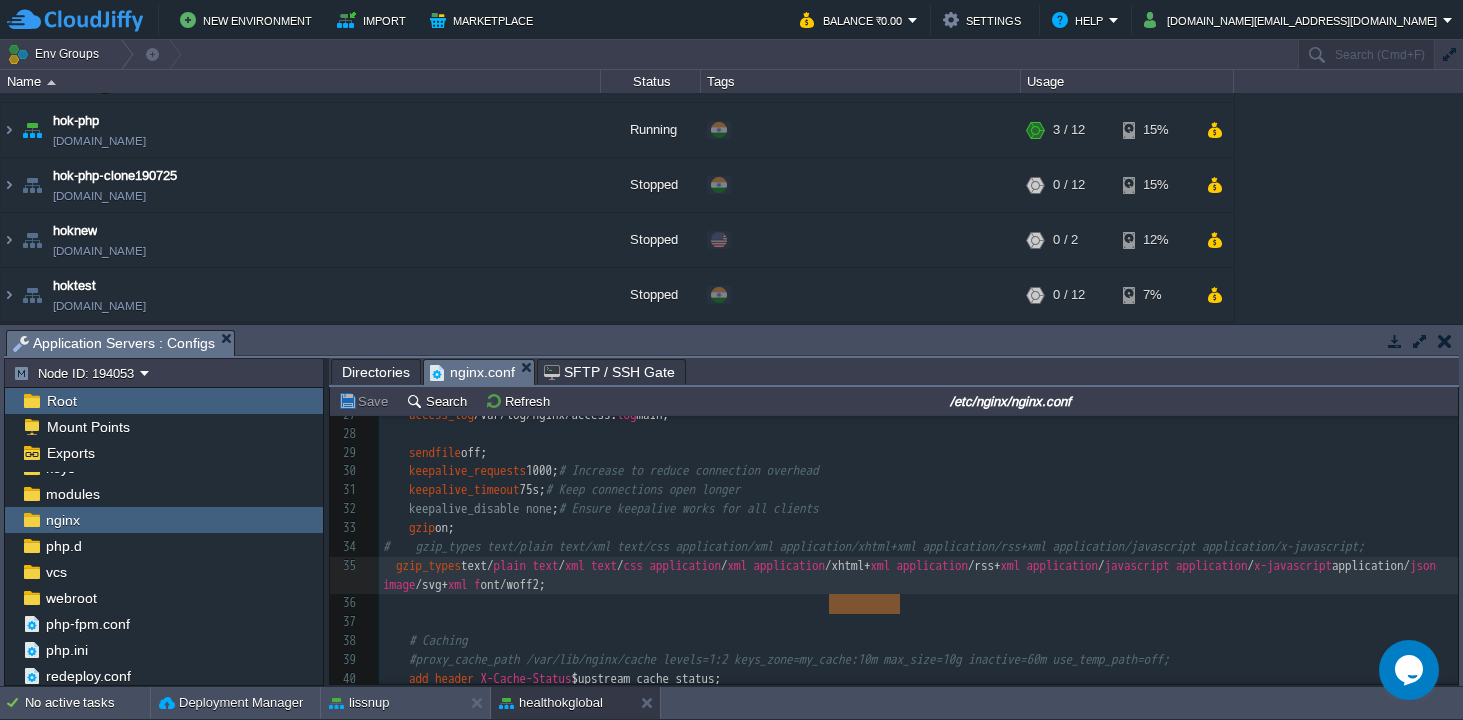 type on "font/woff2" 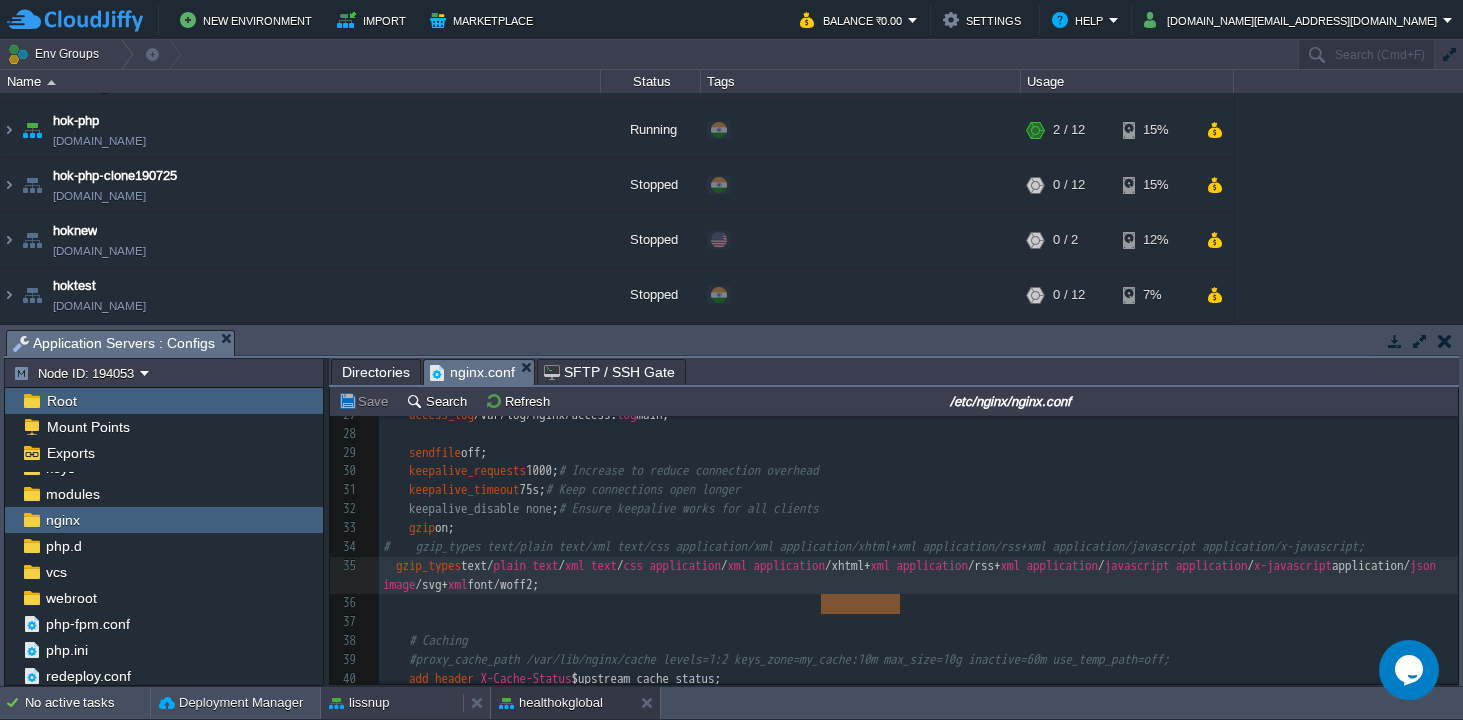 click on "lissnup" at bounding box center [392, 703] 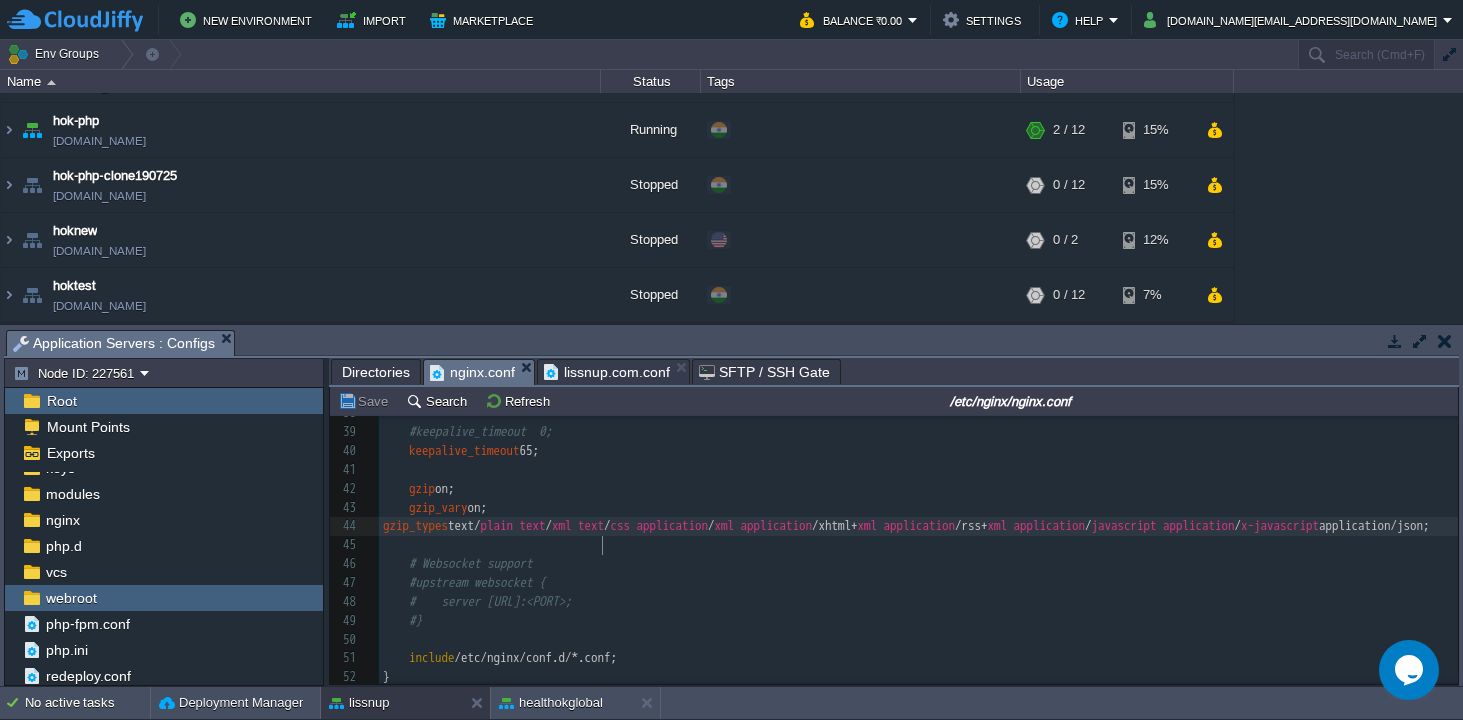 click on "gzip_types  text/ plain text / xml text / css application / xml application /xhtml+ xml application /rss+ xml application / javascript application / x-javascript  application/json;" at bounding box center (918, 526) 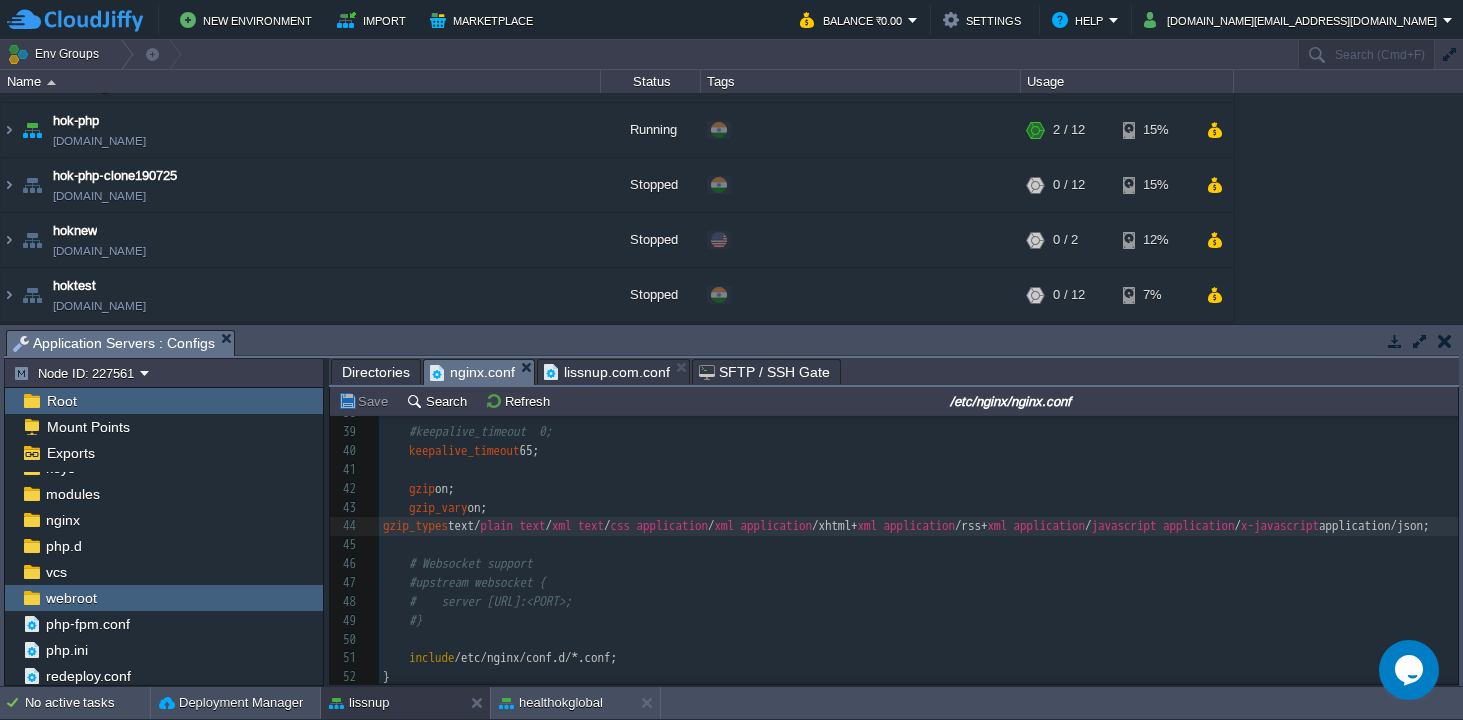 scroll, scrollTop: 6, scrollLeft: 7, axis: both 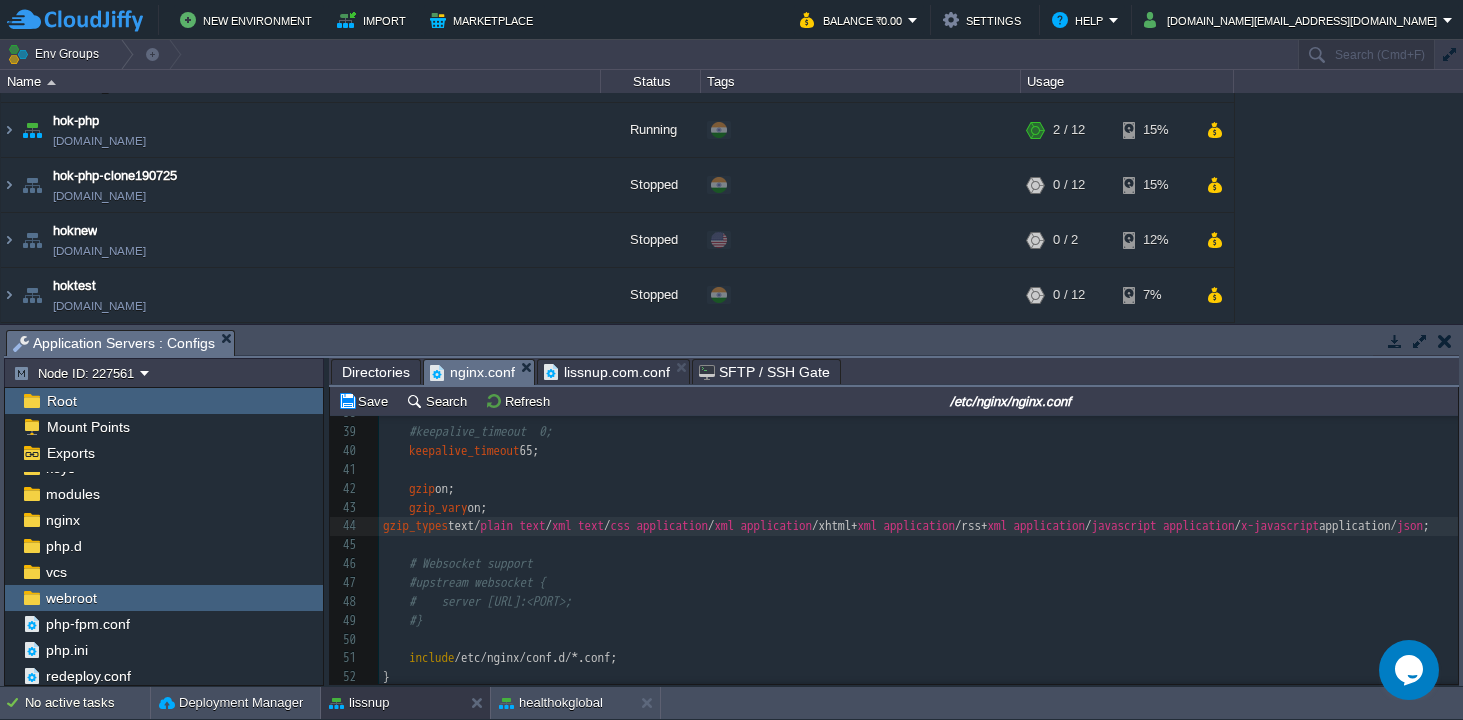 paste 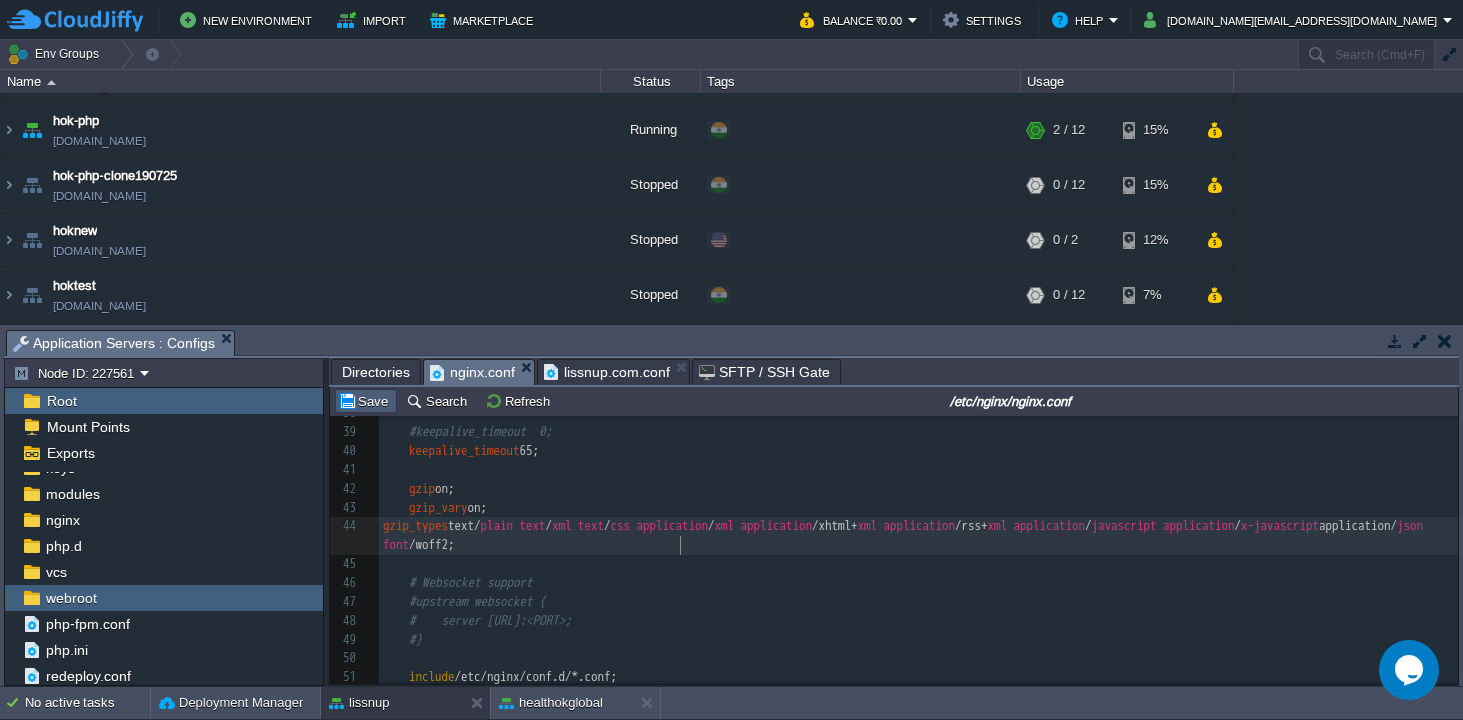 click on "Save" at bounding box center [366, 401] 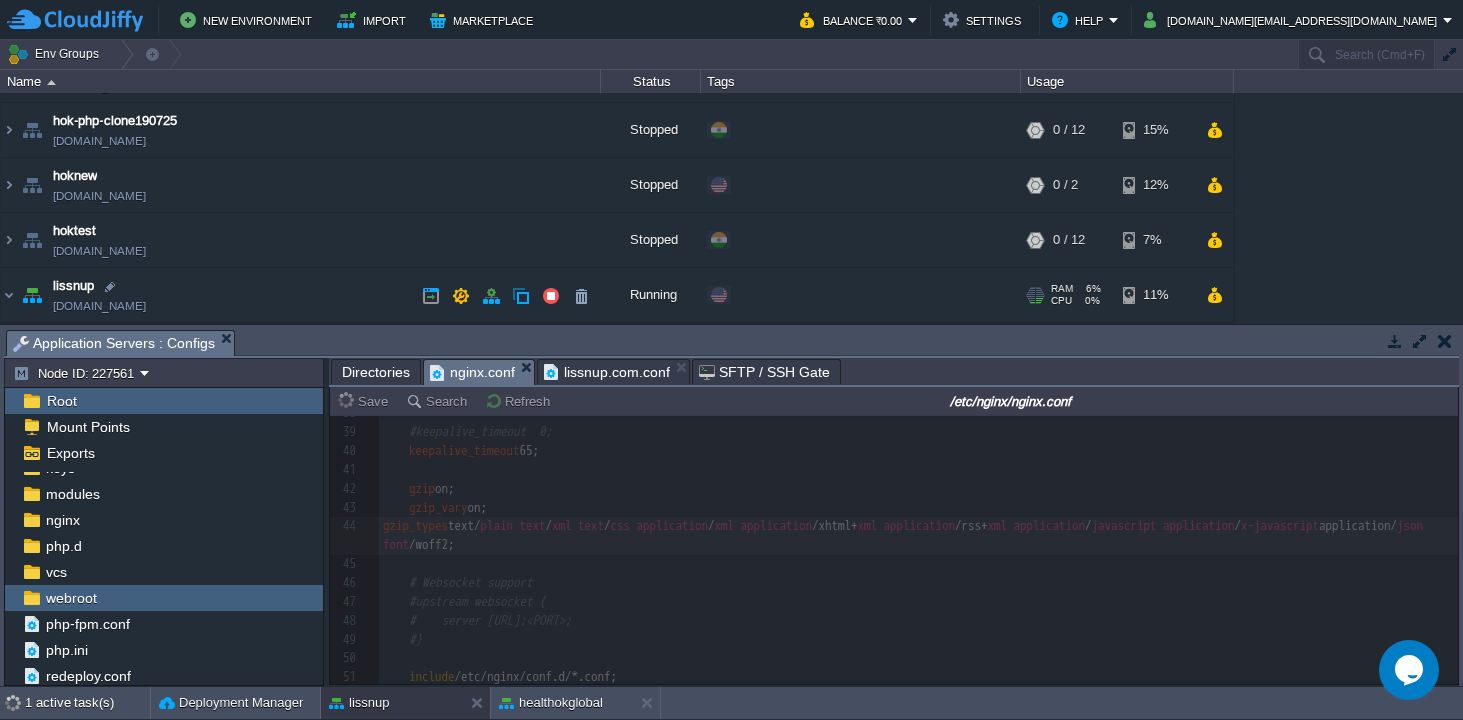 scroll, scrollTop: 413, scrollLeft: 0, axis: vertical 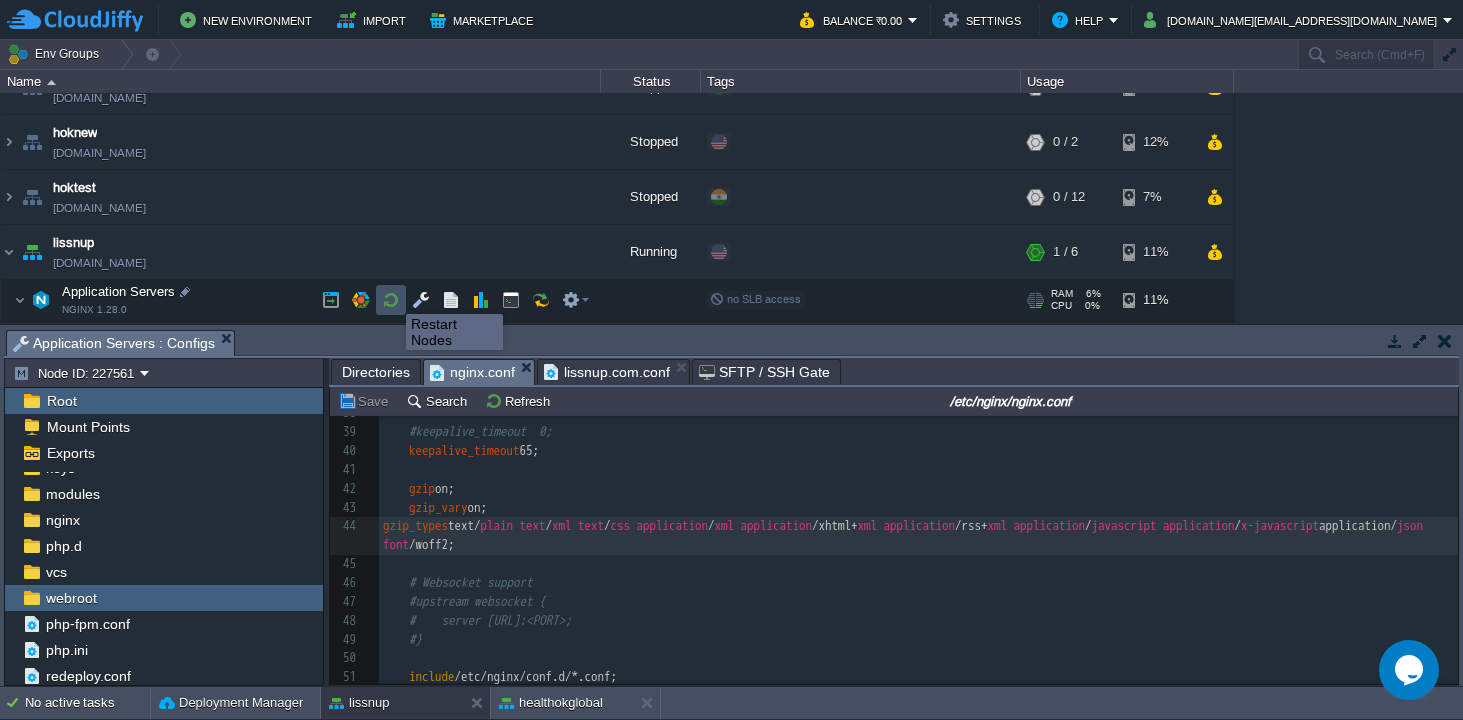 click at bounding box center [391, 300] 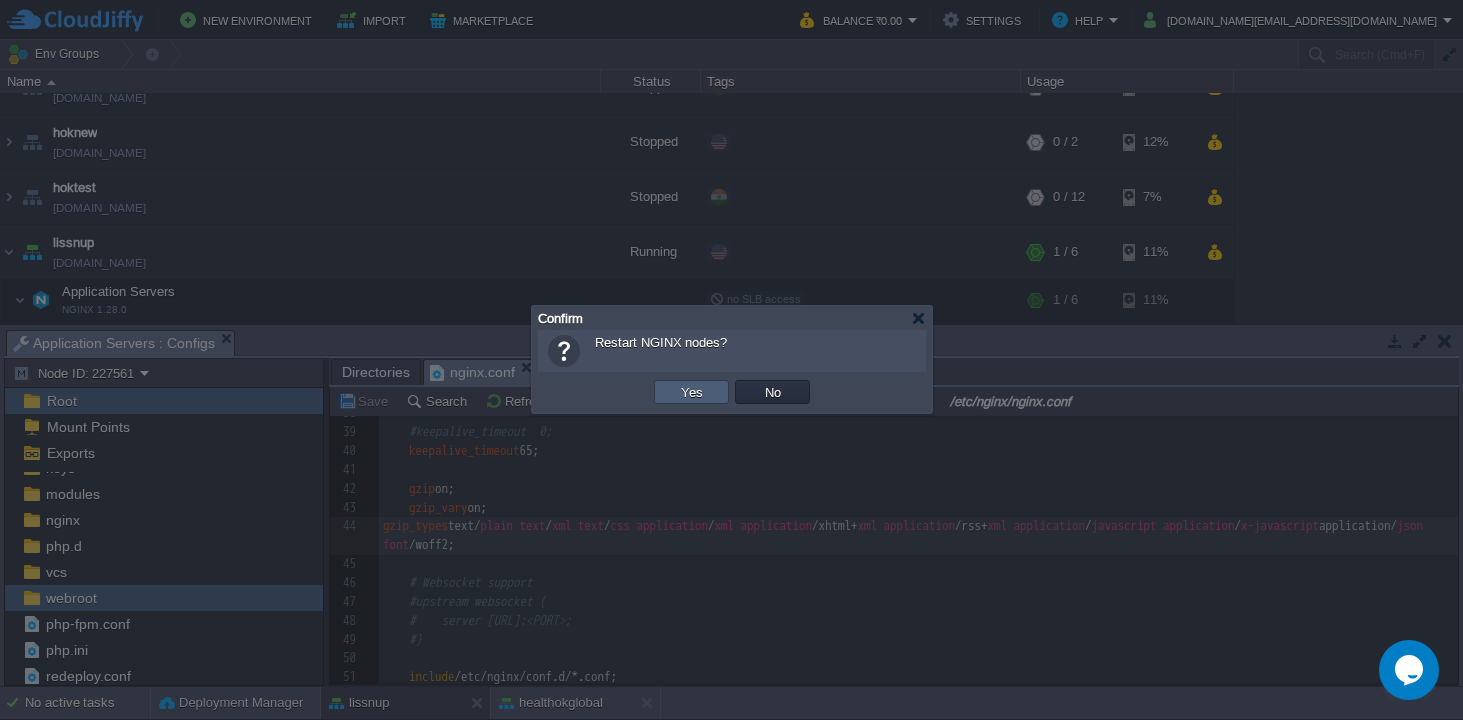 click on "Yes" at bounding box center (691, 392) 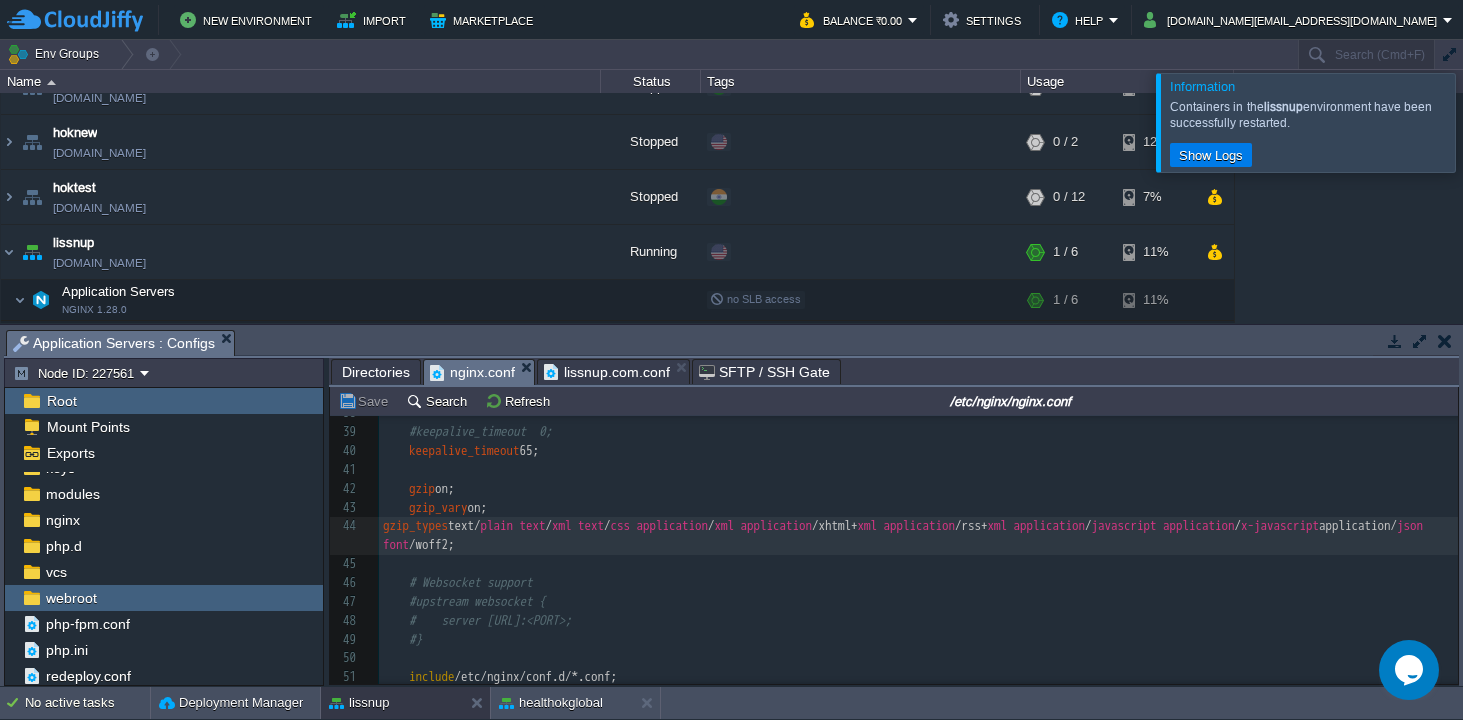 click on "xxxxxxxxxx #user  nobody;   22      default_type   application/ octet-stream ; 23      client_max_body_size  100m; 24 ​ 25      log_format    main    '$remote_addr:$http_x_remote_port - $remote_user [$time_local] "$request" ' 26                        '$status $body_bytes_sent "$http_referer" ' 27                        '"$http_user_agent" "$http_x_forwarded_for" ' 28                        '"$host" sn="$server_name" ' 29                        'rt=$request_time ' 30                        'ua="$upstream_addr" us="$upstream_status" ' 31                        'ut="$upstream_response_time" ul="$upstream_response_length" ' 32                        'cs=$upstream_cache_status'  ; 33 ​ 34      access_log   /var/log/nginx/access. log   main; 35 ​ 36      sendfile         on; 37      #tcp_nopush     on; 38 ​ 39      #keepalive_timeout  0; 40      keepalive_timeout   65; 41 ​ 42      gzip   on; 43      gzip_vary  on; 44 /" at bounding box center [918, 414] 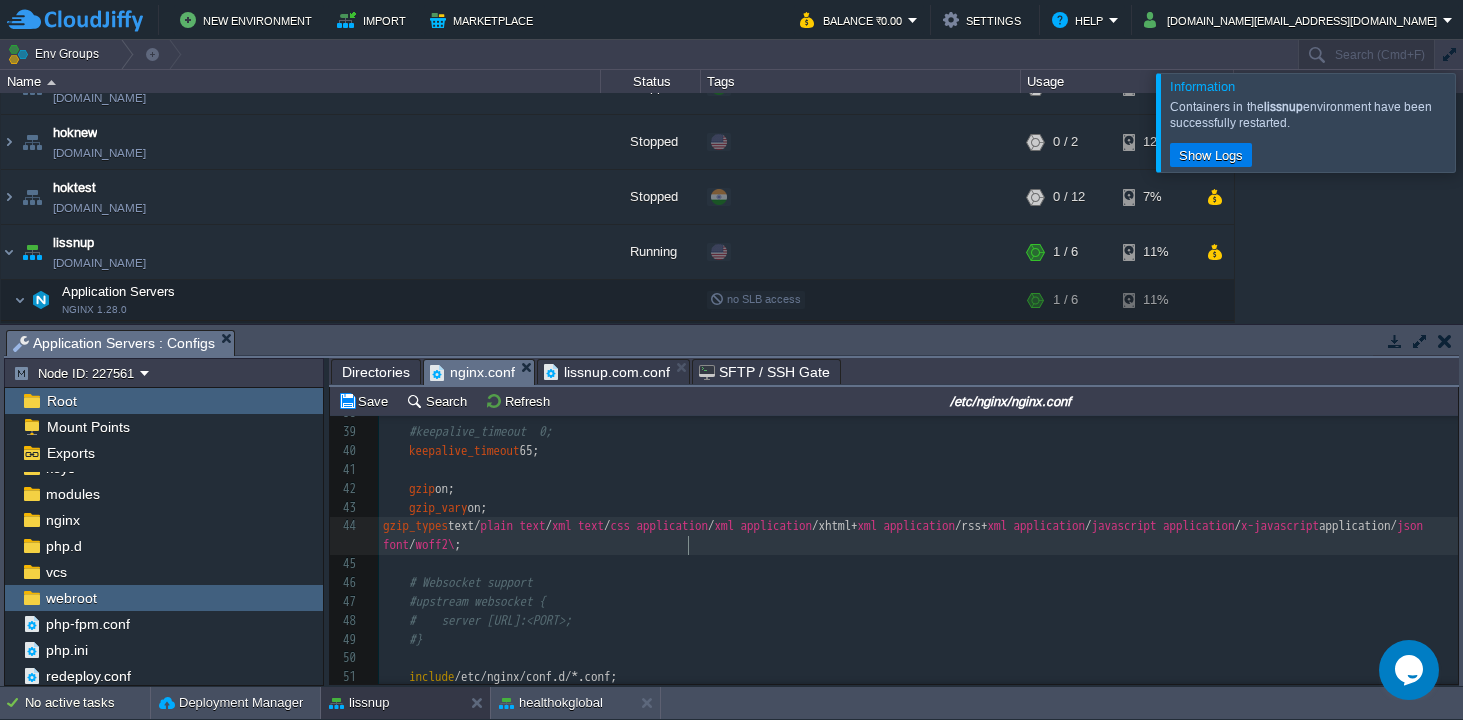 type on "\\\" 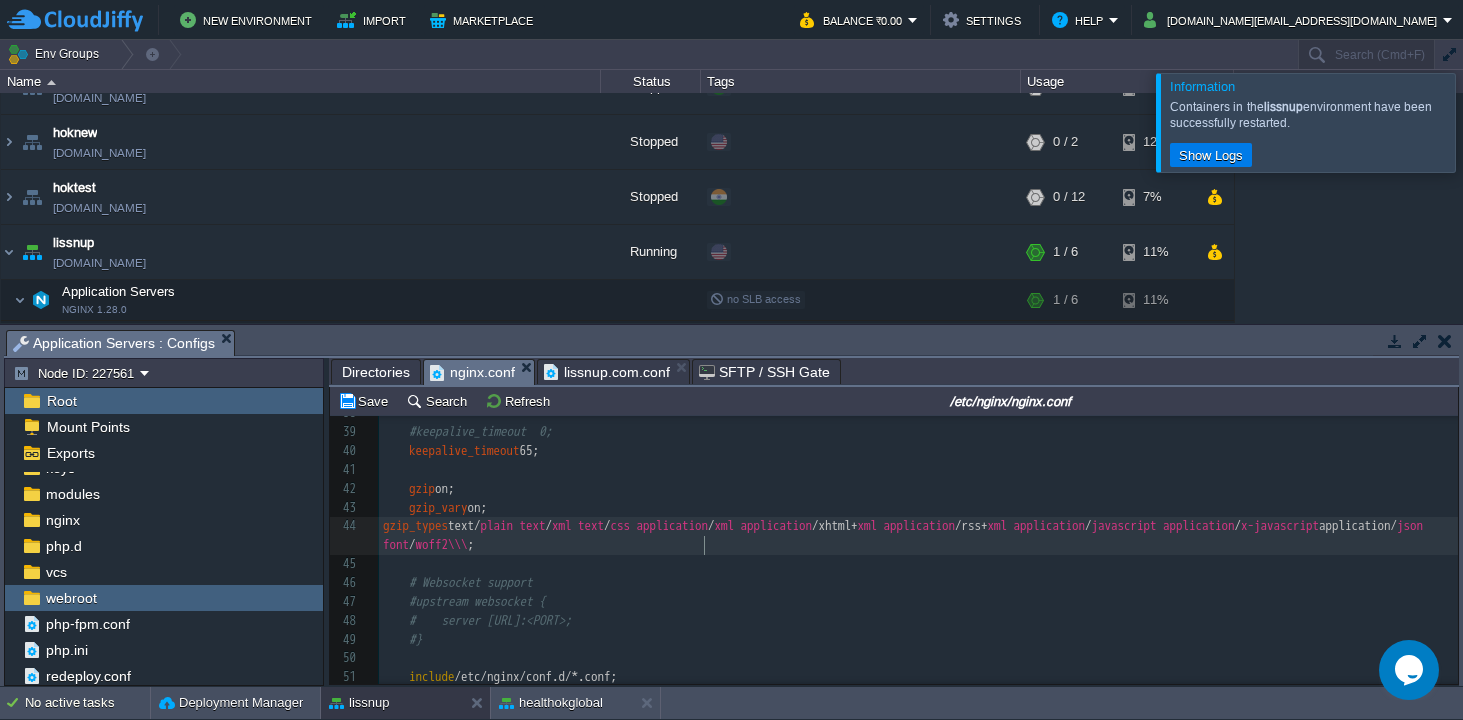 scroll, scrollTop: 6, scrollLeft: 22, axis: both 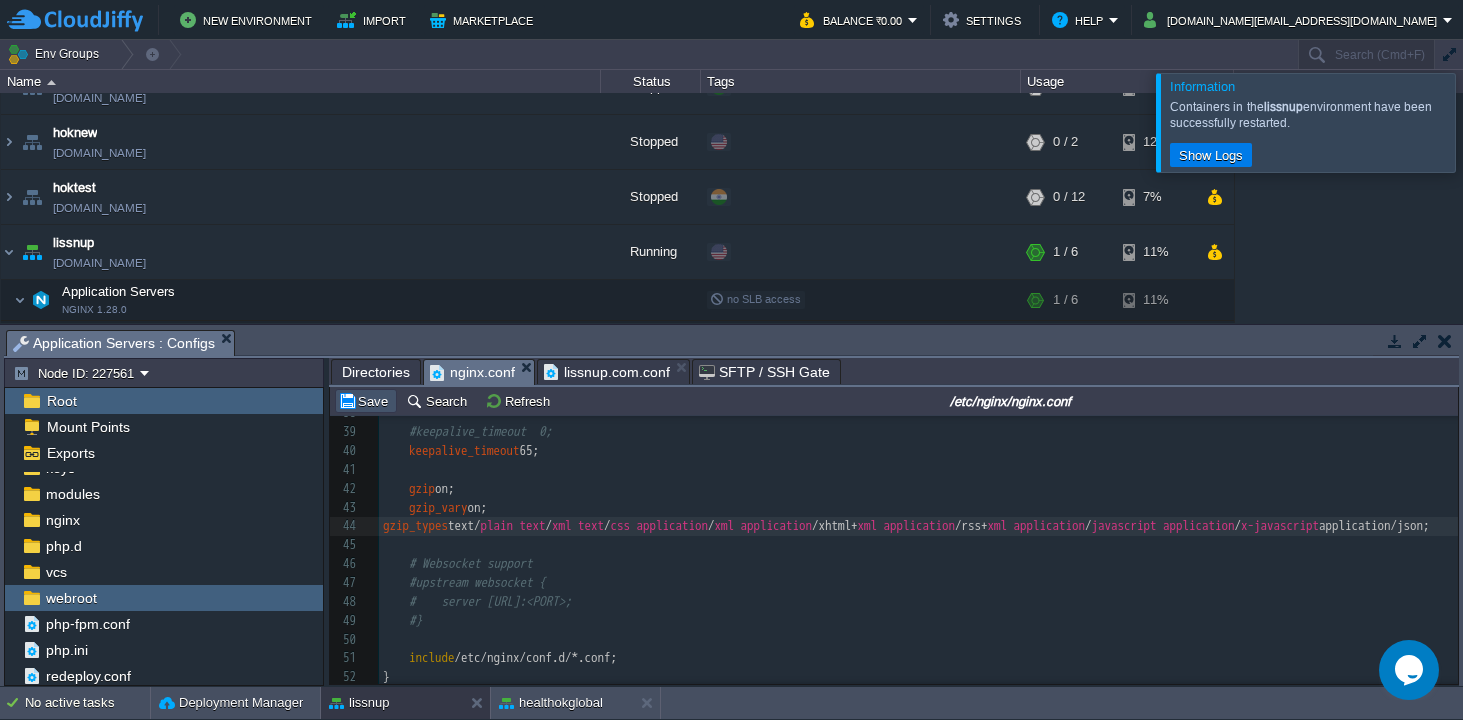 click on "Save" at bounding box center [366, 401] 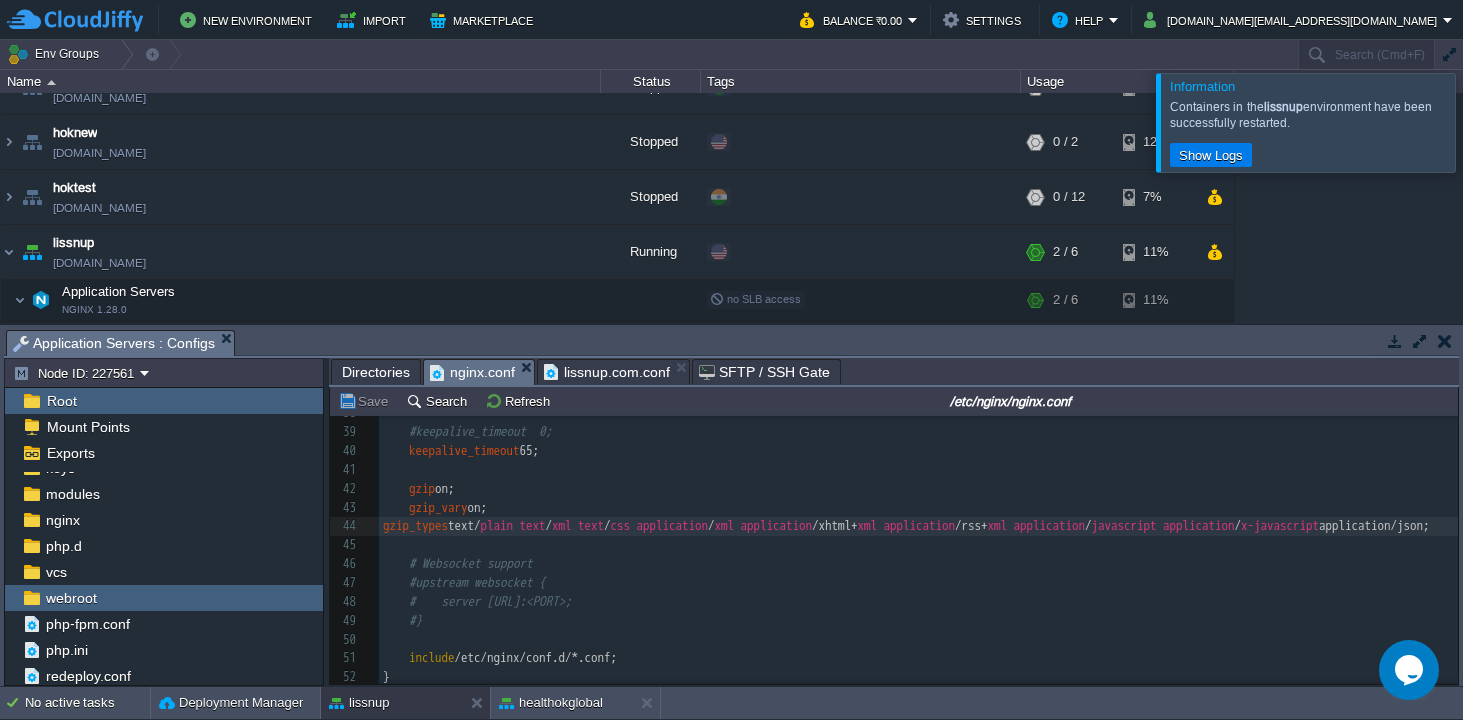 click on "Directories" at bounding box center [376, 372] 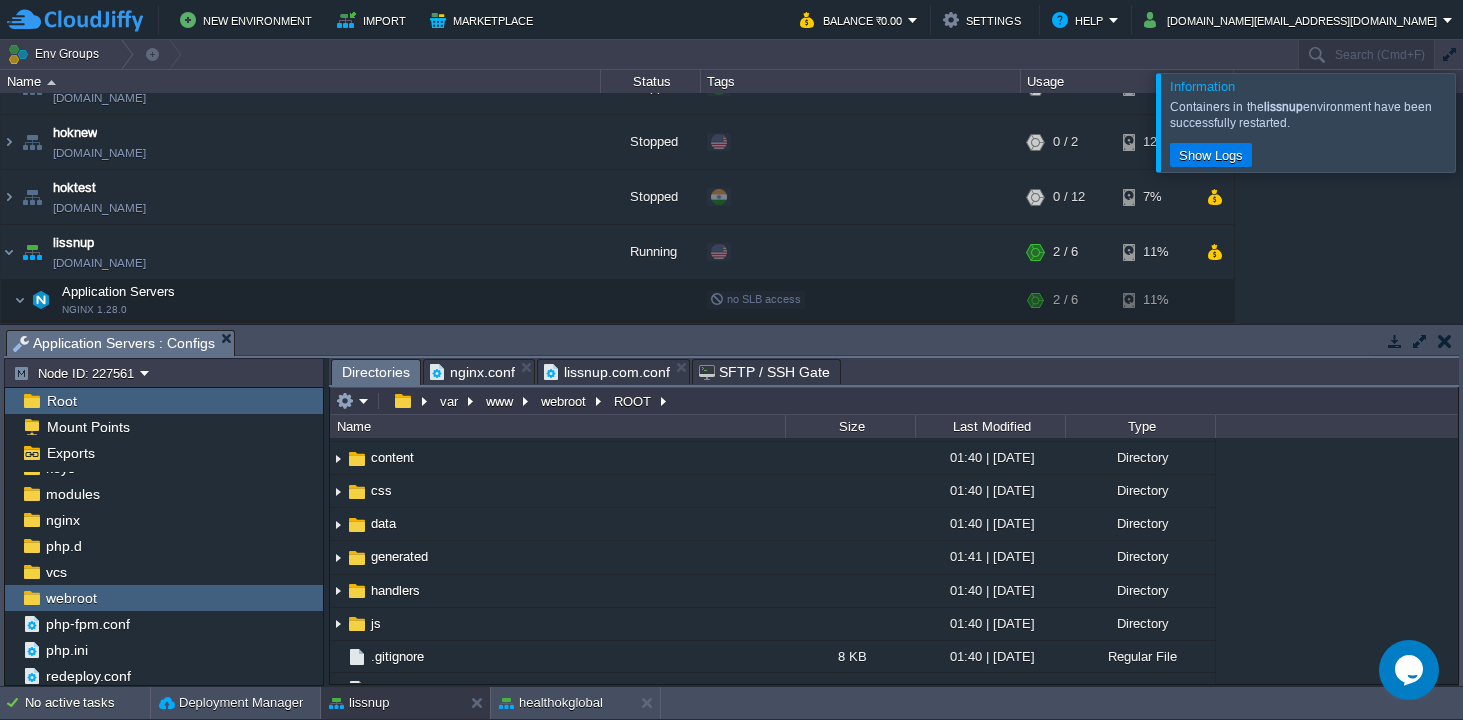 scroll, scrollTop: 0, scrollLeft: 0, axis: both 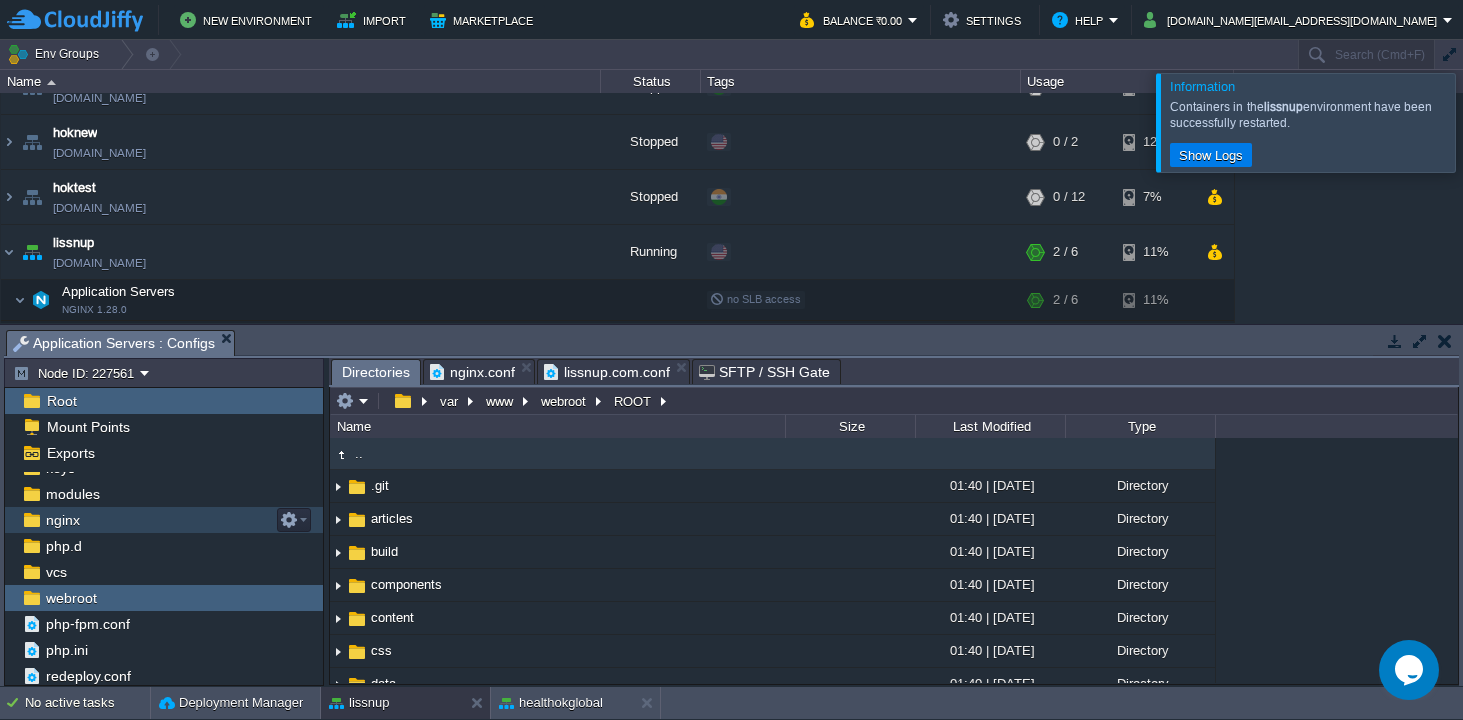 click on "nginx" at bounding box center (164, 520) 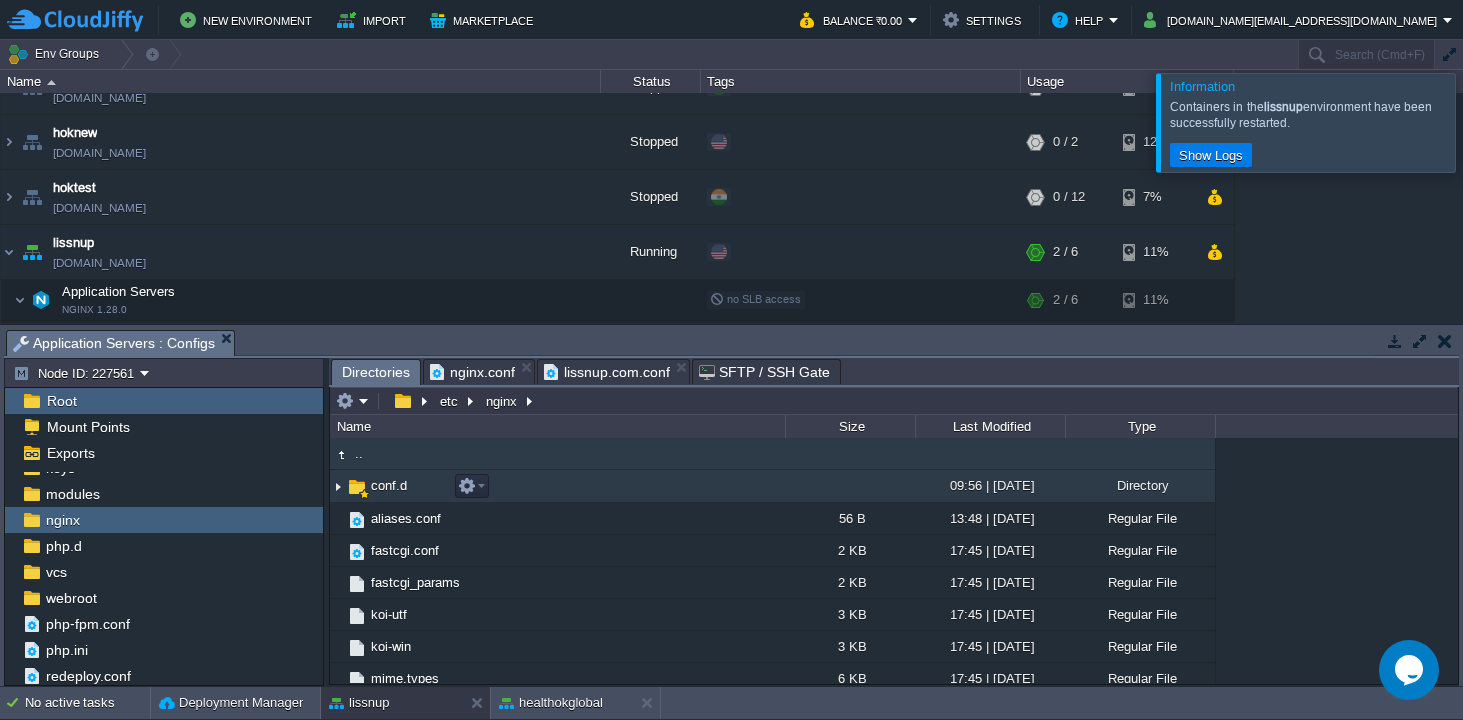 click on "conf.d" at bounding box center (389, 485) 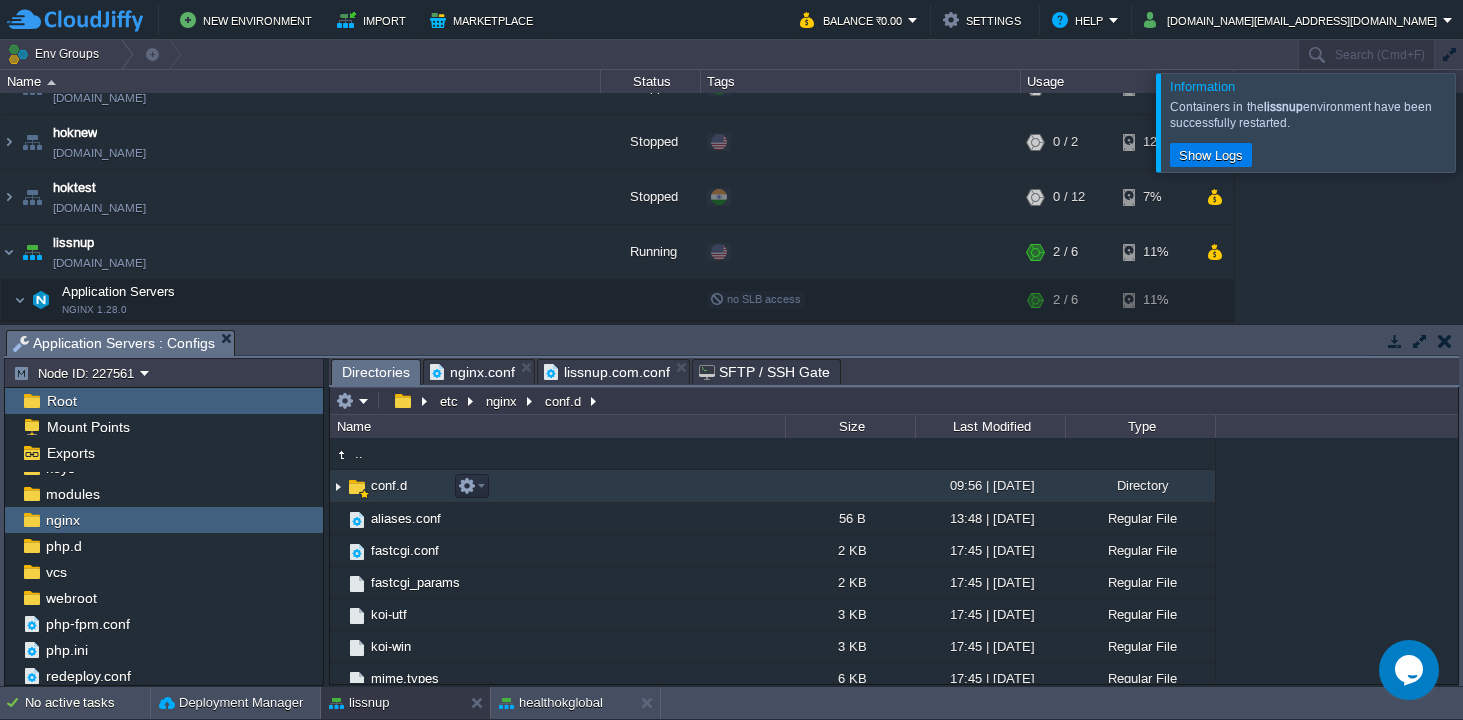 click on "conf.d" at bounding box center [389, 485] 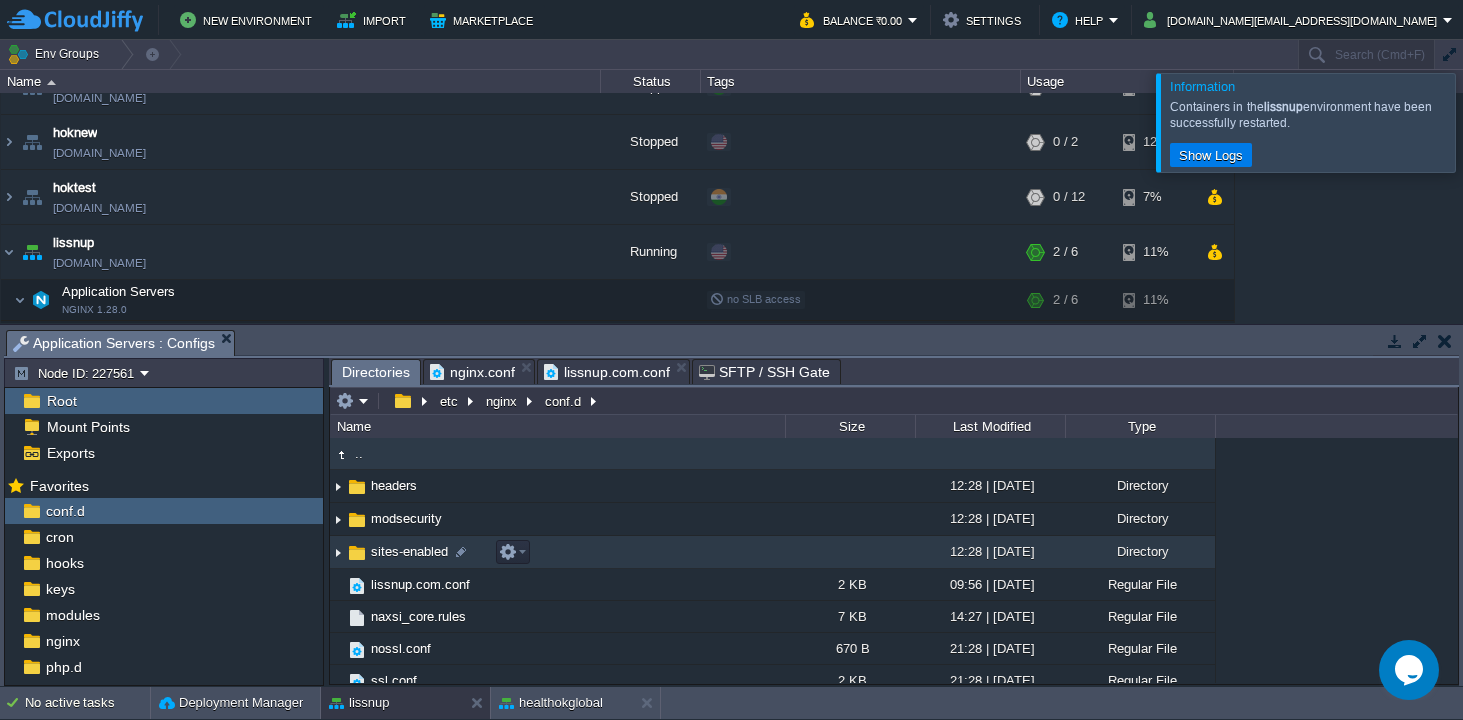 click on "sites-enabled" at bounding box center [409, 551] 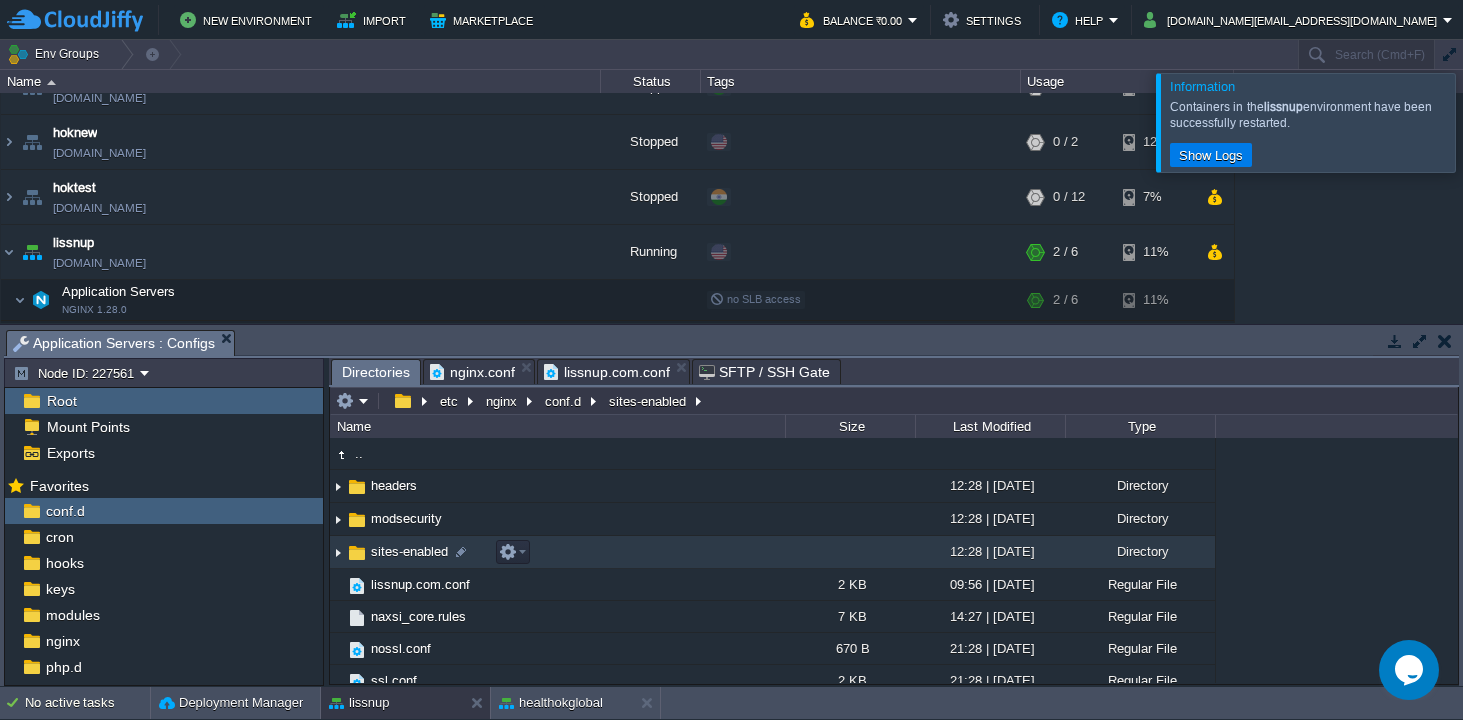 click on "sites-enabled" at bounding box center [409, 551] 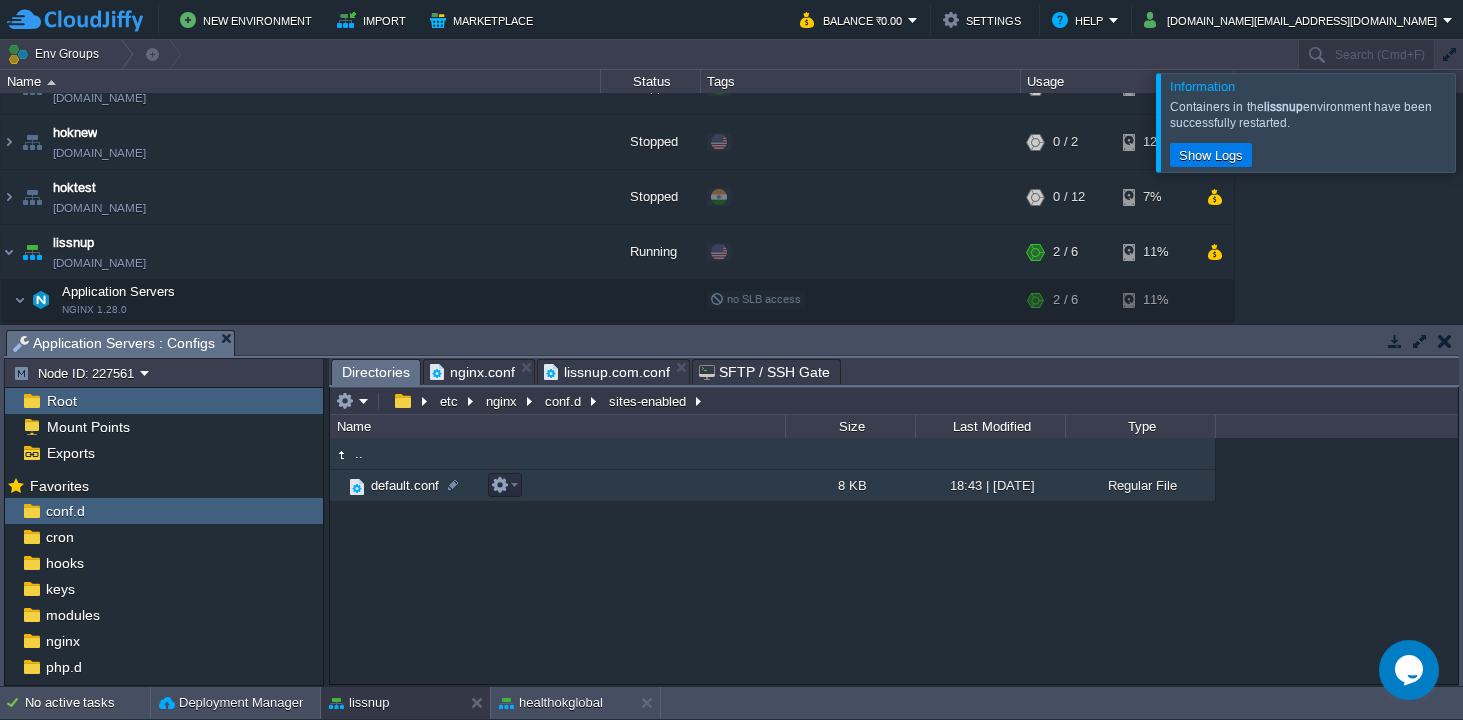 click on "default.conf" at bounding box center [405, 485] 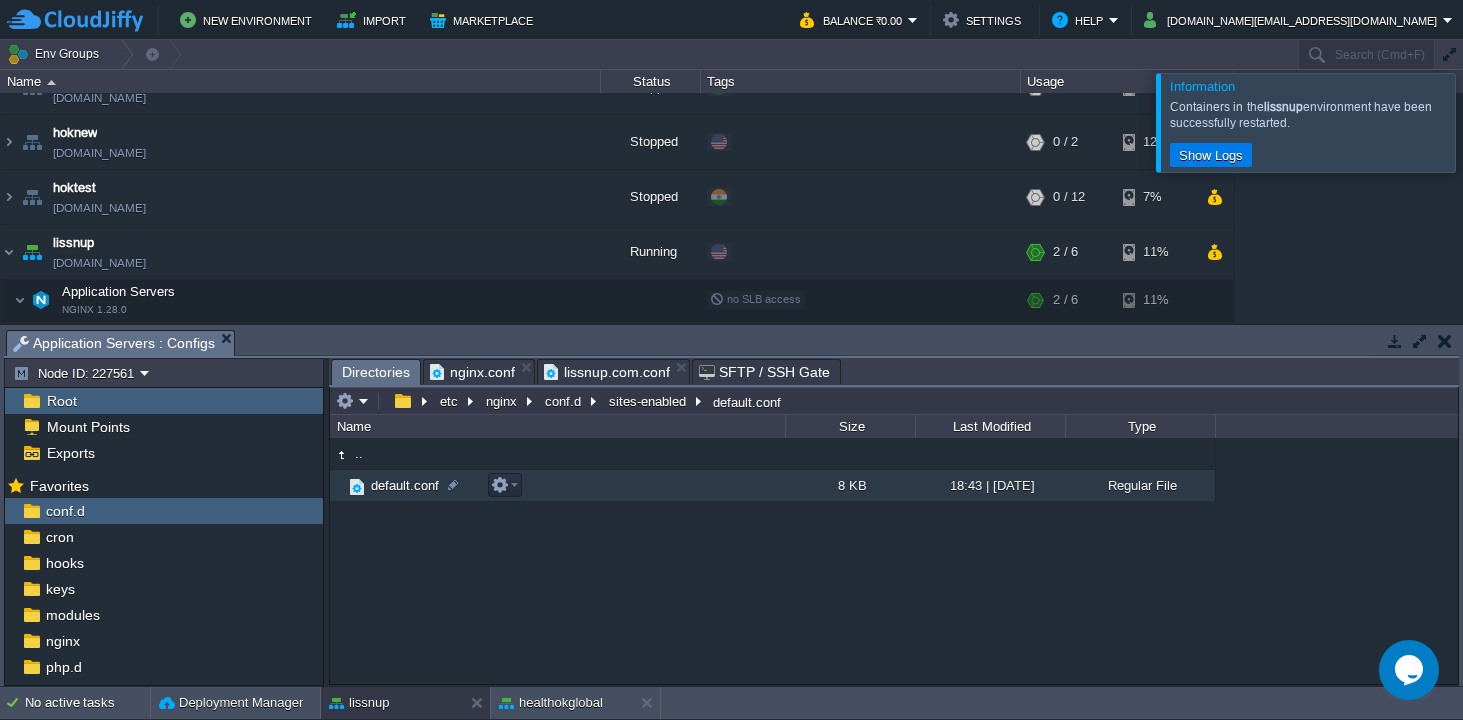 click on "default.conf" at bounding box center (405, 485) 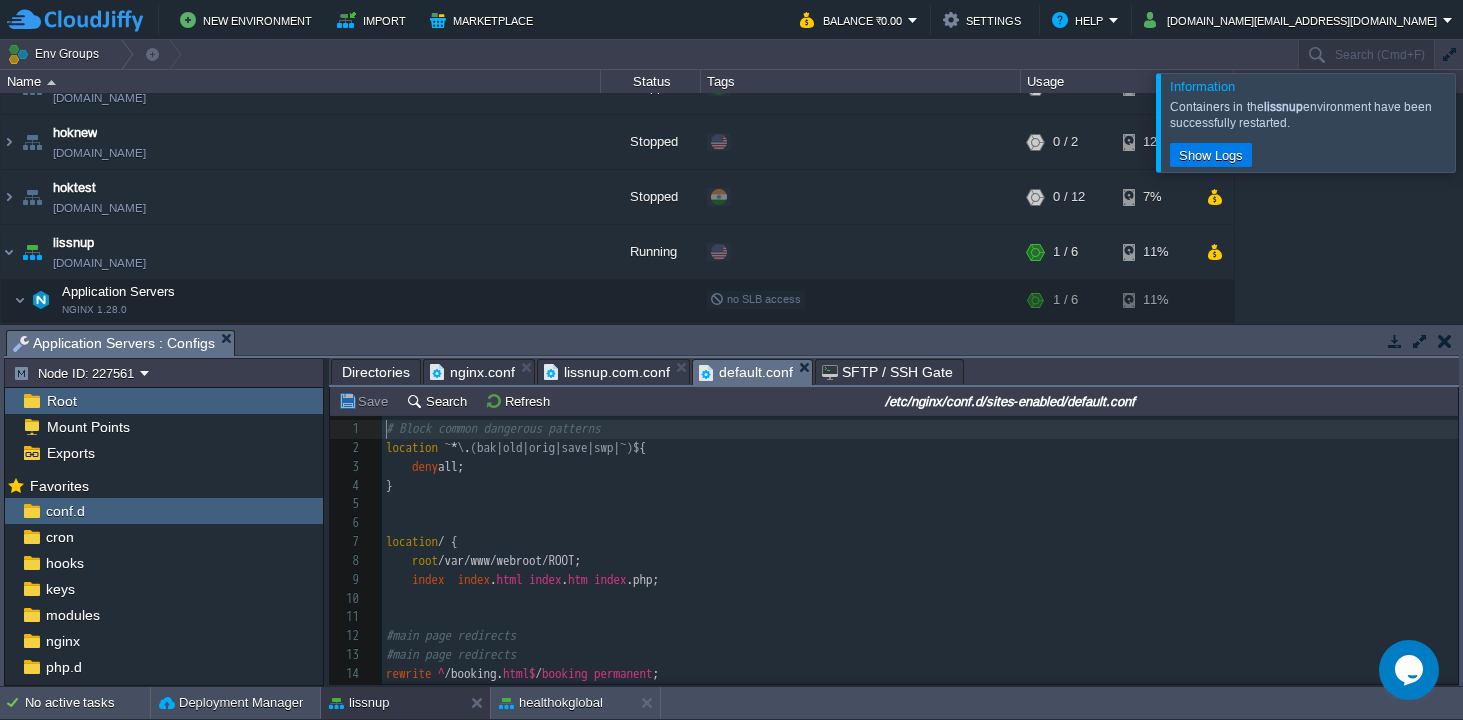 scroll, scrollTop: 6, scrollLeft: 0, axis: vertical 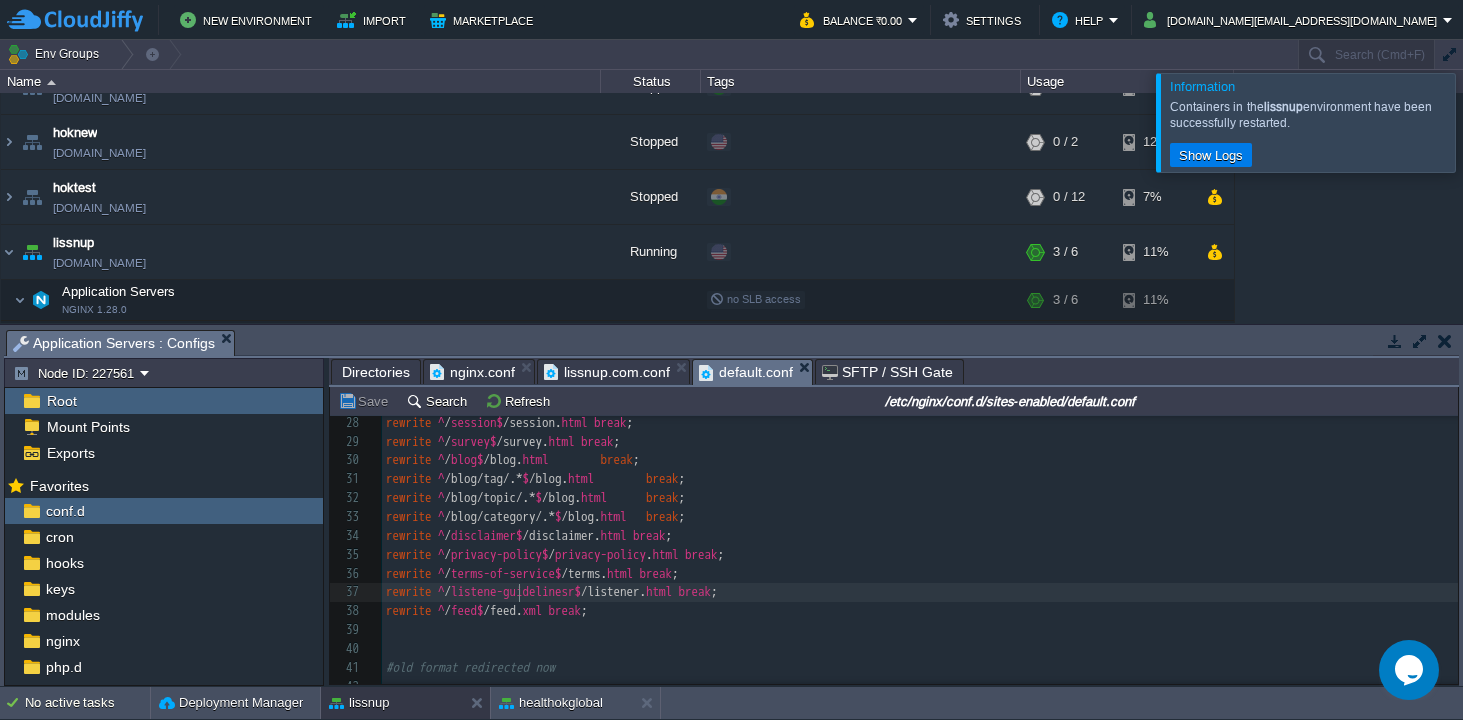 click on "135   1 # Block common dangerous patterns 2 location   ~ *  \ . (bak|old|orig|save|swp|~)$  { 3      deny  all; 4 } 5 ​ 6 ​ 7 location  / { 8      root    /var/www/webroot/ROOT; 9      index    index . html index . htm index .php; 10 ​ 11 ​ 12 #main page redirects 13 #main page redirects 14 rewrite   ^ /booking. html$  / booking permanent ; 15 rewrite   ^ /session. html$  / session permanent ; 16 rewrite   ^ /survey. html$  / survey permanent ; 17 rewrite   ^ /blog. html$  / blog permanent ; 18 rewrite   ^ /disclaimer. html$  / disclaimer permanent ; 19 rewrite   ^ / privacy-policy . html$  / privacy-policy  permanent; 20 rewrite   ^ /terms. html$  / terms-of-service  permanent; 21 rewrite   ^ /listener. html$  / listener-guidelines  permanent; 22 rewrite   ^ / terms$  / terms-of-service  permanent; 23 rewrite   ^ / listener$  / listener-guidelines  permanent; 24 rewrite   ^ /feed. html$  / blog permanent ; 25 ​ 26 # Add .html extension (internal rewrite) 27 rewrite   ^ / booking$  /booking. ;" at bounding box center [920, 385] 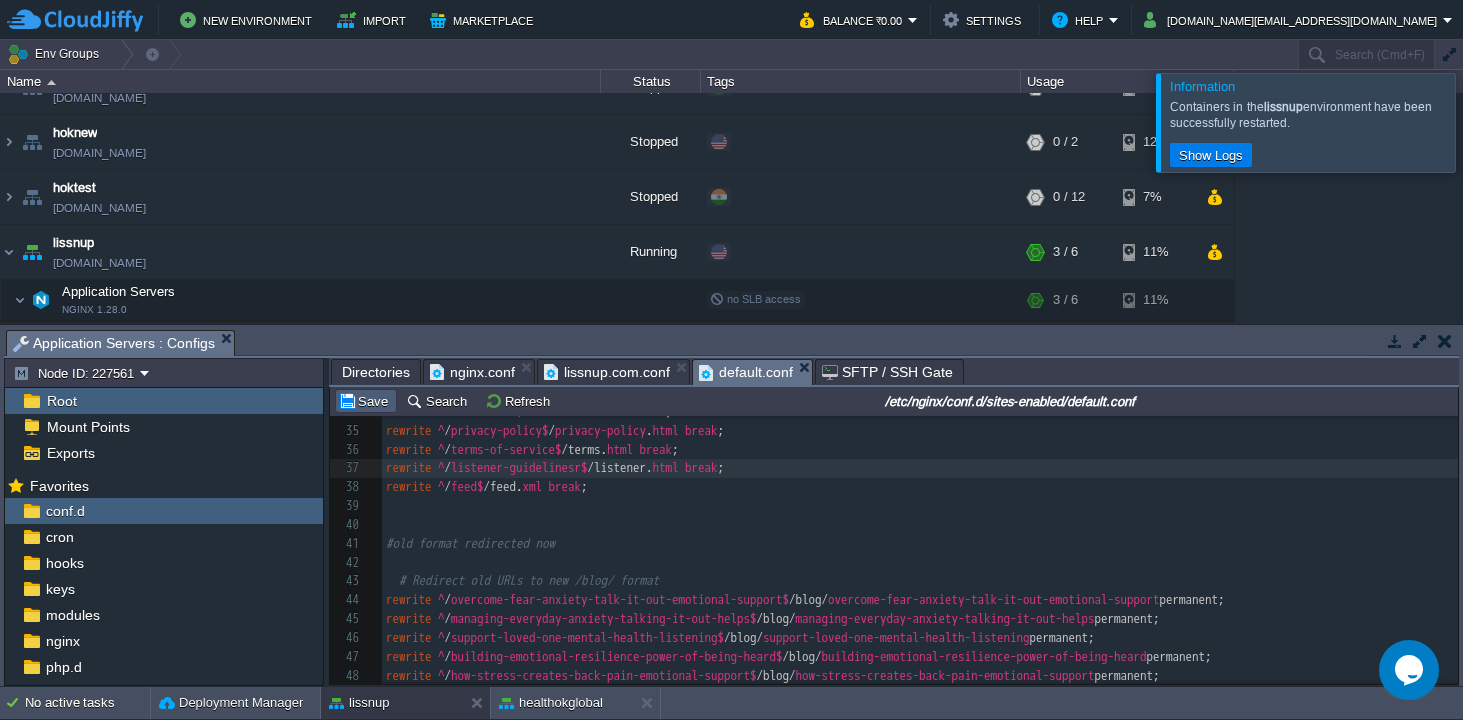type on "r" 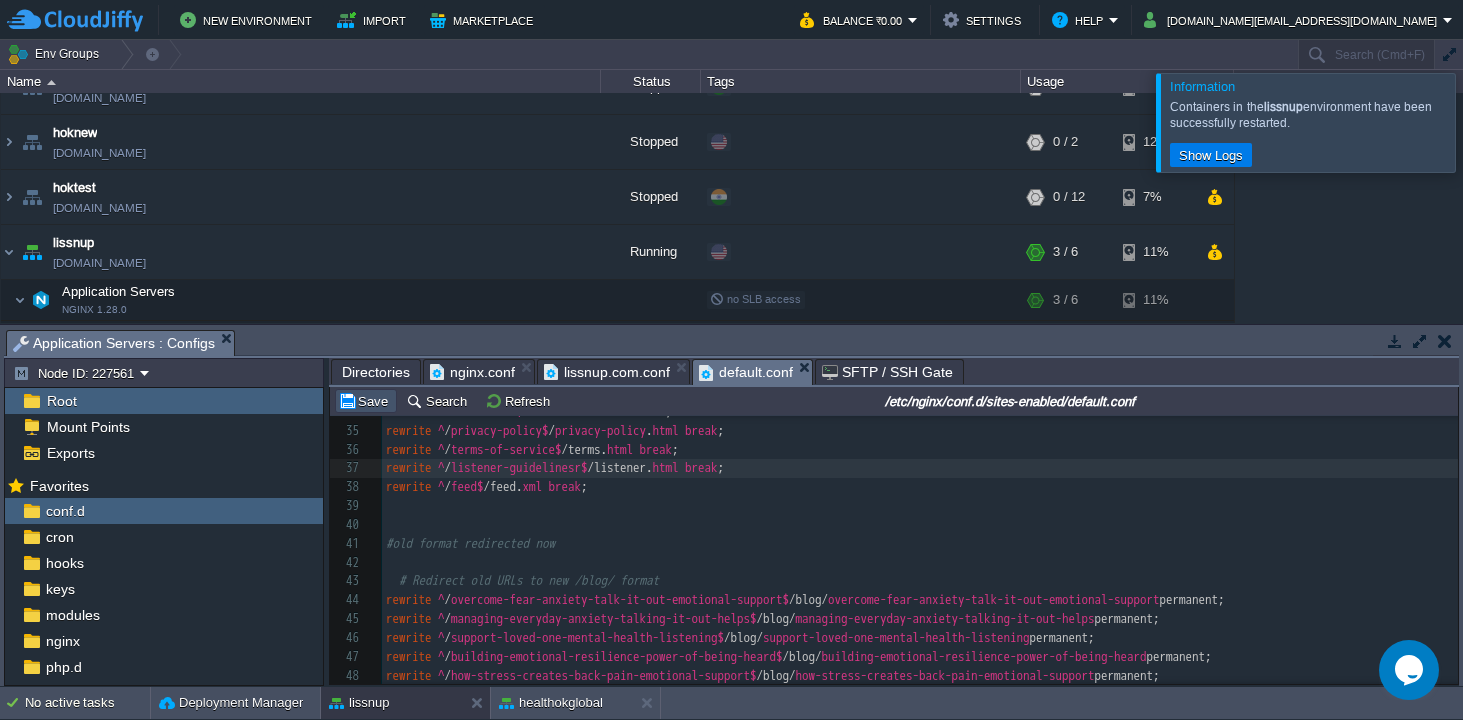 click on "Save" at bounding box center [366, 401] 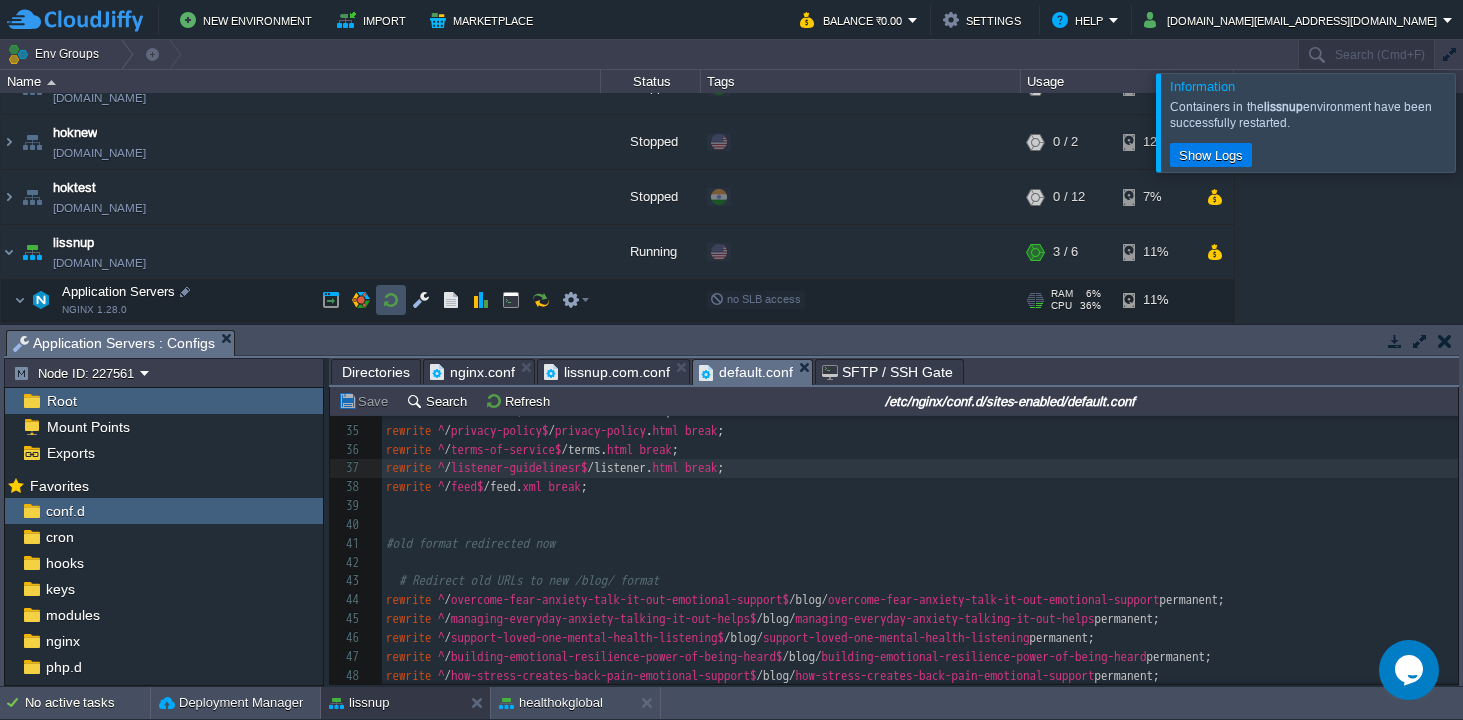 click at bounding box center [391, 300] 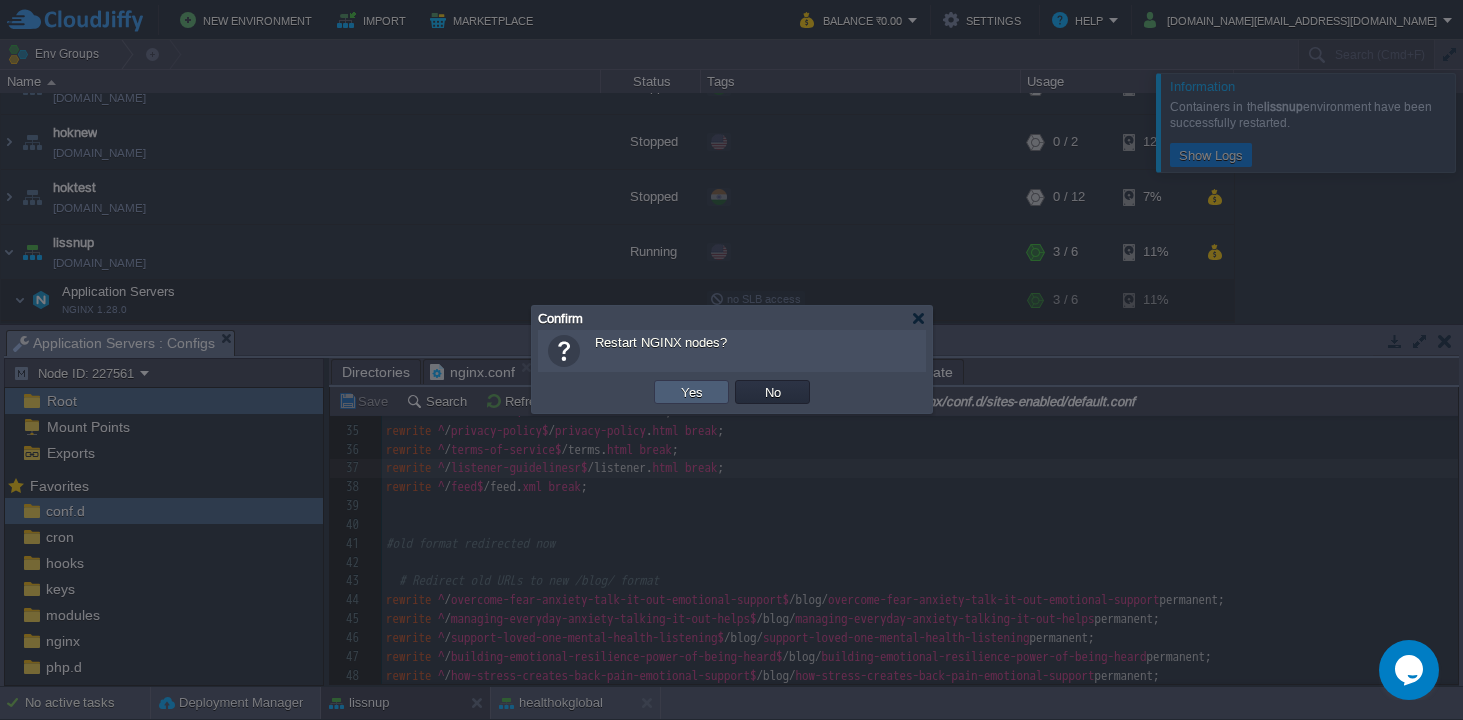 click on "Yes" at bounding box center (692, 392) 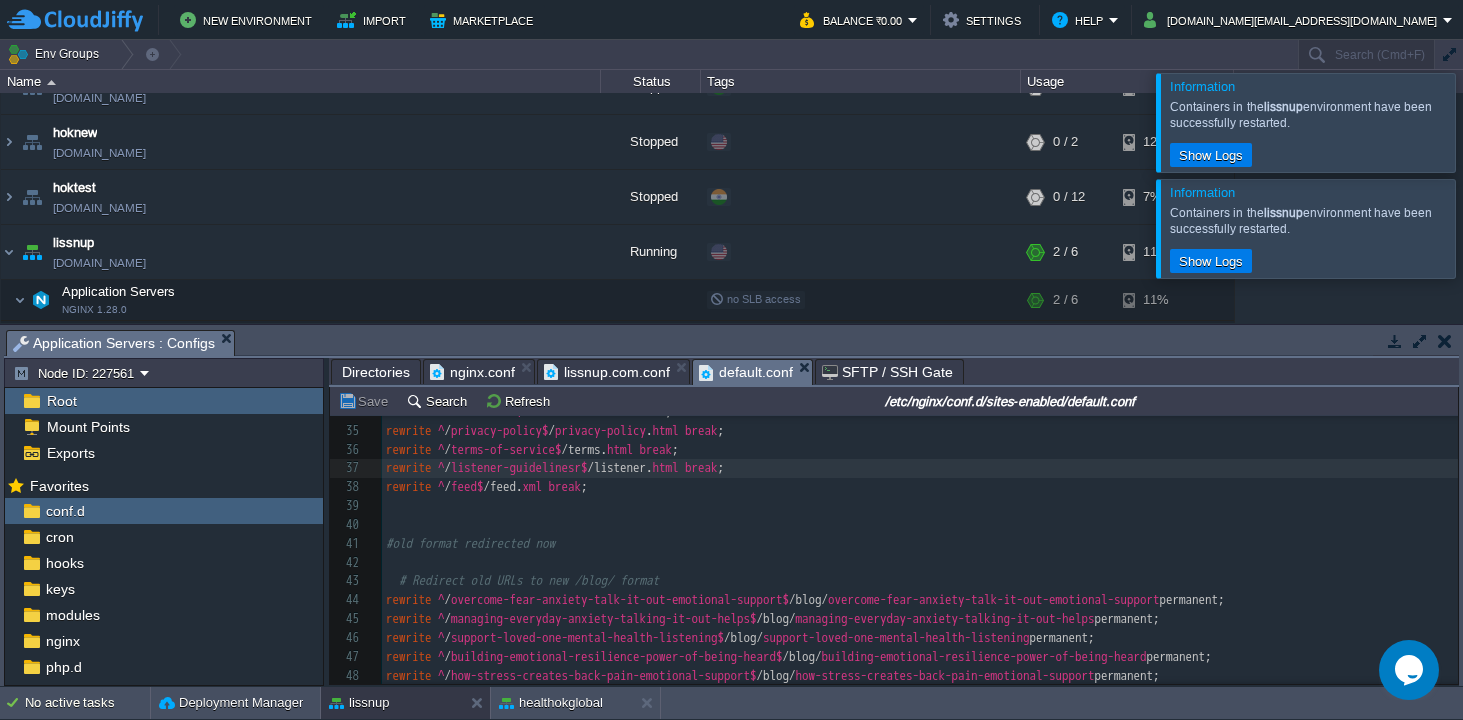 scroll, scrollTop: 622, scrollLeft: 0, axis: vertical 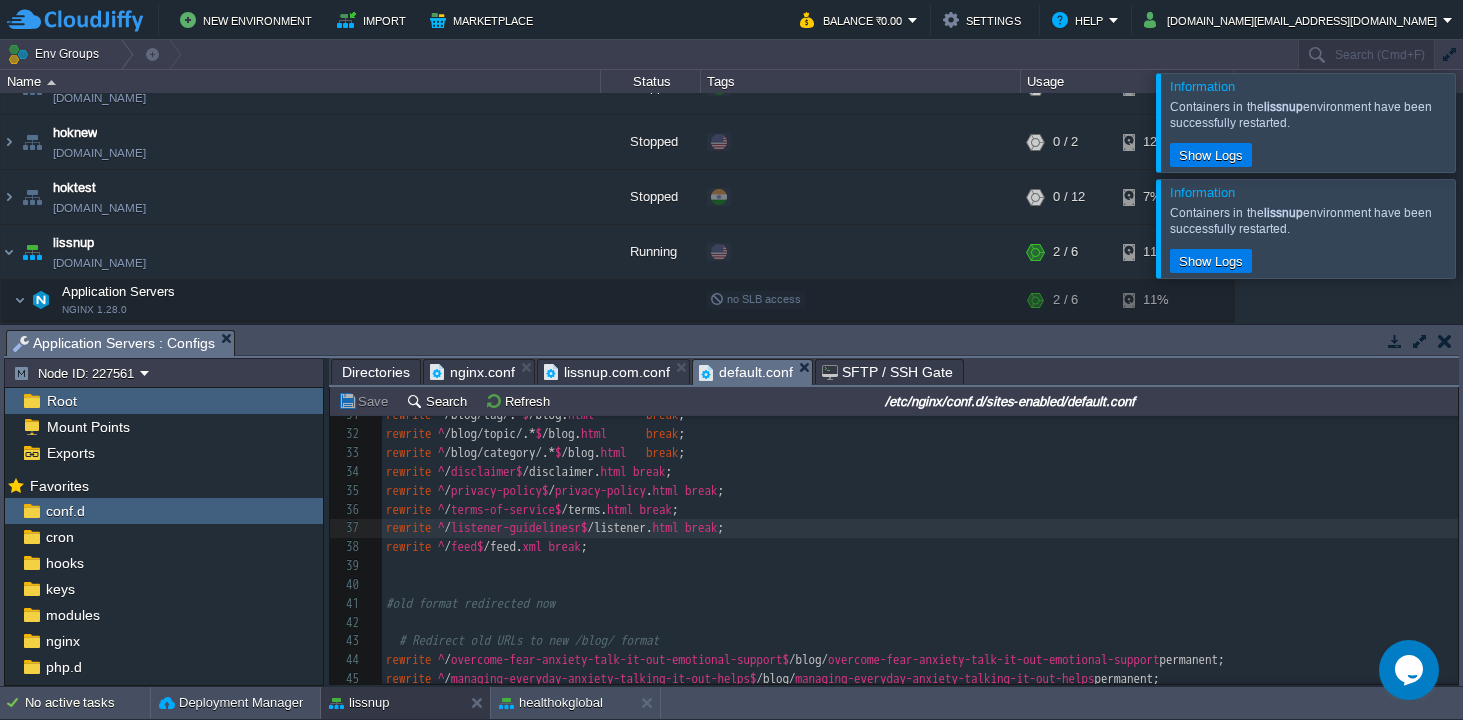 click at bounding box center [920, 566] 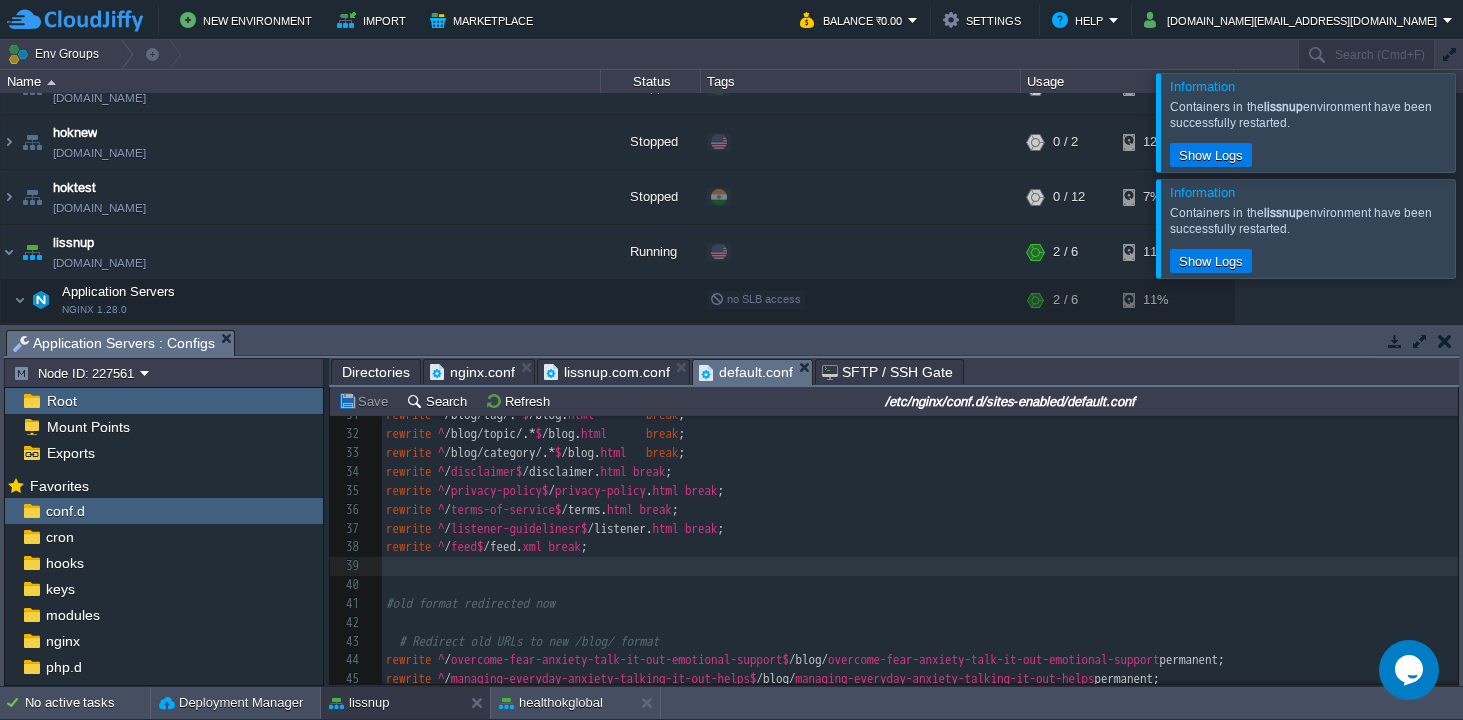 click on "xxxxxxxxxx   21 rewrite   ^ /listener. html$  / listener-guidelines  permanent; 22 rewrite   ^ / terms$  / terms-of-service  permanent; 23 rewrite   ^ / listener$  / listener-guidelines  permanent; 24 rewrite   ^ /feed. html$  / blog permanent ; 25 ​ 26 # Add .html extension (internal rewrite) 27 rewrite   ^ / booking$  /booking. html break ; 28 rewrite   ^ / session$  /session. html break ; 29 rewrite   ^ / survey$  /survey. html break ; 30 rewrite   ^ / blog$          /blog. html           break ; 31 rewrite   ^ /blog/tag/.* $   /blog. html           break ; 32 rewrite   ^ /blog/topic/.* $   /blog. html         break ; 33 rewrite   ^ /blog/category/.* $   /blog. html      break ;  34 rewrite   ^ / disclaimer$  /disclaimer. html break ; 35 rewrite   ^ / privacy-policy$  / privacy-policy . html break ; 36 rewrite   ^ / terms-of-service$  /terms. html break ; 37 rewrite   ^ / listener-guidelinesr$  /listener. html break ;   38 rewrite   ^ / feed$  /feed. xml break ;   39    40    41 42 ​ 43" at bounding box center [920, 538] 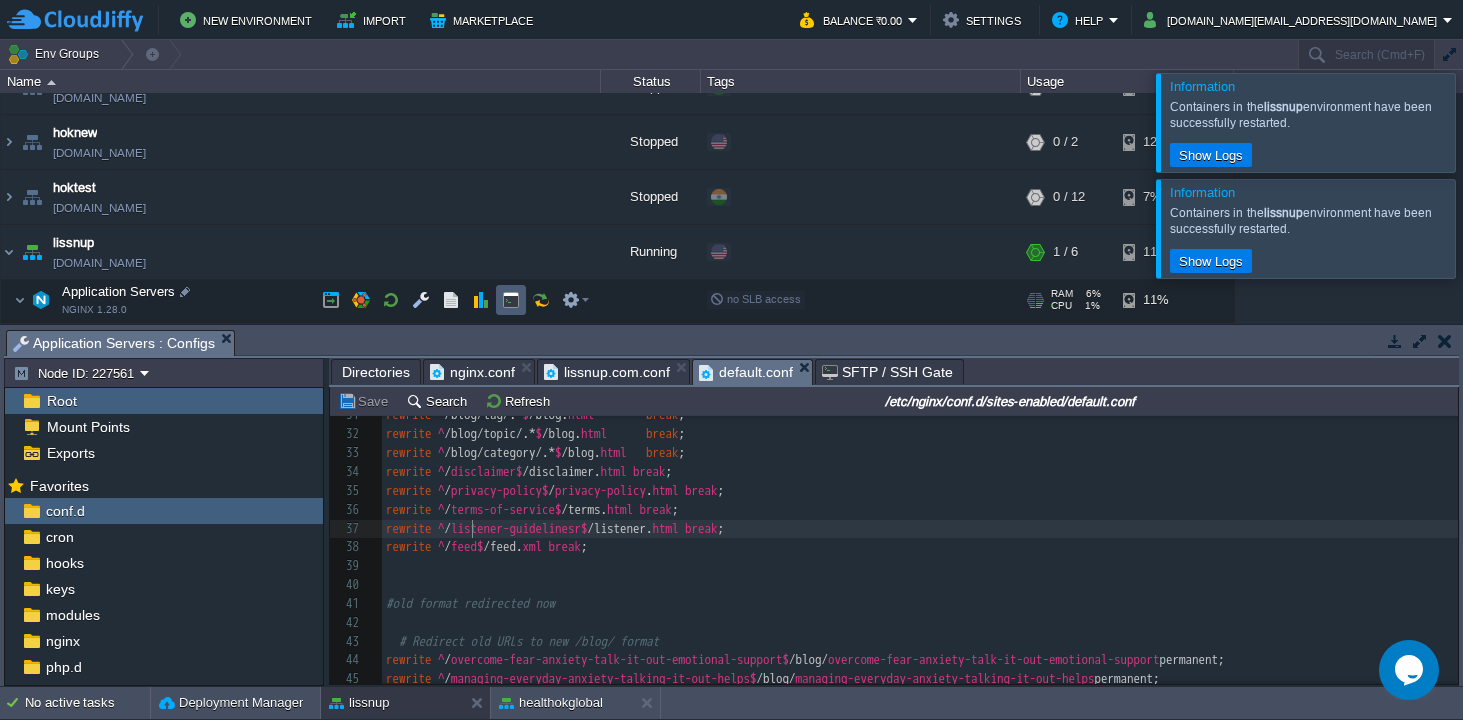 type on "l" 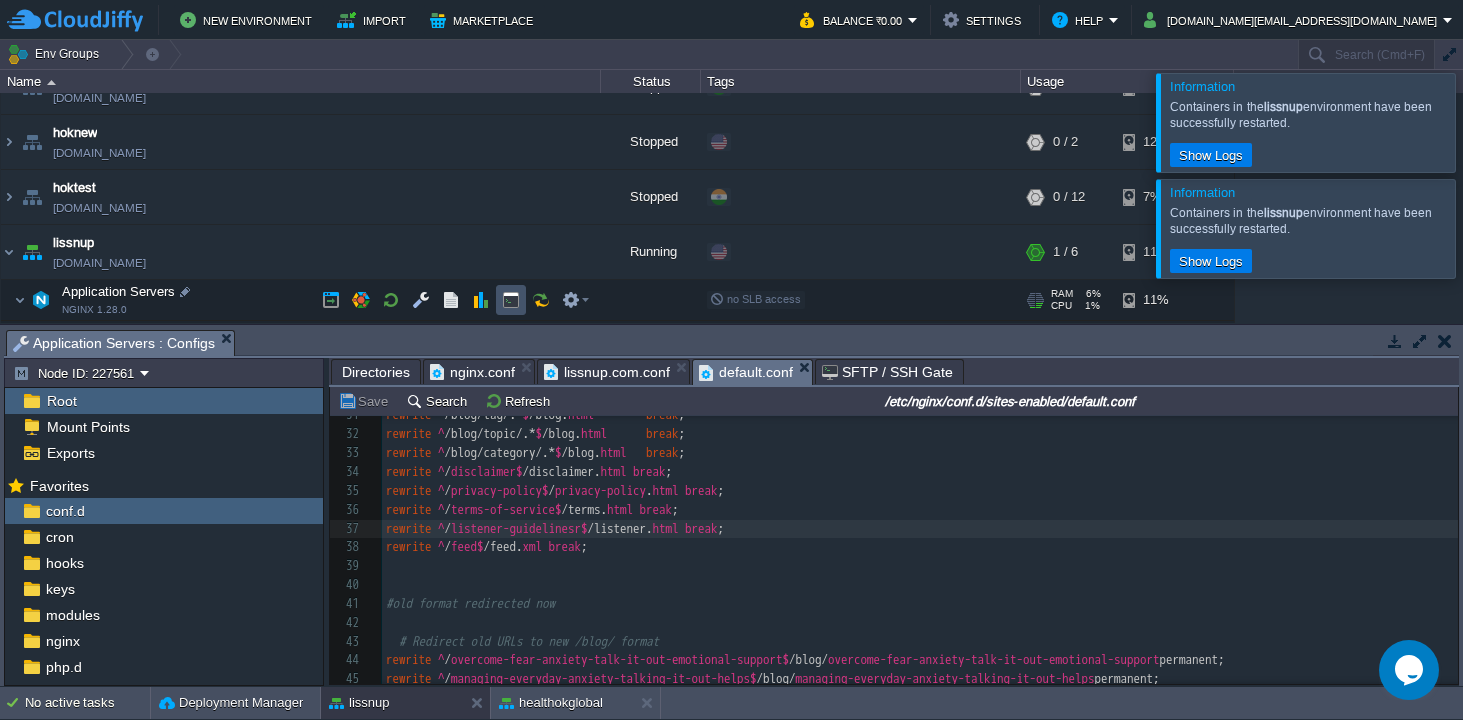 click at bounding box center [511, 300] 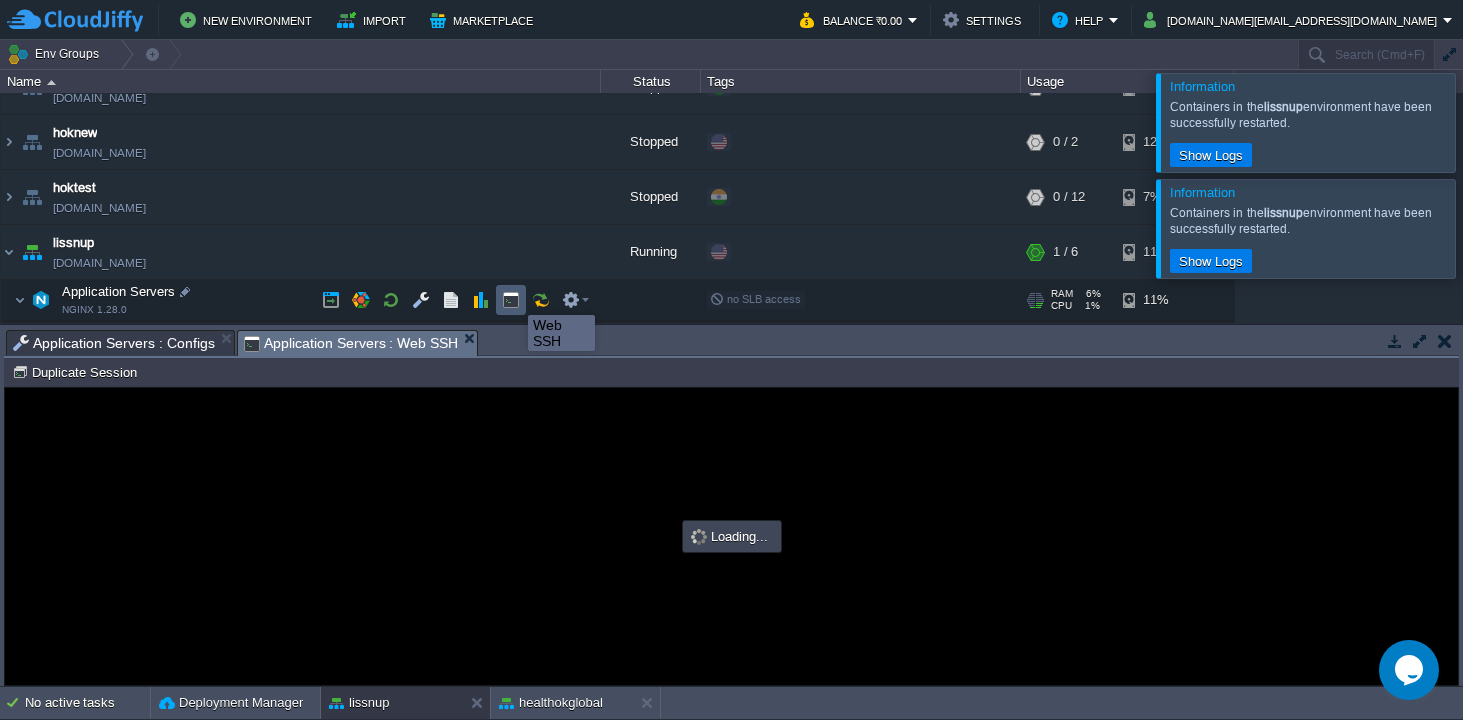 scroll, scrollTop: 0, scrollLeft: 0, axis: both 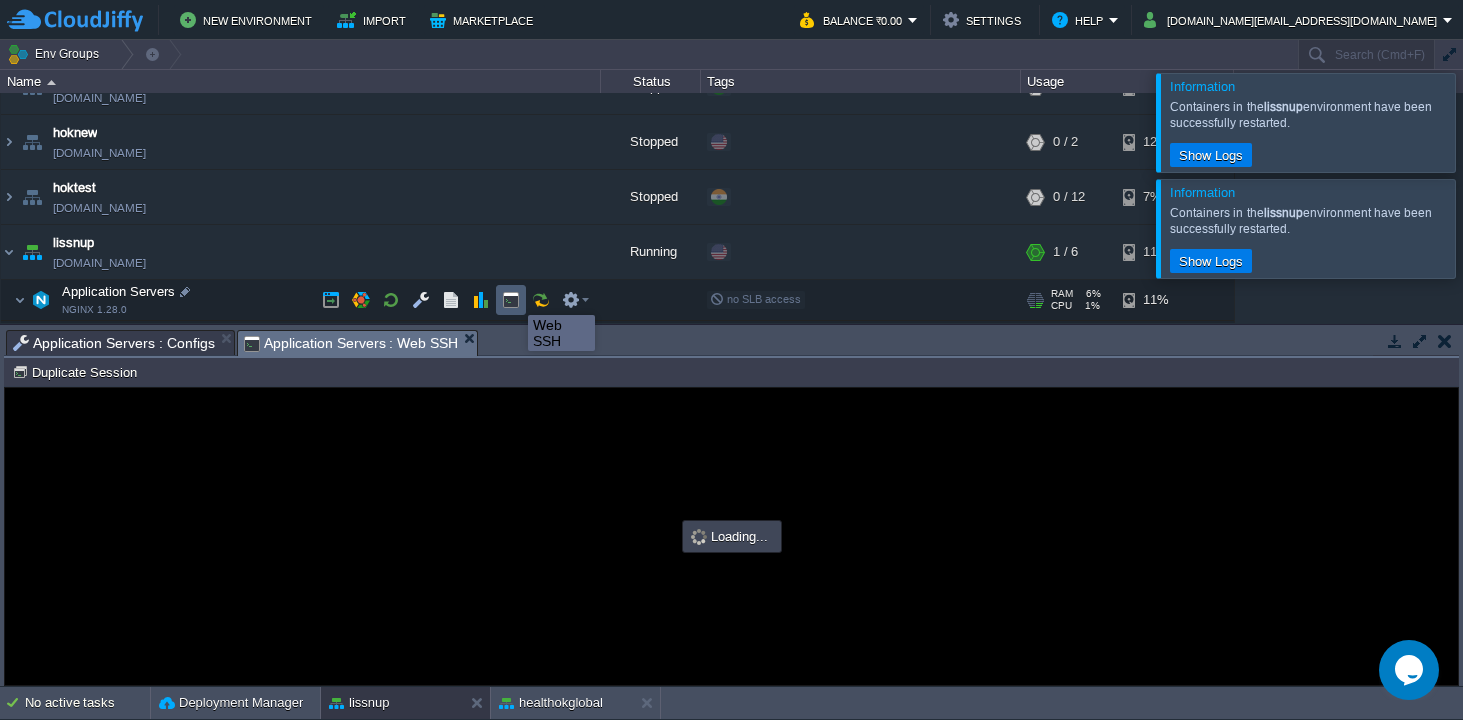 type on "#000000" 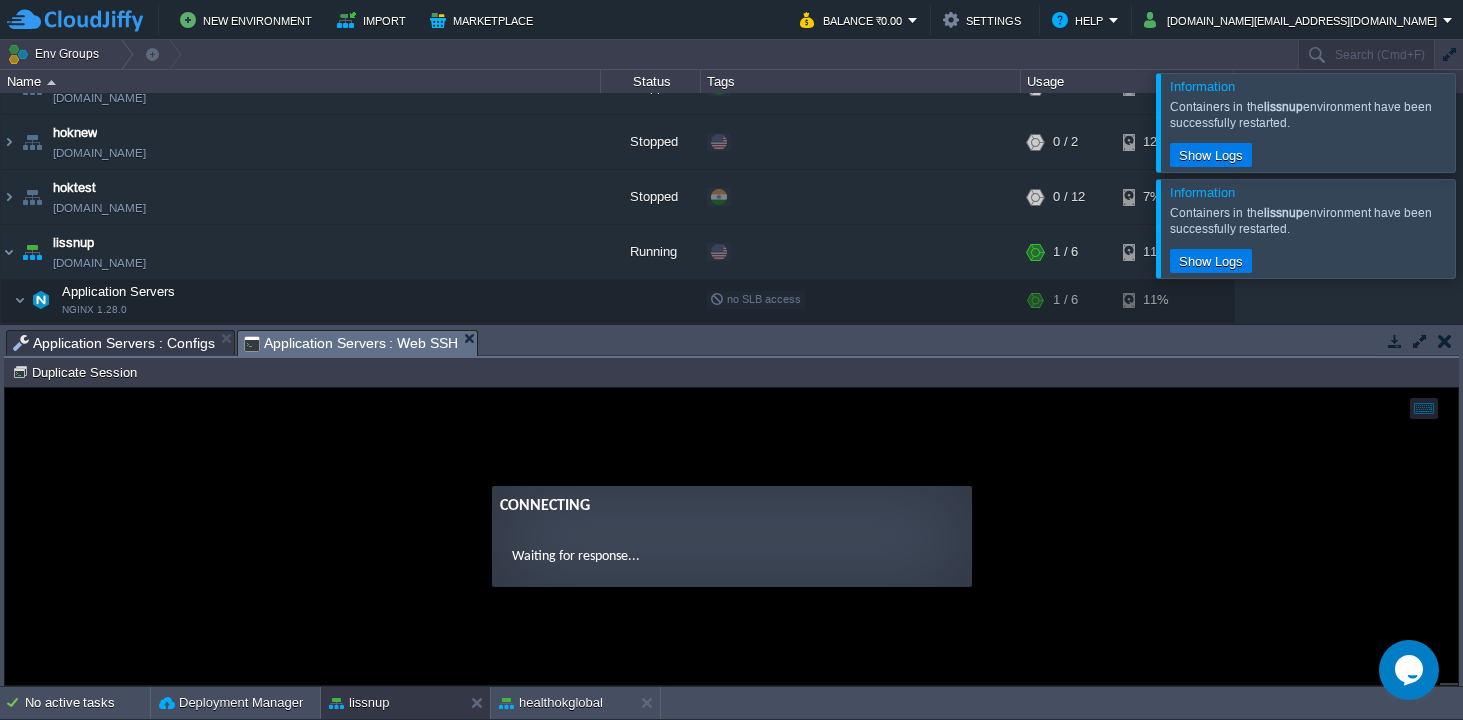 click on "Connecting
Waiting for response..." at bounding box center [731, 536] 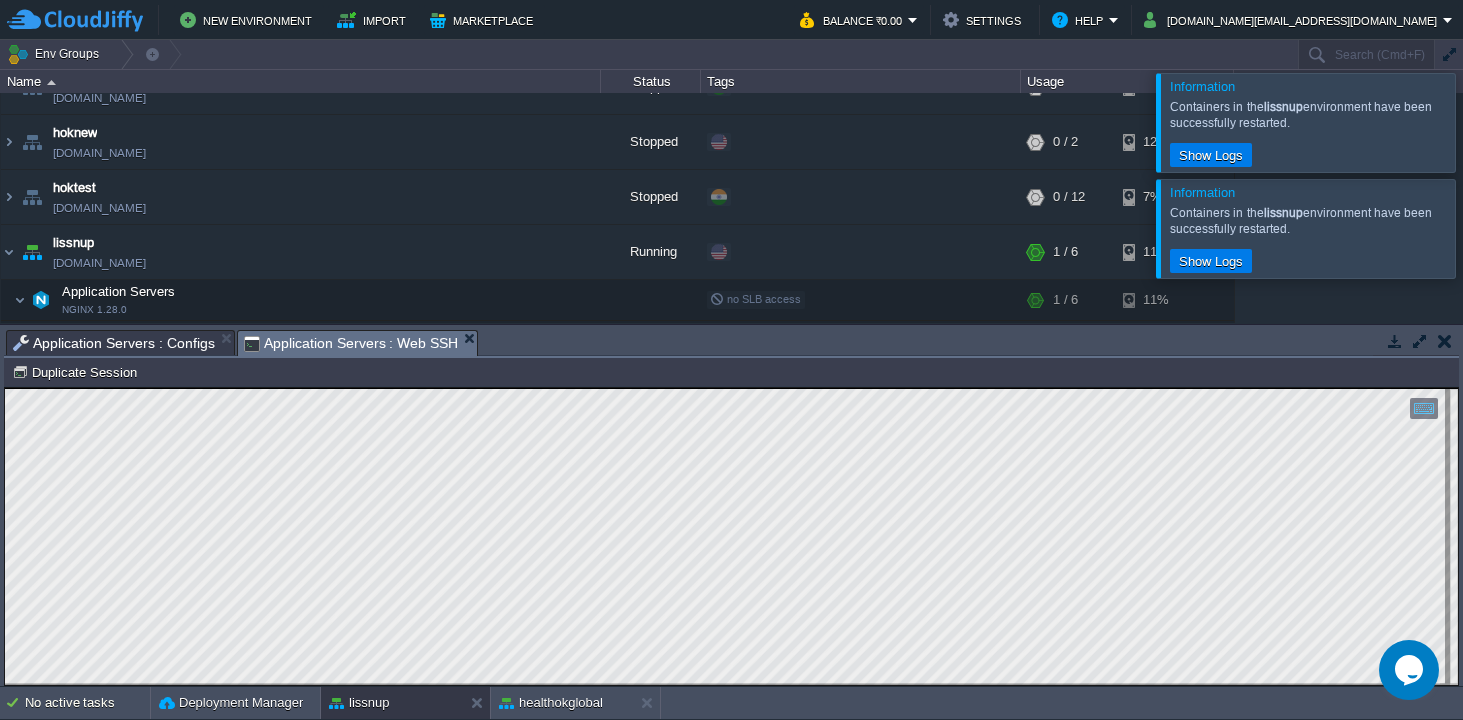click on "Application Servers : Configs" at bounding box center [114, 343] 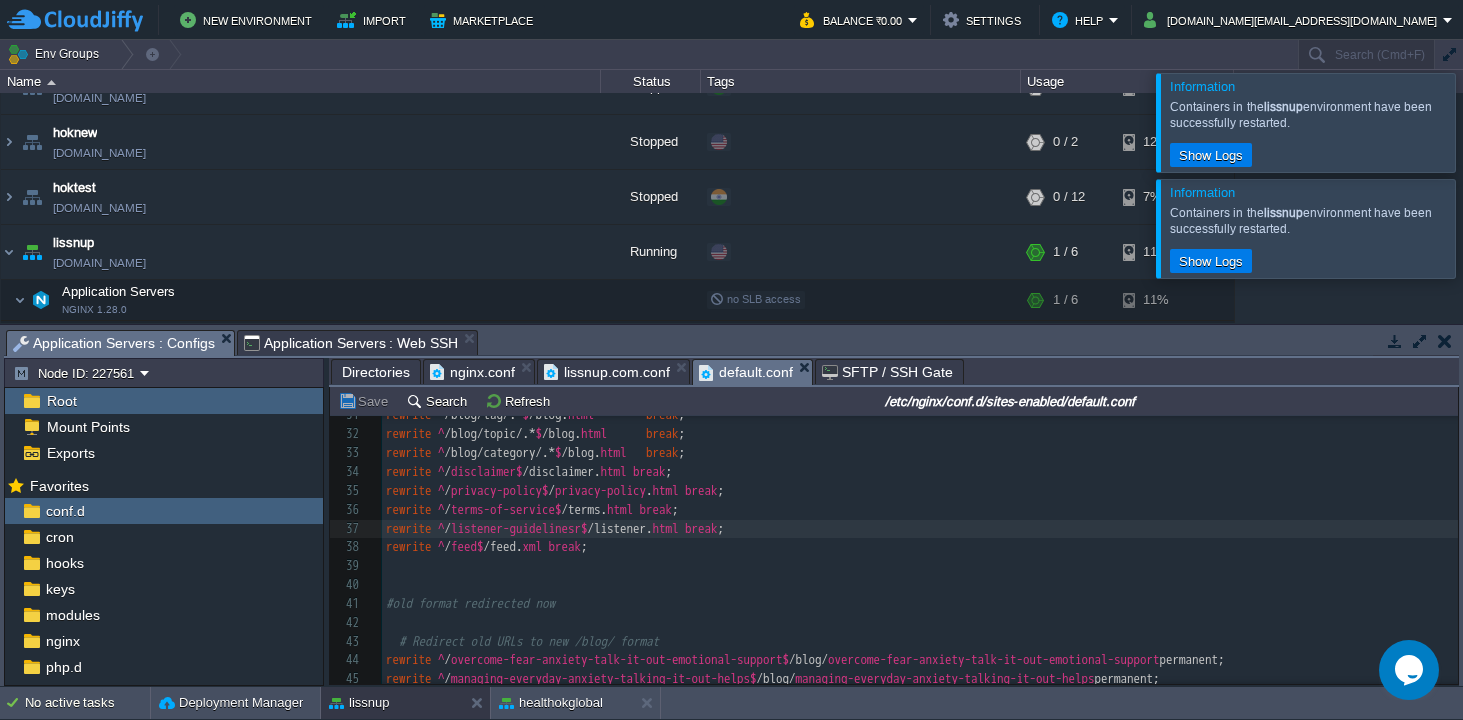 scroll, scrollTop: 528, scrollLeft: 0, axis: vertical 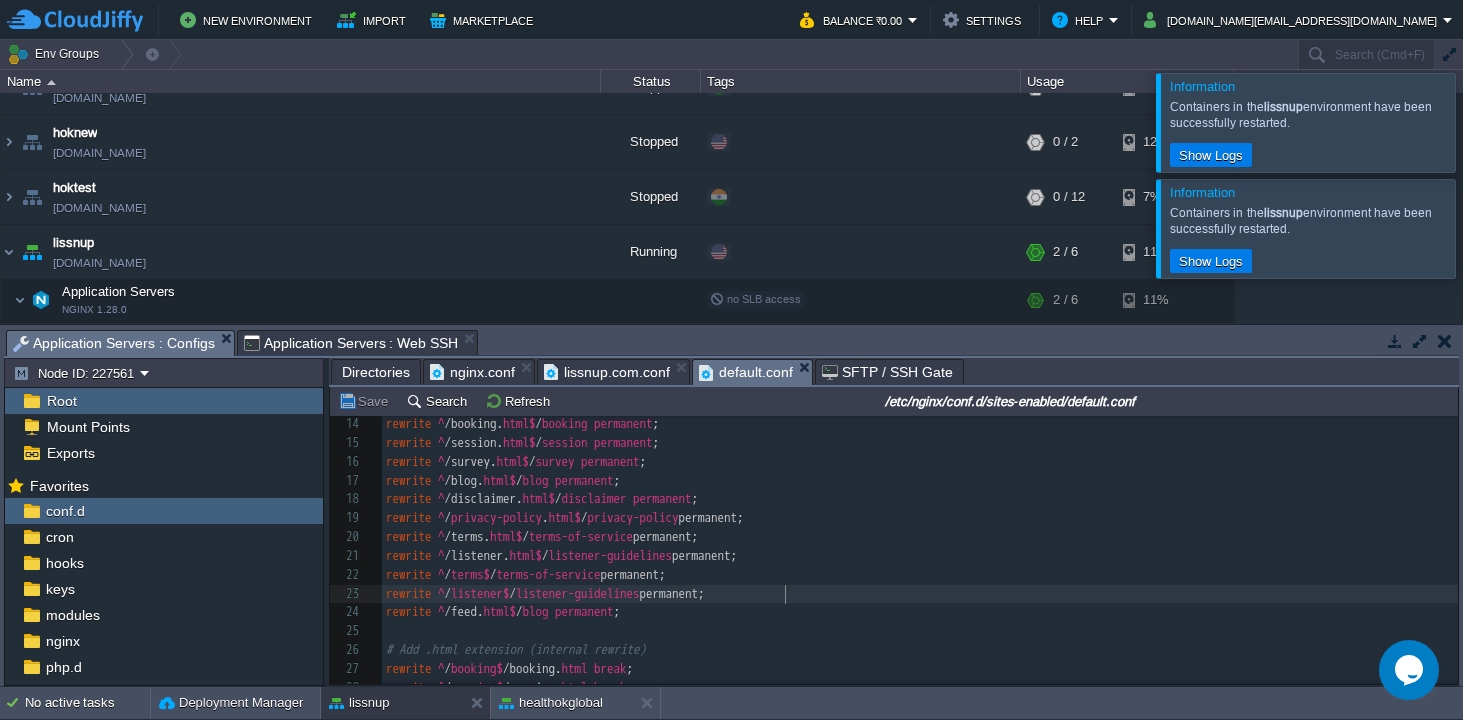 click on "rewrite   ^ / listener$  / listener-guidelines  permanent;" at bounding box center (920, 594) 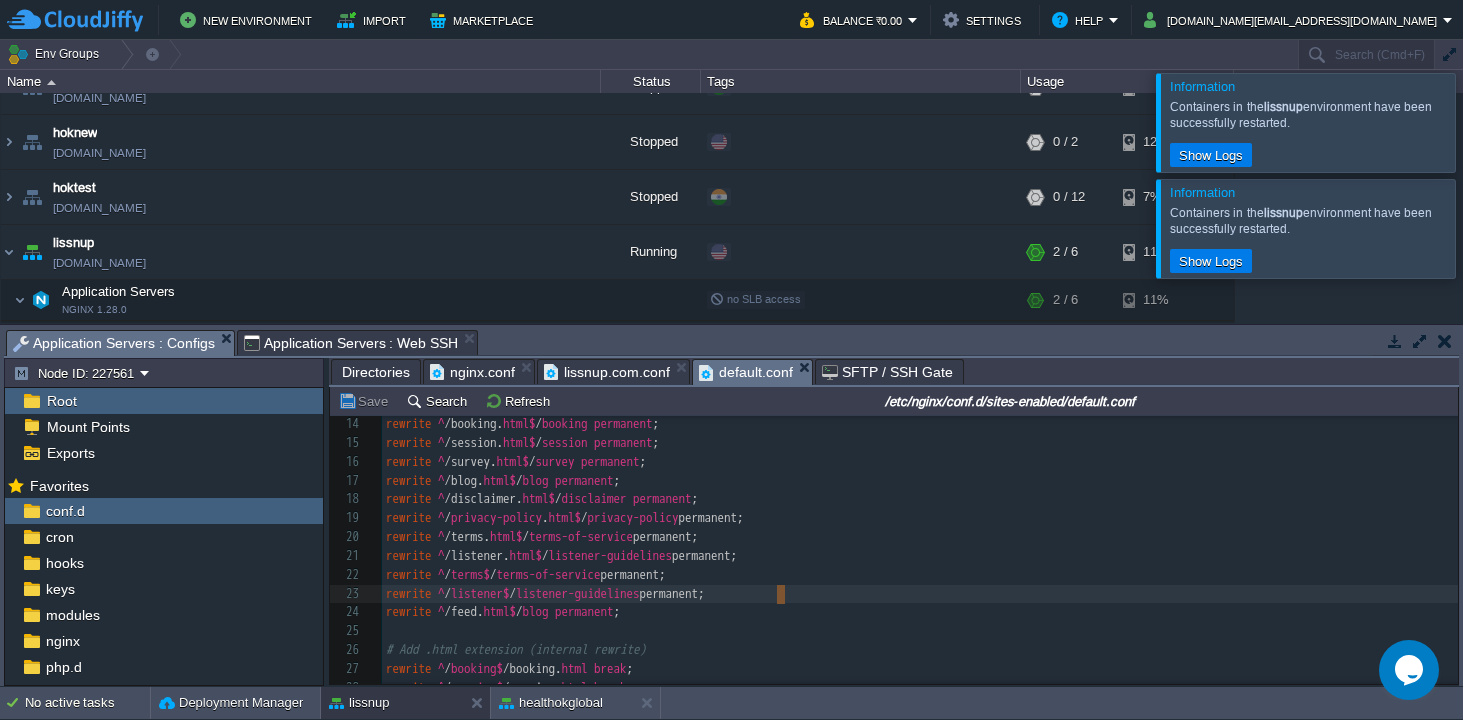 type on "rewrite ^/listener$ /listener-guidelines permanent;" 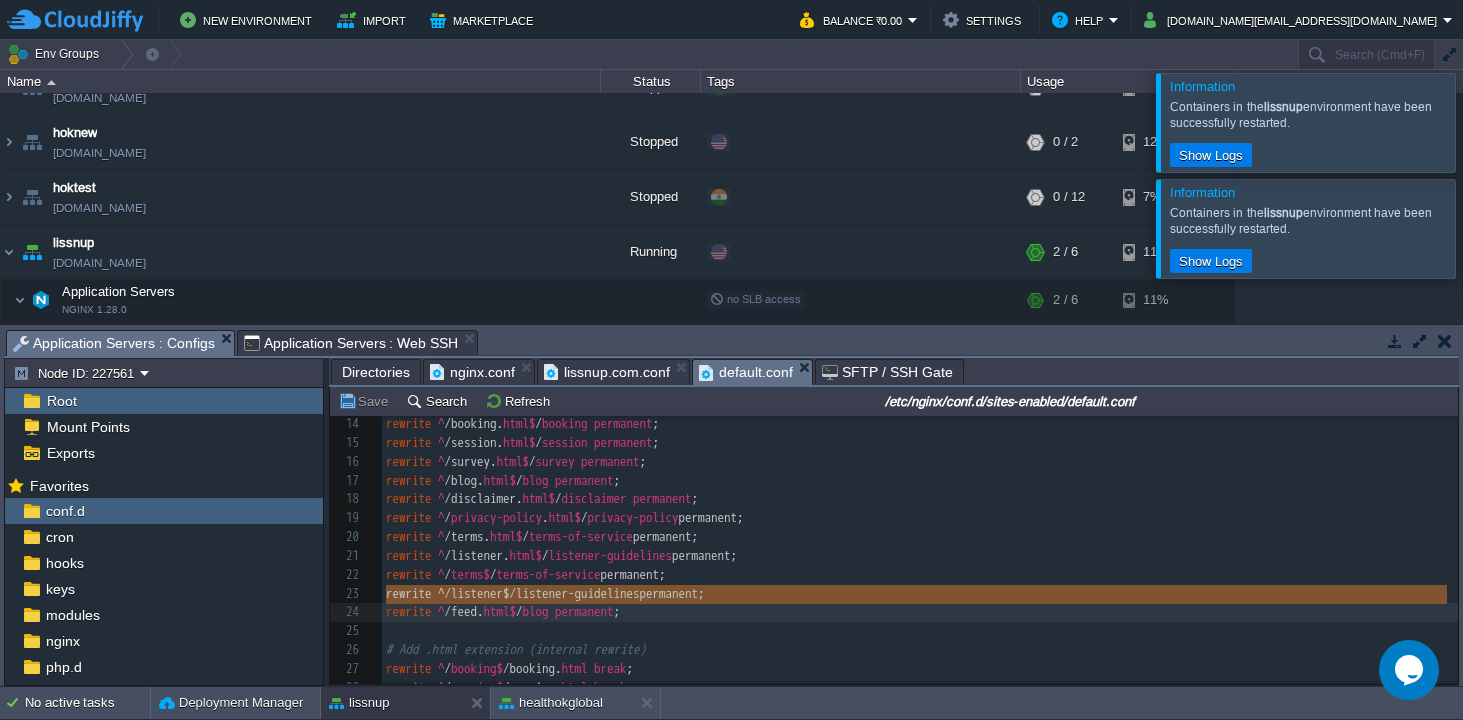 scroll, scrollTop: 306, scrollLeft: 0, axis: vertical 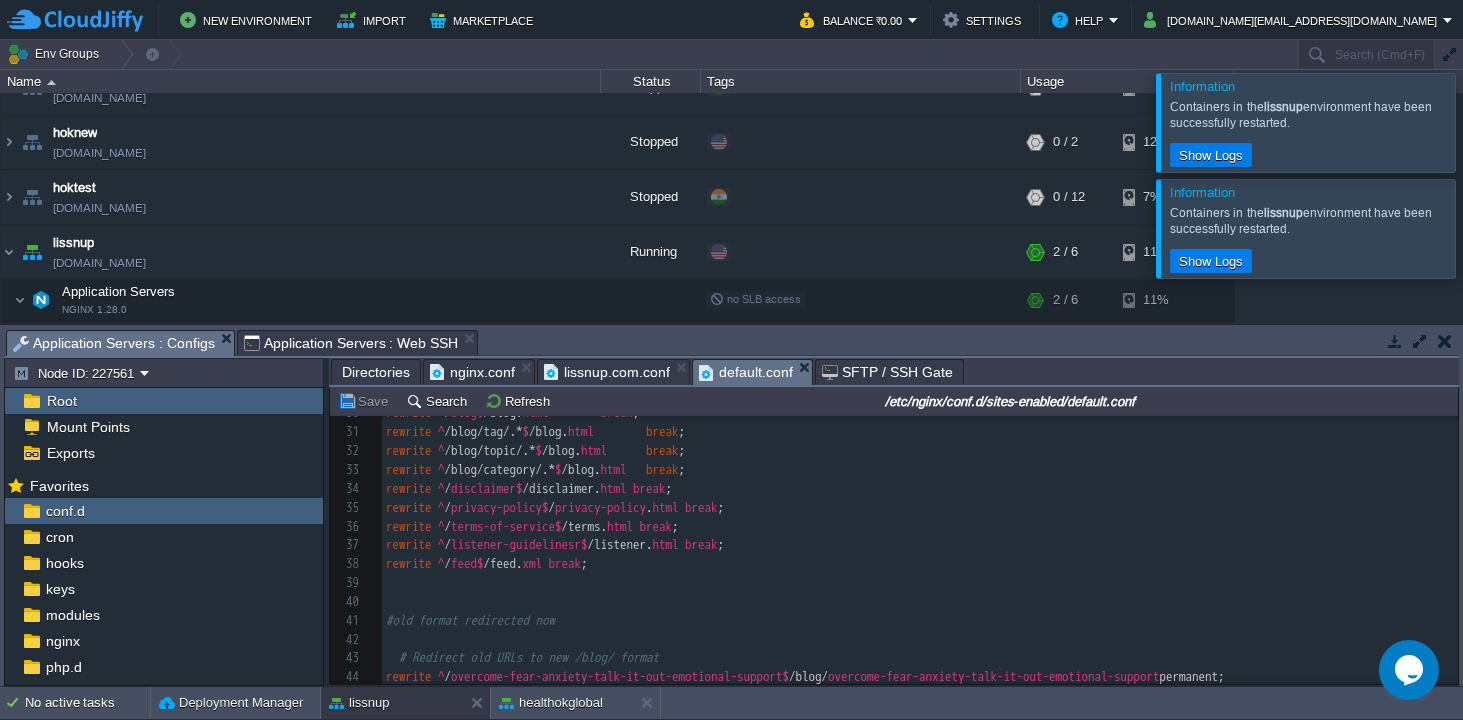 click on "x 1 # Block common dangerous patterns 2 location   ~ *  \ . (bak|old|orig|save|swp|~)$  { 3      deny  all; 4 } 5 ​ 6 ​ 7 location  / { 8      root    /var/www/webroot/ROOT; 9      index    index . html index . htm index .php; 10 ​ 11 ​ 12 #main page redirects 13 #main page redirects 14 rewrite   ^ /booking. html$  / booking permanent ; 15 rewrite   ^ /session. html$  / session permanent ; 16 rewrite   ^ /survey. html$  / survey permanent ; 17 rewrite   ^ /blog. html$  / blog permanent ; 18 rewrite   ^ /disclaimer. html$  / disclaimer permanent ; 19 rewrite   ^ / privacy-policy . html$  / privacy-policy  permanent; 20 rewrite   ^ /terms. html$  / terms-of-service  permanent; 21 rewrite   ^ /listener. html$  / listener-guidelines  permanent; 22 rewrite   ^ / terms$  / terms-of-service  permanent; 23 rewrite   ^ / listener$  / listener-guidelines  permanent; 24 rewrite   ^ /feed. html$  / blog permanent ; 25 ​ 26 # Add .html extension (internal rewrite) 27 rewrite   ^ / booking$  /booking. ; 28" at bounding box center (920, 357) 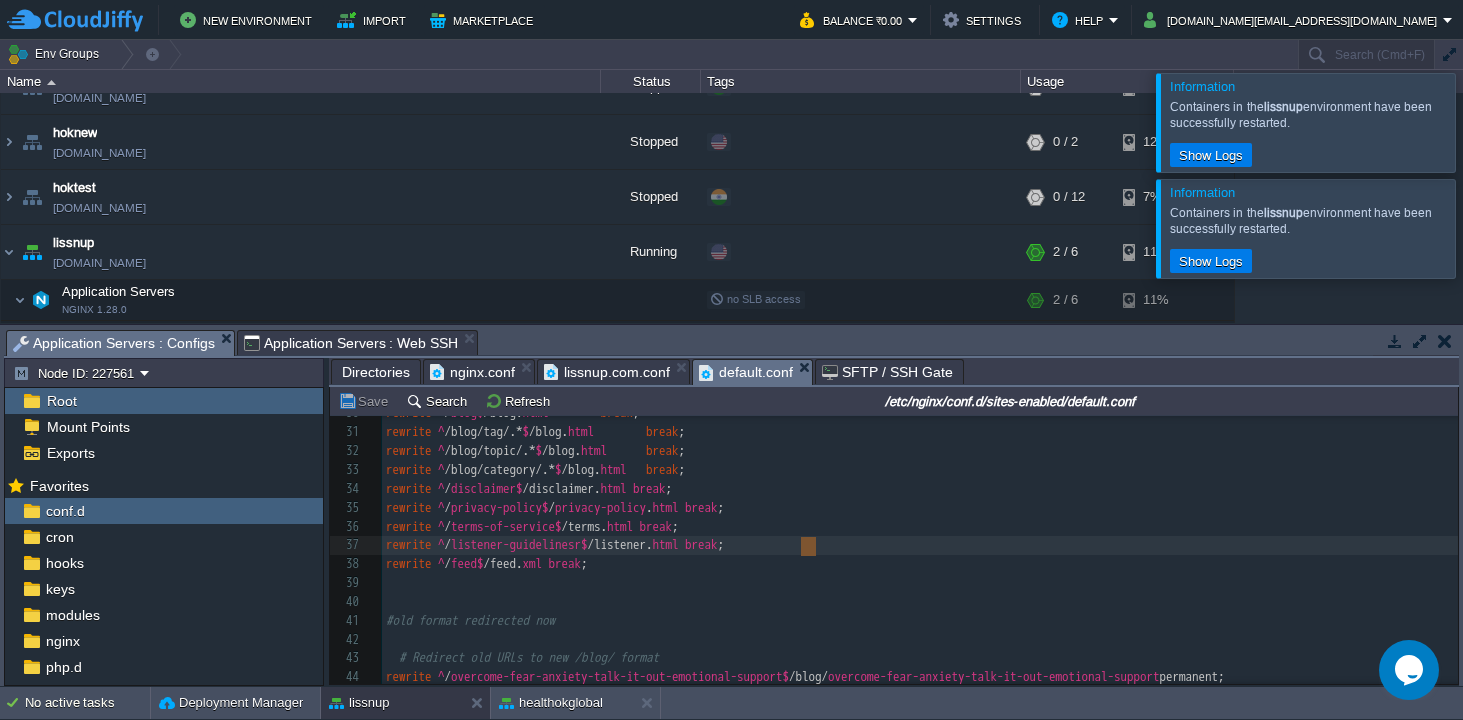 click at bounding box center (730, 544) 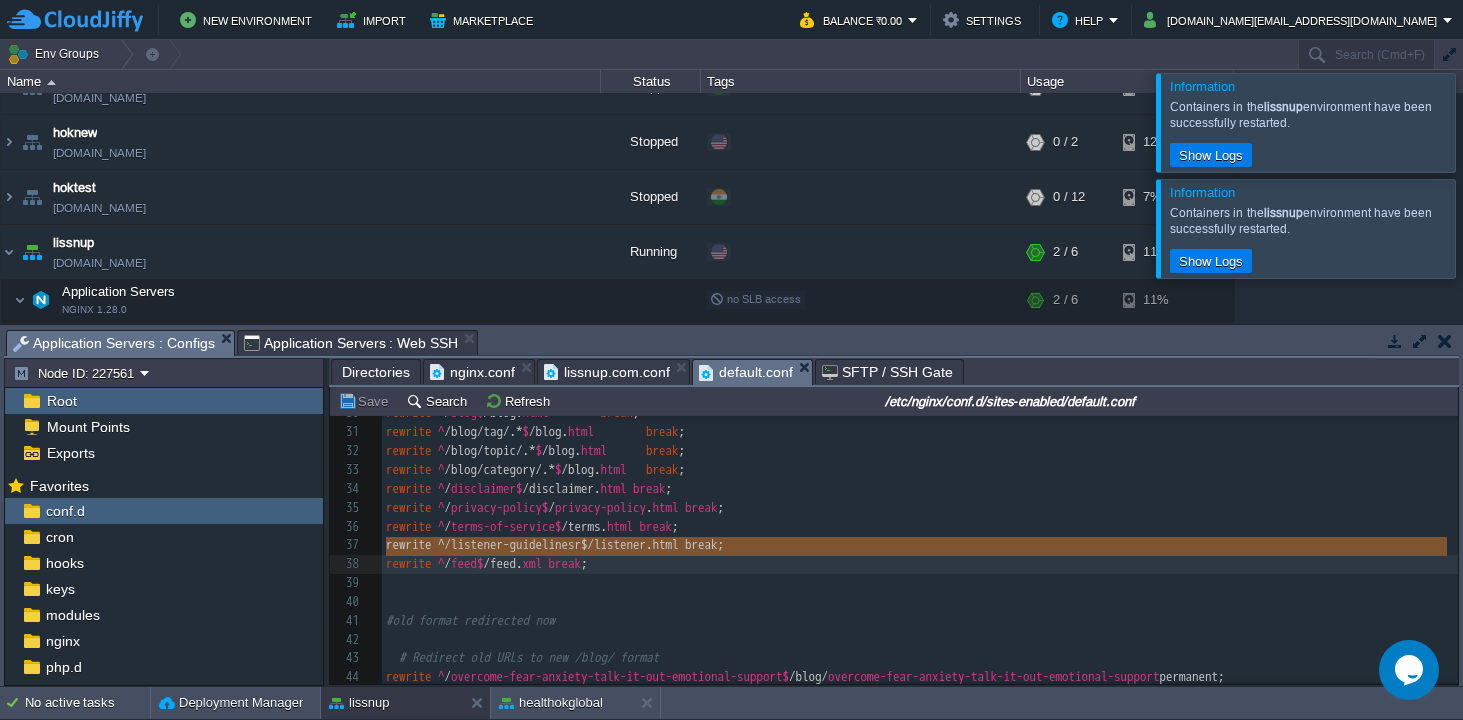 click on ";" at bounding box center (721, 544) 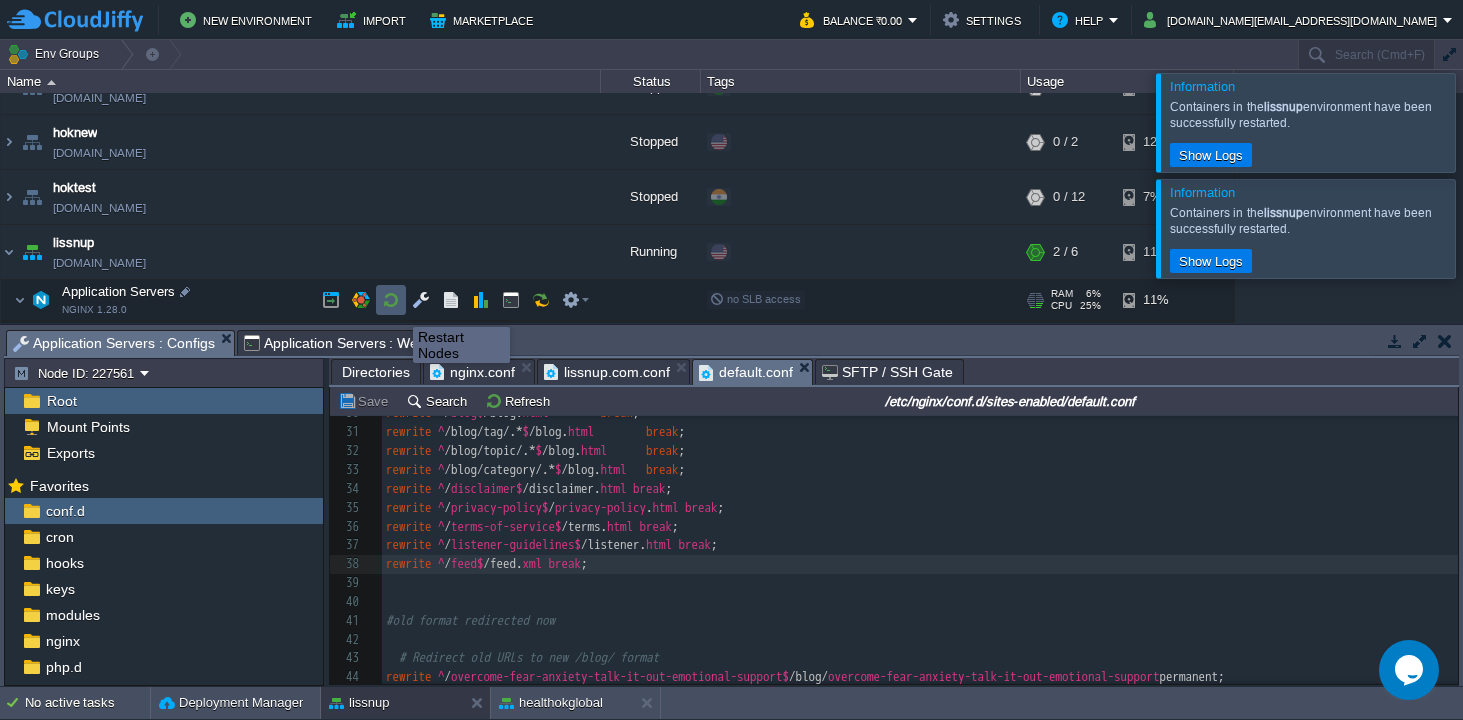 click at bounding box center [391, 300] 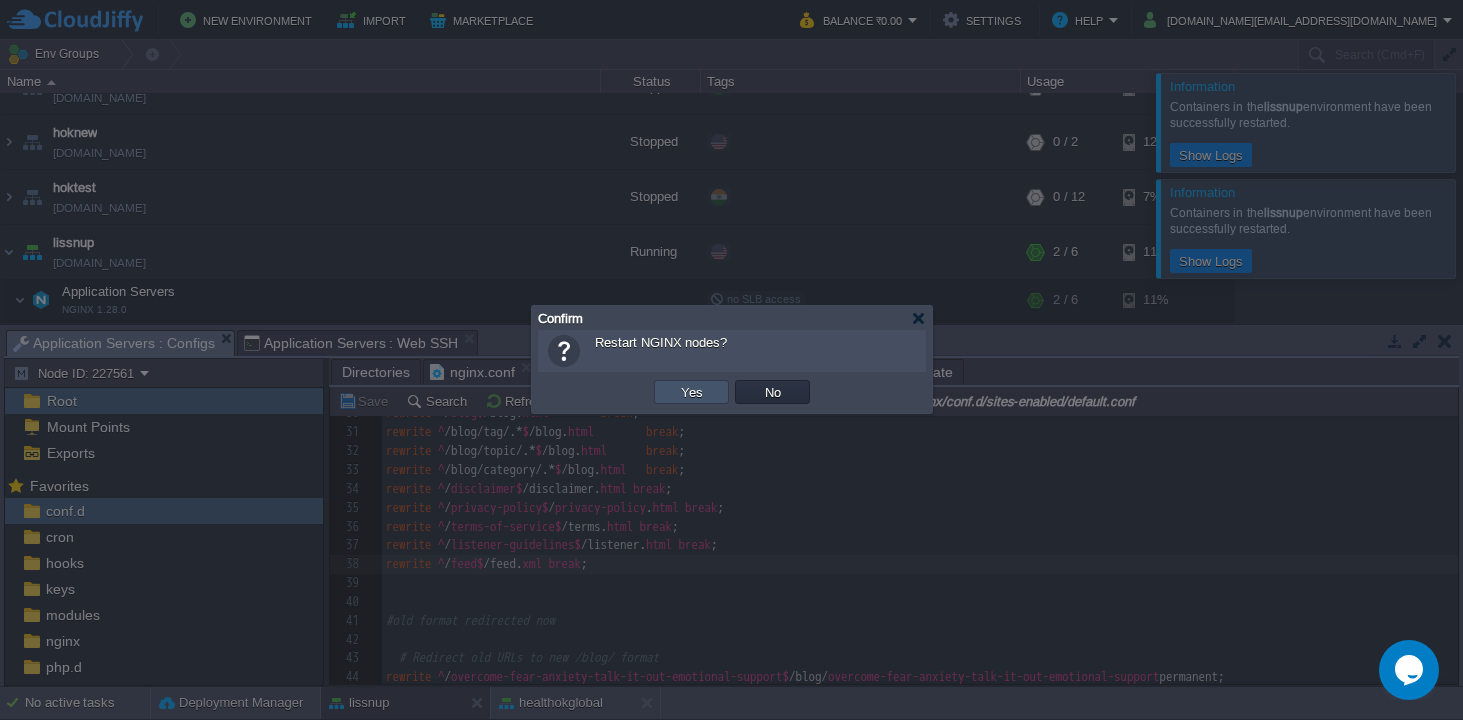 click on "Yes" at bounding box center (692, 392) 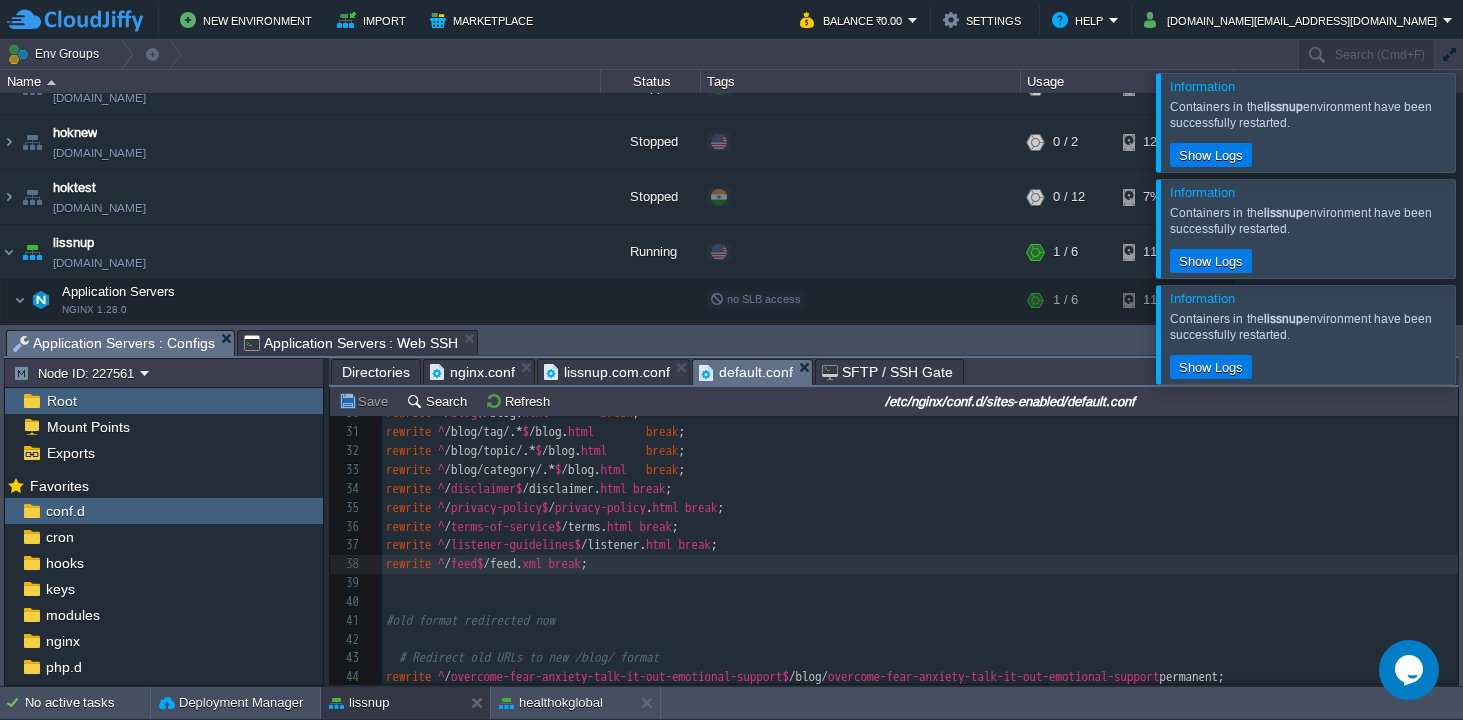 click on "nginx.conf" at bounding box center (472, 372) 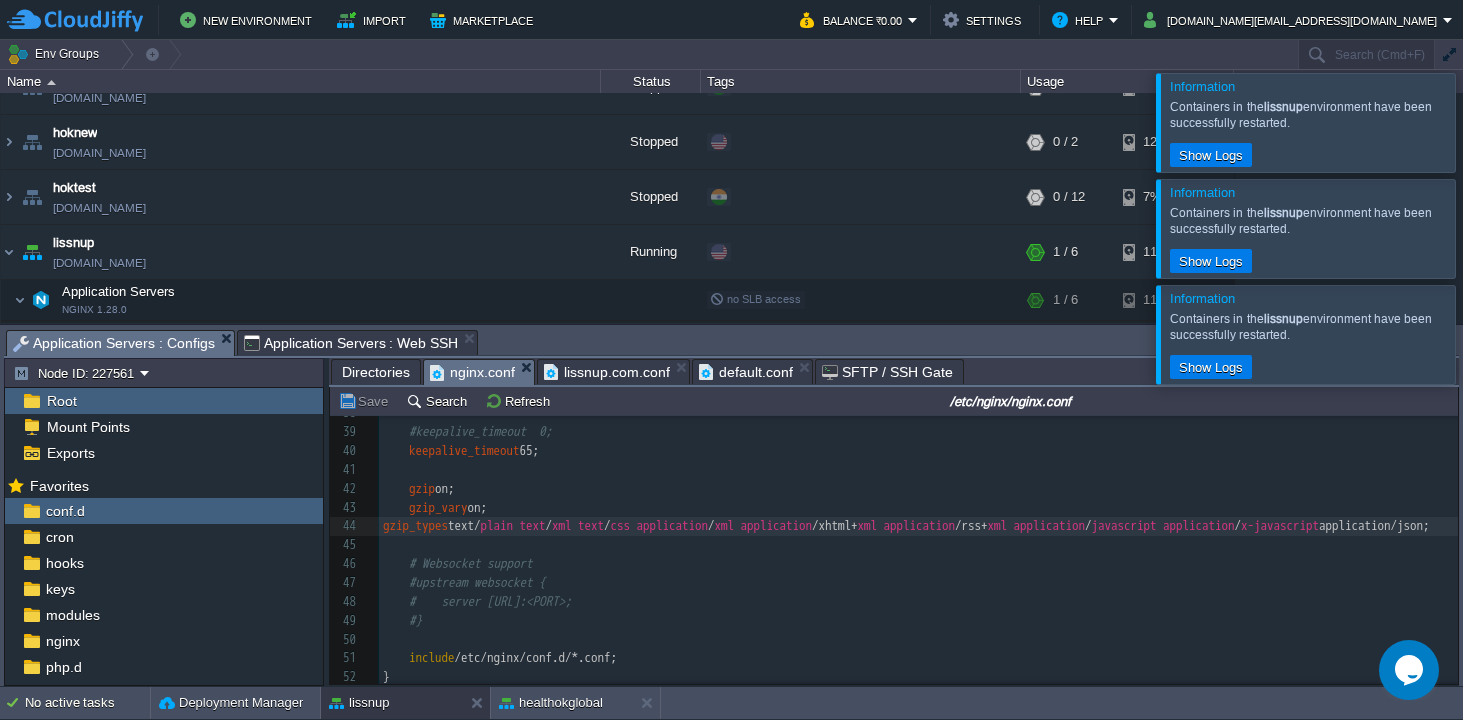 scroll, scrollTop: 660, scrollLeft: 0, axis: vertical 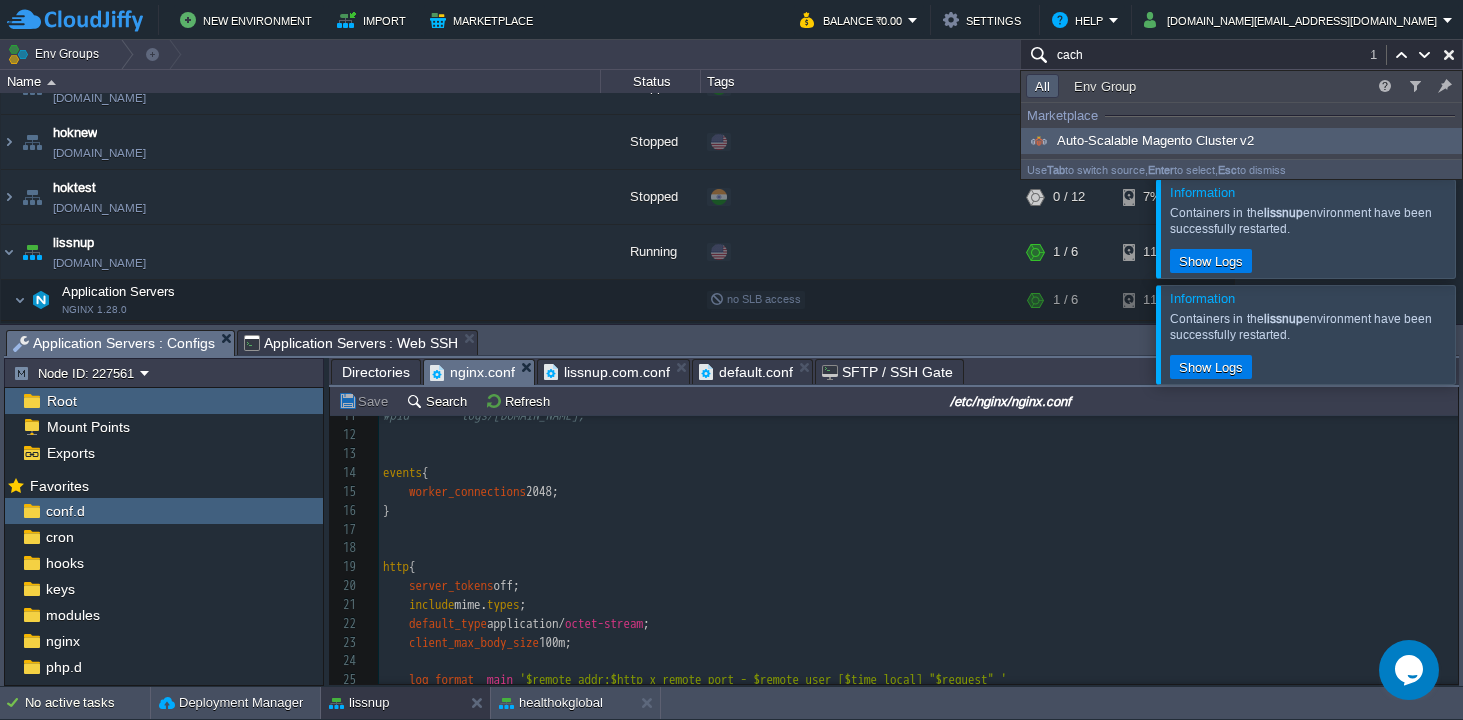 type on "cach" 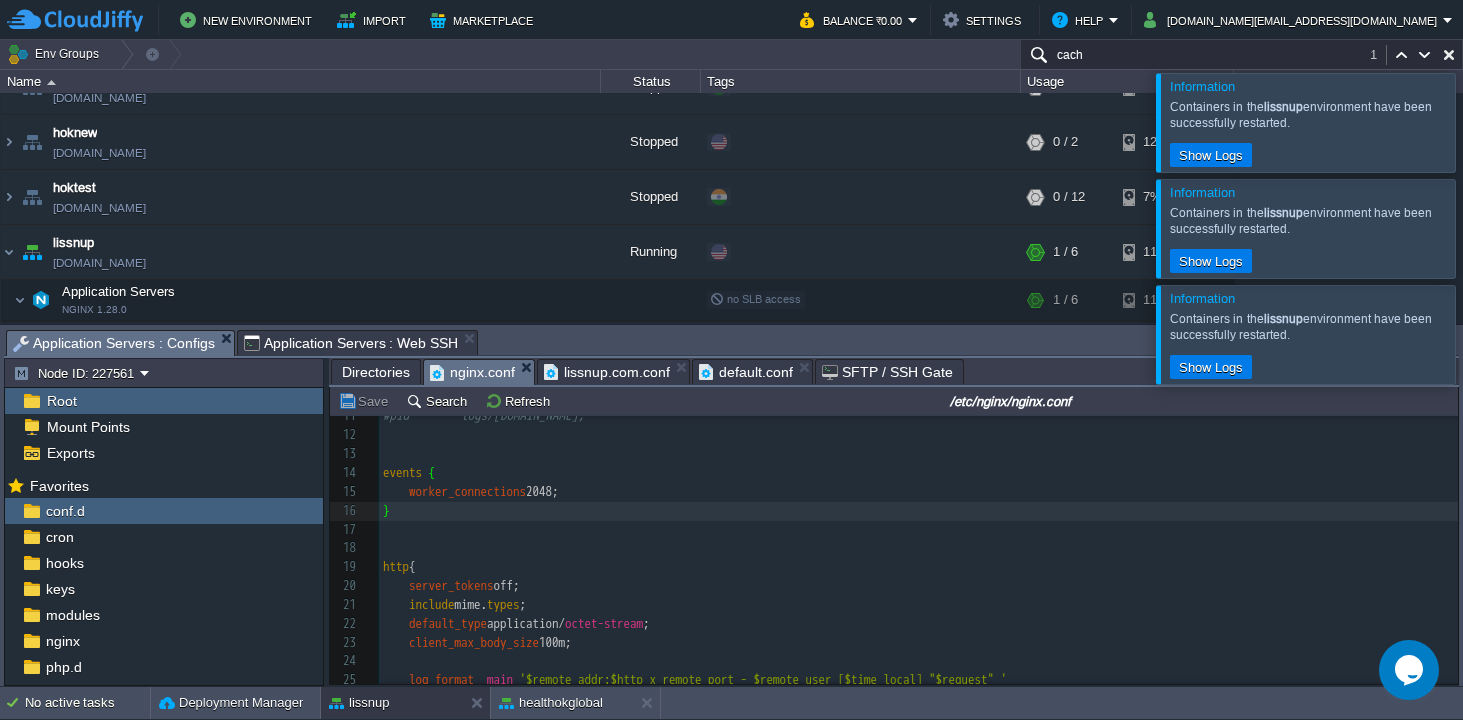 scroll, scrollTop: 231, scrollLeft: 0, axis: vertical 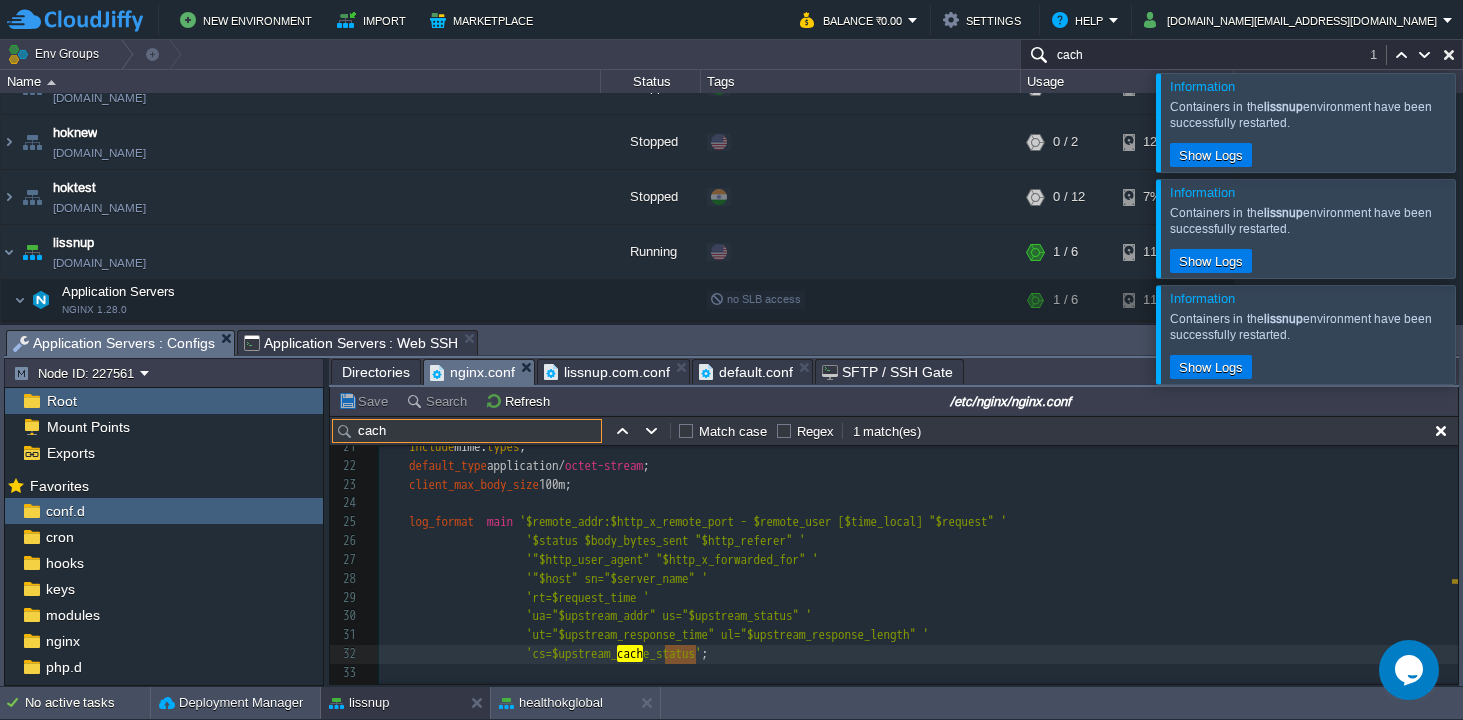 type on "cach" 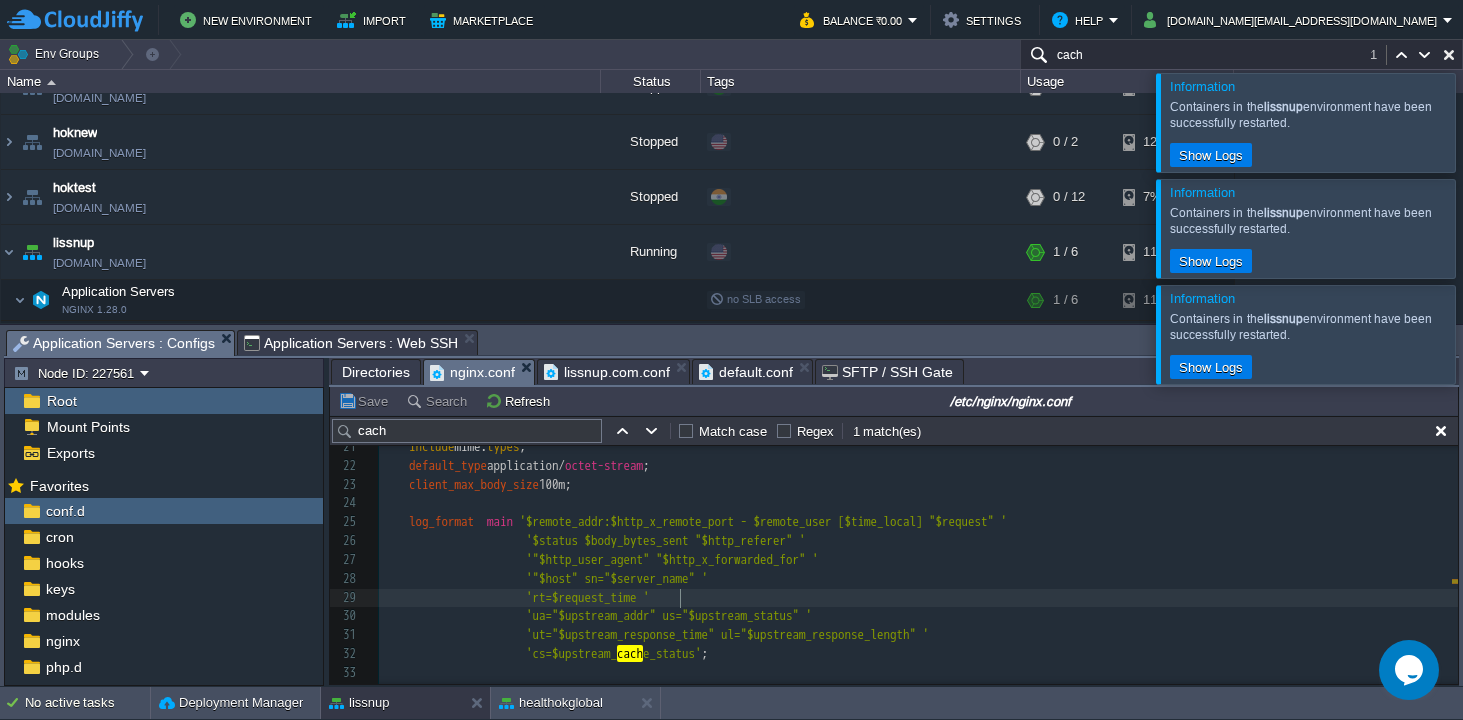 click on "xxxxxxxxxx gzip_types  text/ plain text / xml text / css appli ca tion / xml appli ca tion /xhtml+ xml appli ca tion /rss+ xml appli ca tion / javascript appli ca tion / x-javascript  appli ca tion/json;   1 #user  nobody; 2 worker_processes   auto; 3 worker_rlimit_nofile  2048; 4 ​ 5 #load_module modules/ngx_http_modsecurity_[DOMAIN_NAME]; 6 ​ 7 error_log   /var/log/nginx/error.log; 8 #error_log  logs/error.log  notice; 9 #error_log  logs/error.log  info; 10 ​ 11 #pid        logs/[DOMAIN_NAME]; 12 ​ 13 ​ 14 events  { 15      worker_connections   2048; 16 } 17 ​ 18 ​ 19 http  { 20      server_tokens  off; 21      include        mime. types ; 22      default_type   application/ octet-stream ; 23      client_max_body_size  100m; 24 ​ 25      log_format    main    '$remote_addr:$http_x_remote_port - $remote_user [$time_local] "$request" ' 26                        '$status $body_bytes_sent "$http_referer" ' 27                        28                        29" at bounding box center (918, 466) 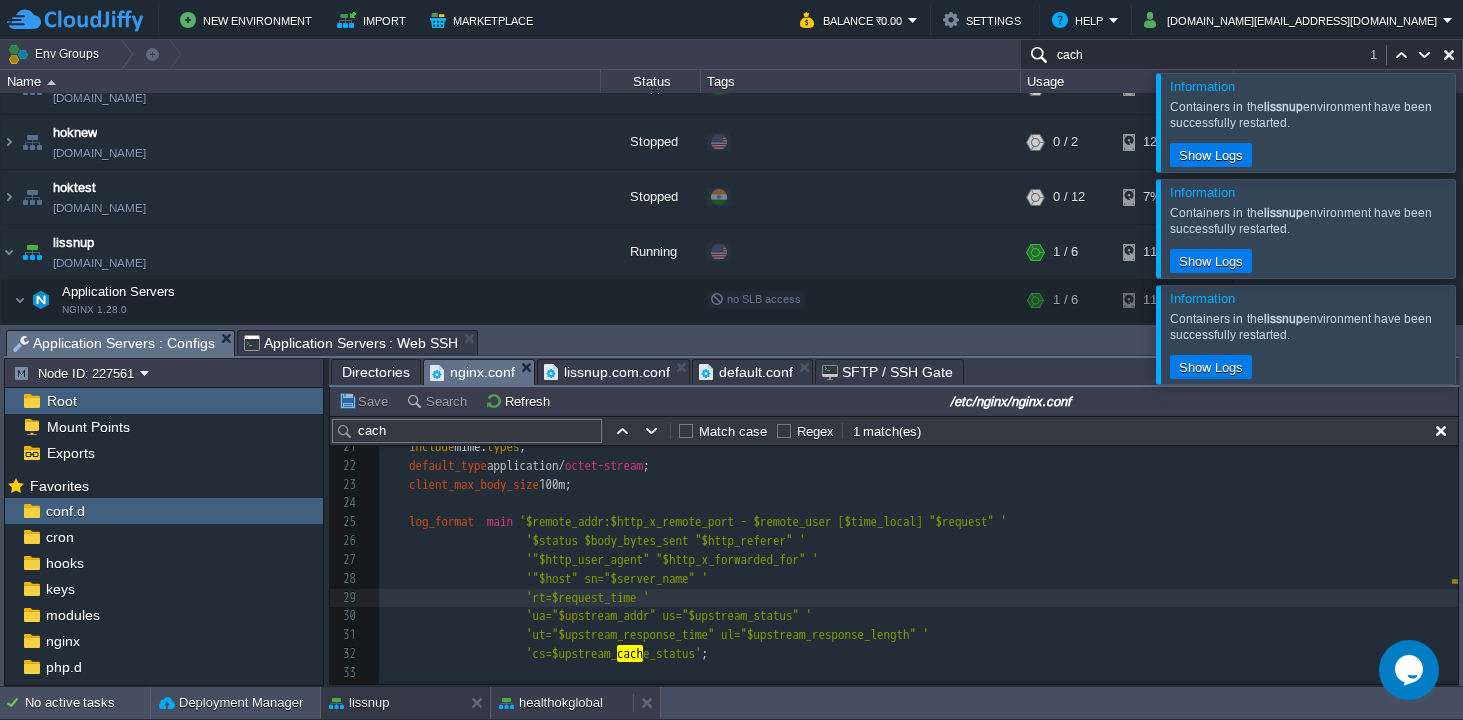 click on "healthokglobal" at bounding box center (551, 703) 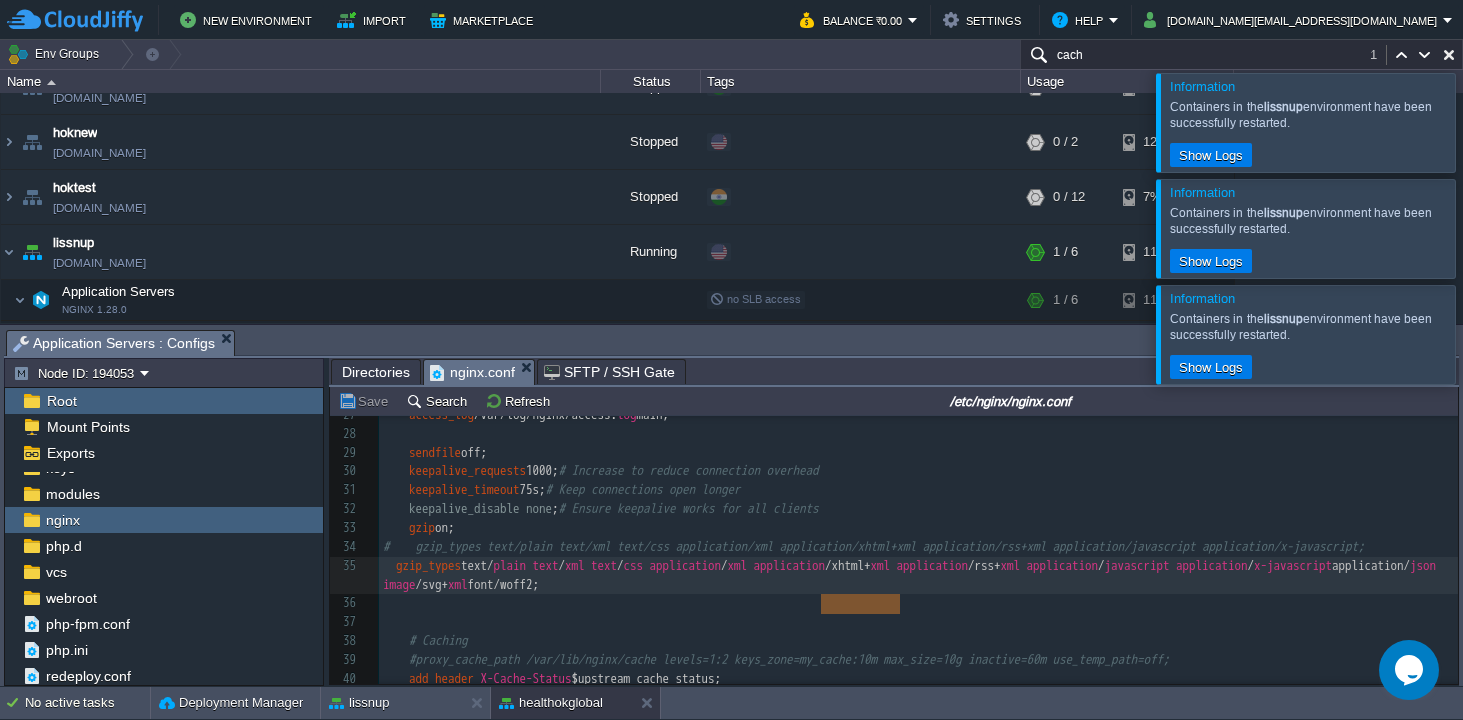 type 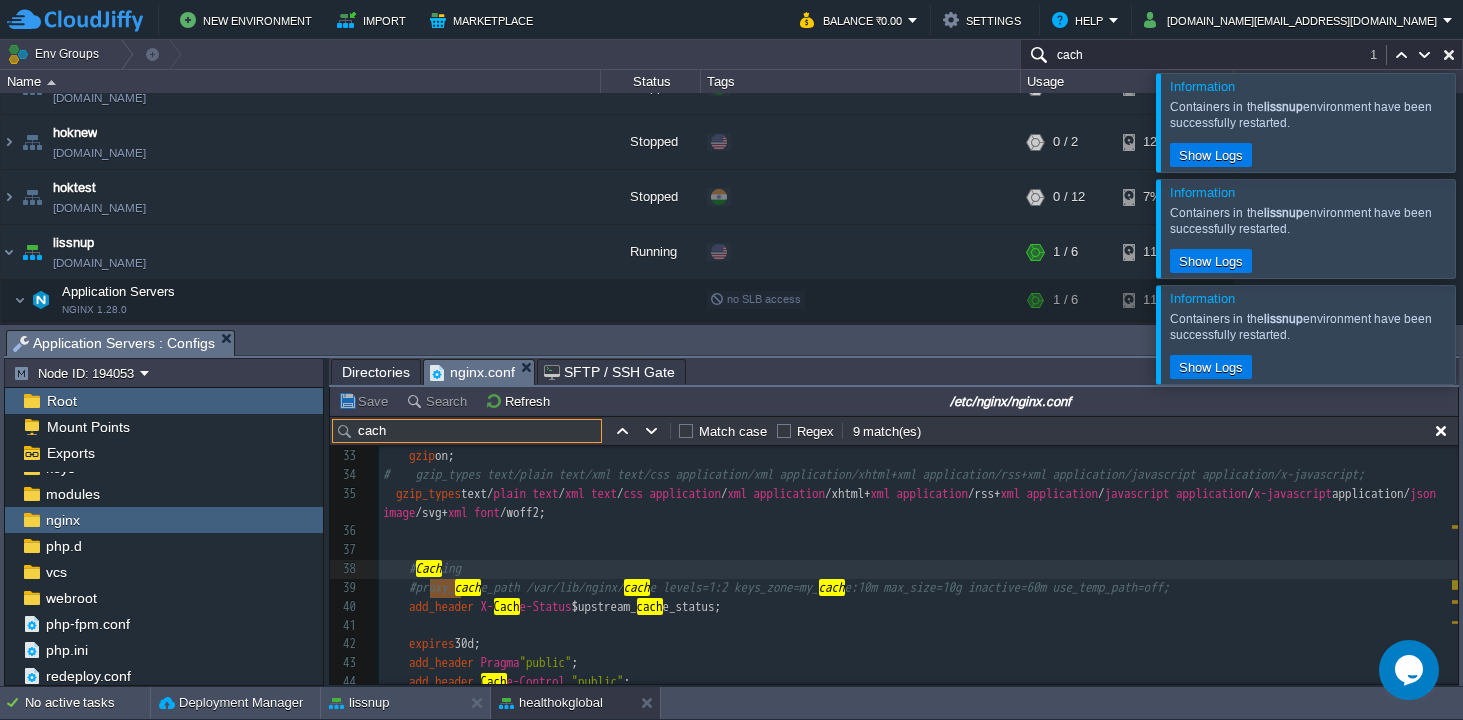 type on "cach" 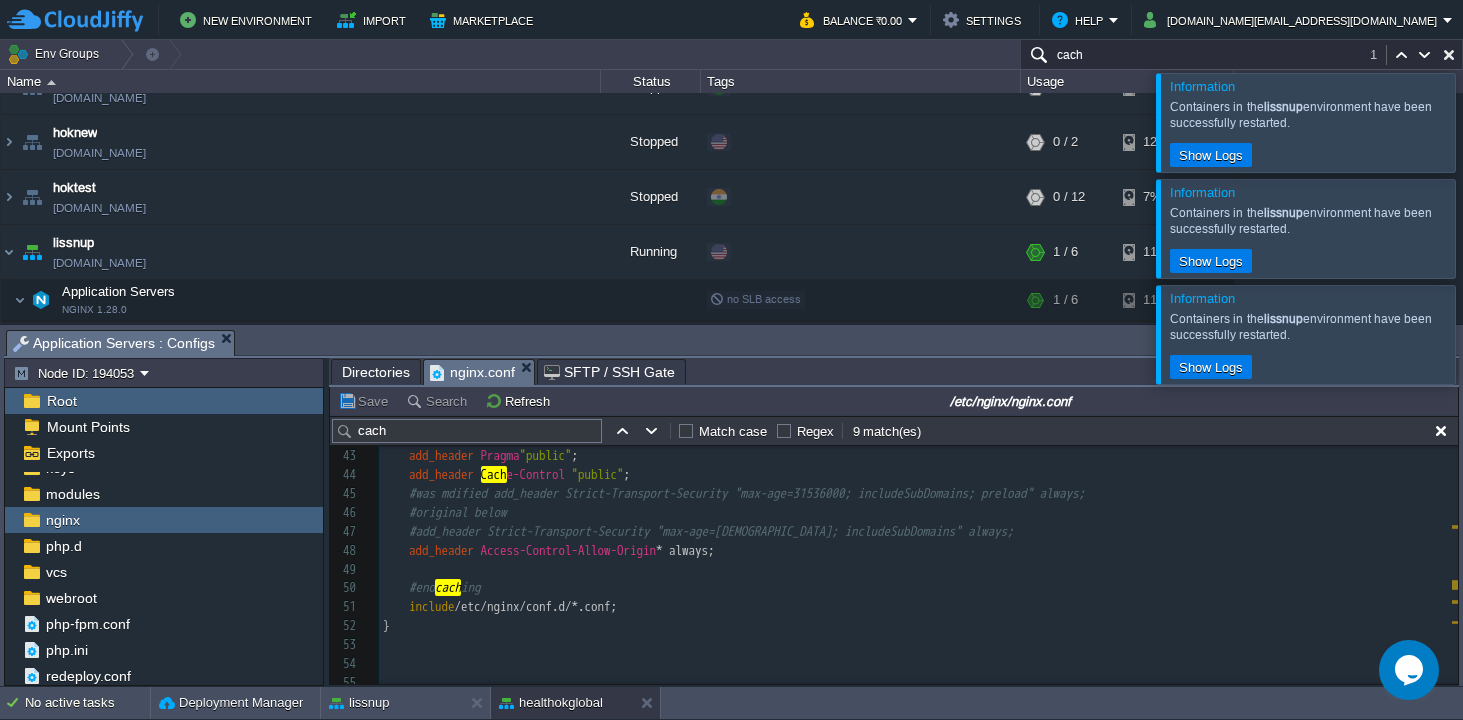 click on "#end  cach ing" at bounding box center [918, 588] 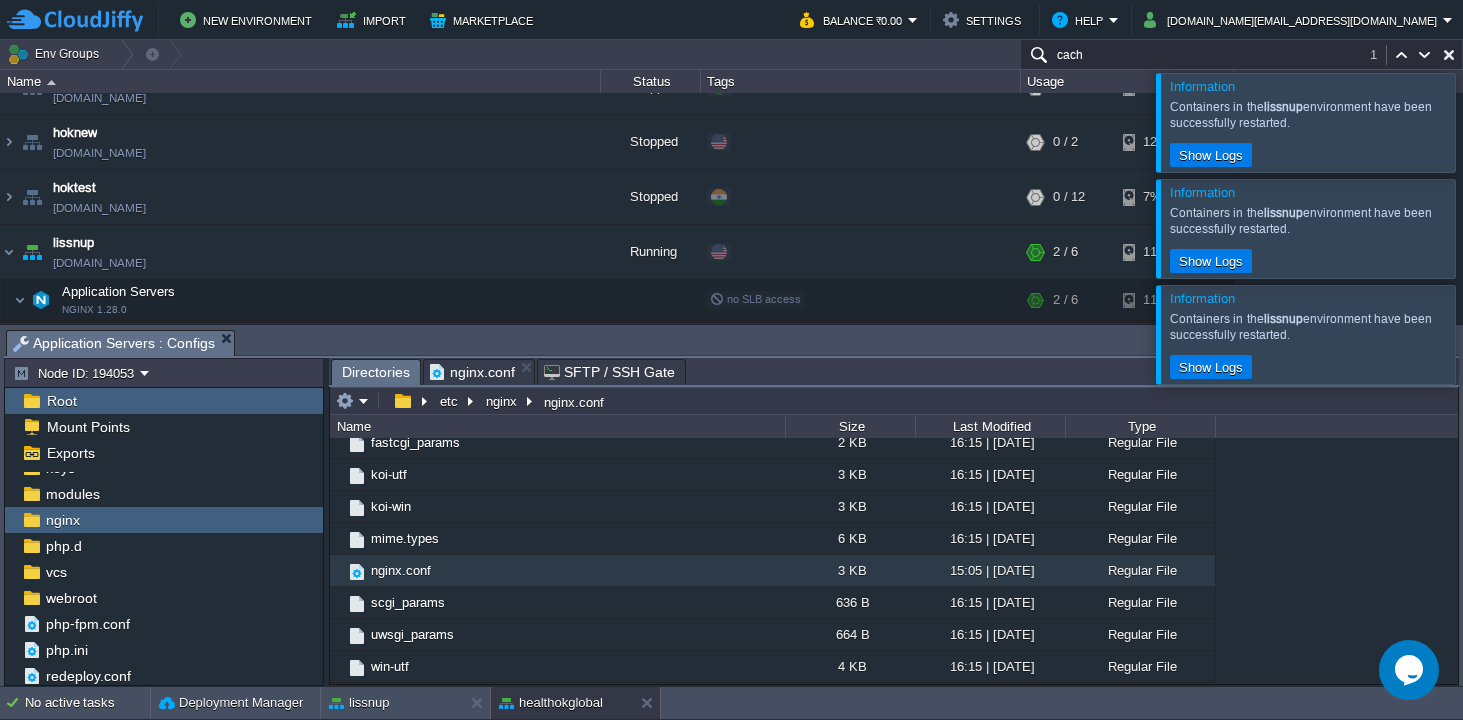 click on "Directories" at bounding box center [376, 372] 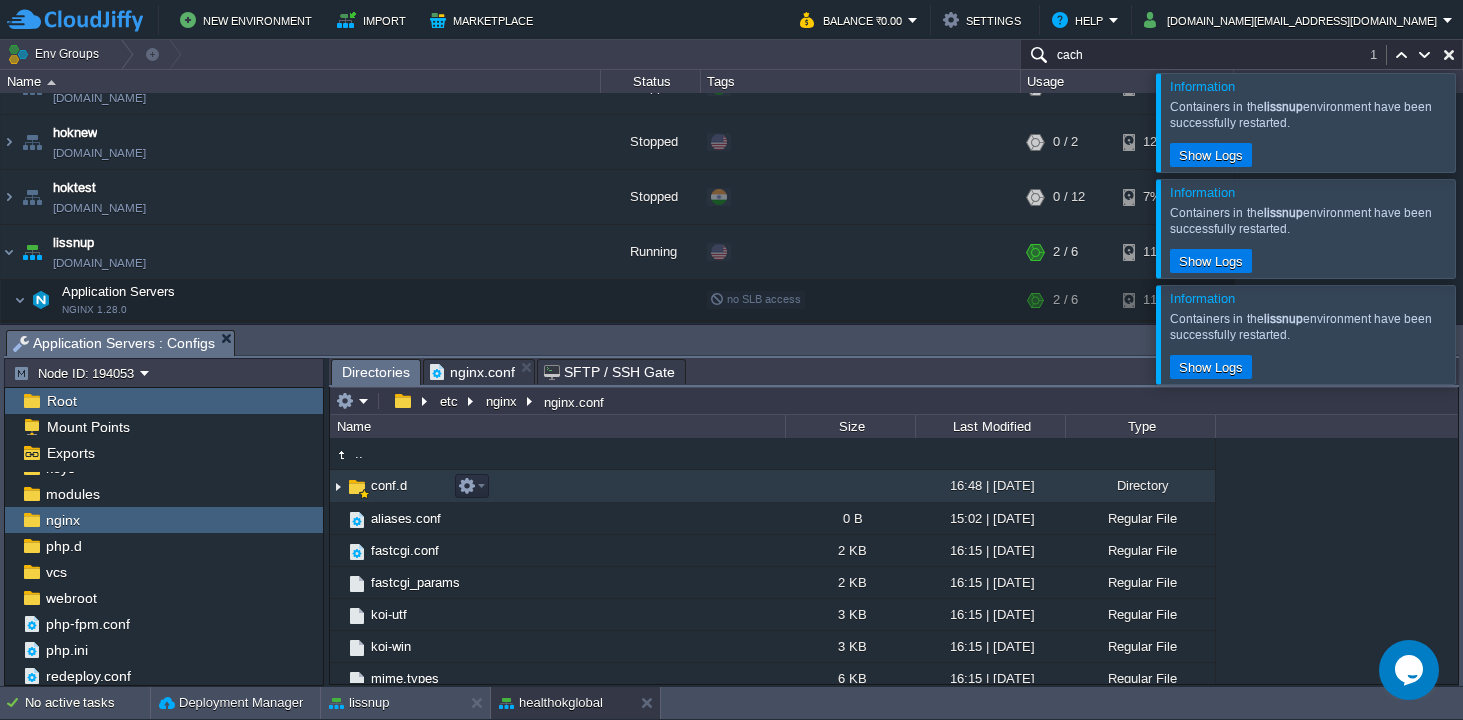 click on "conf.d" at bounding box center [389, 485] 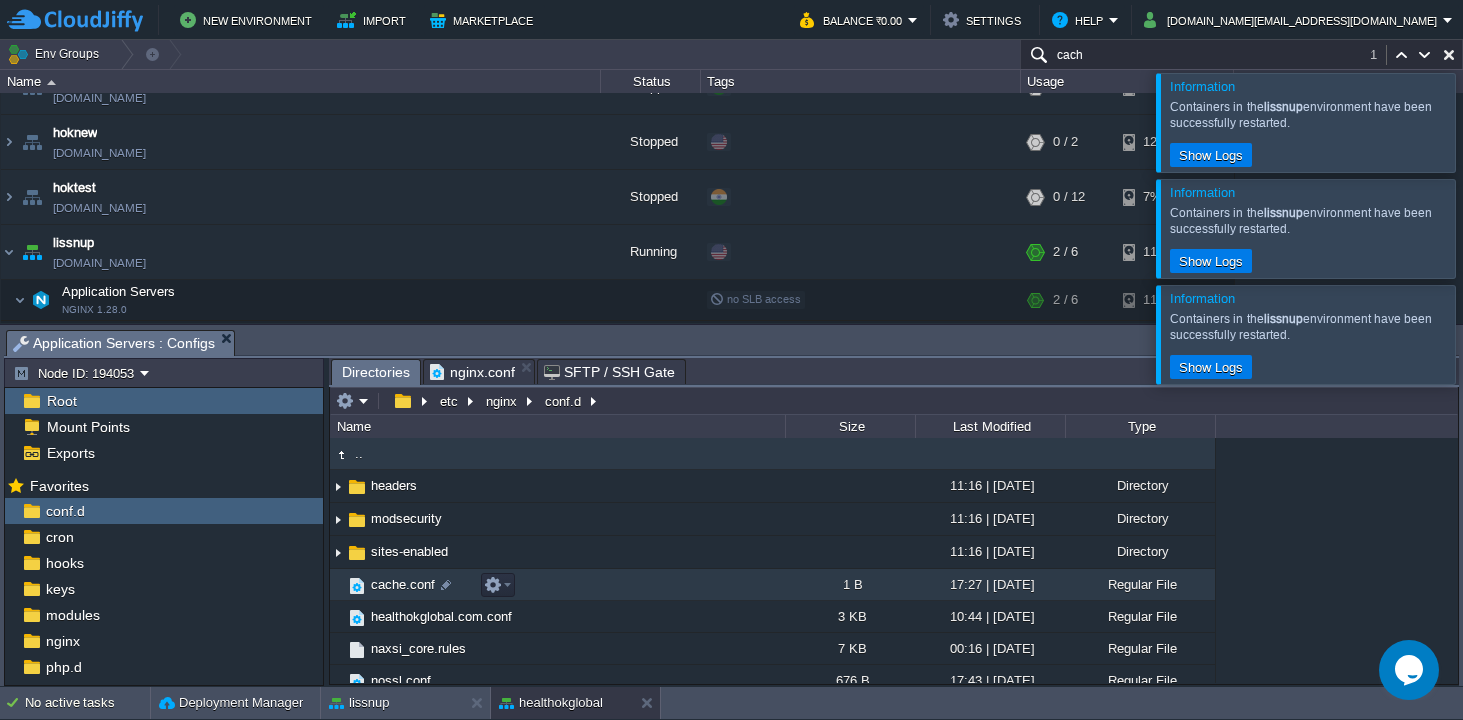 click on "cache.conf" at bounding box center [403, 584] 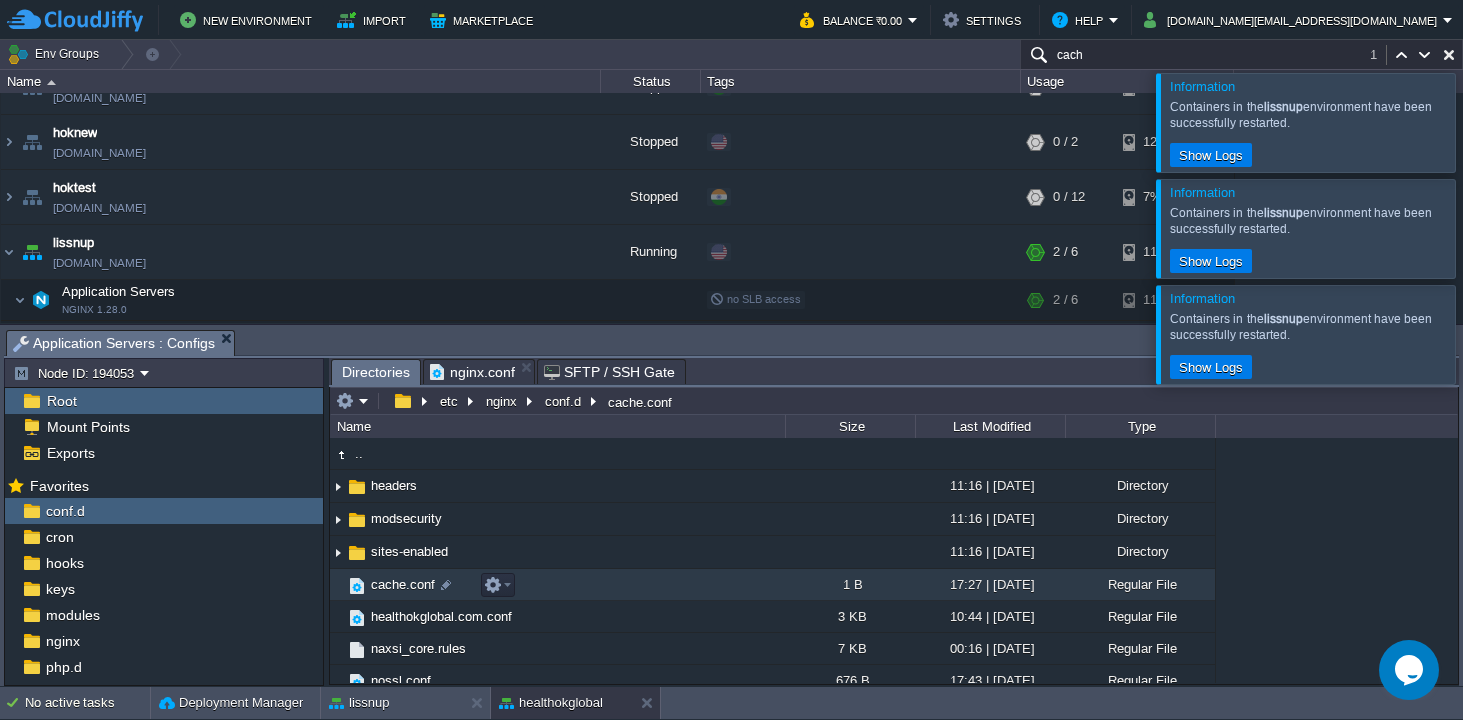 click on "cache.conf" at bounding box center (403, 584) 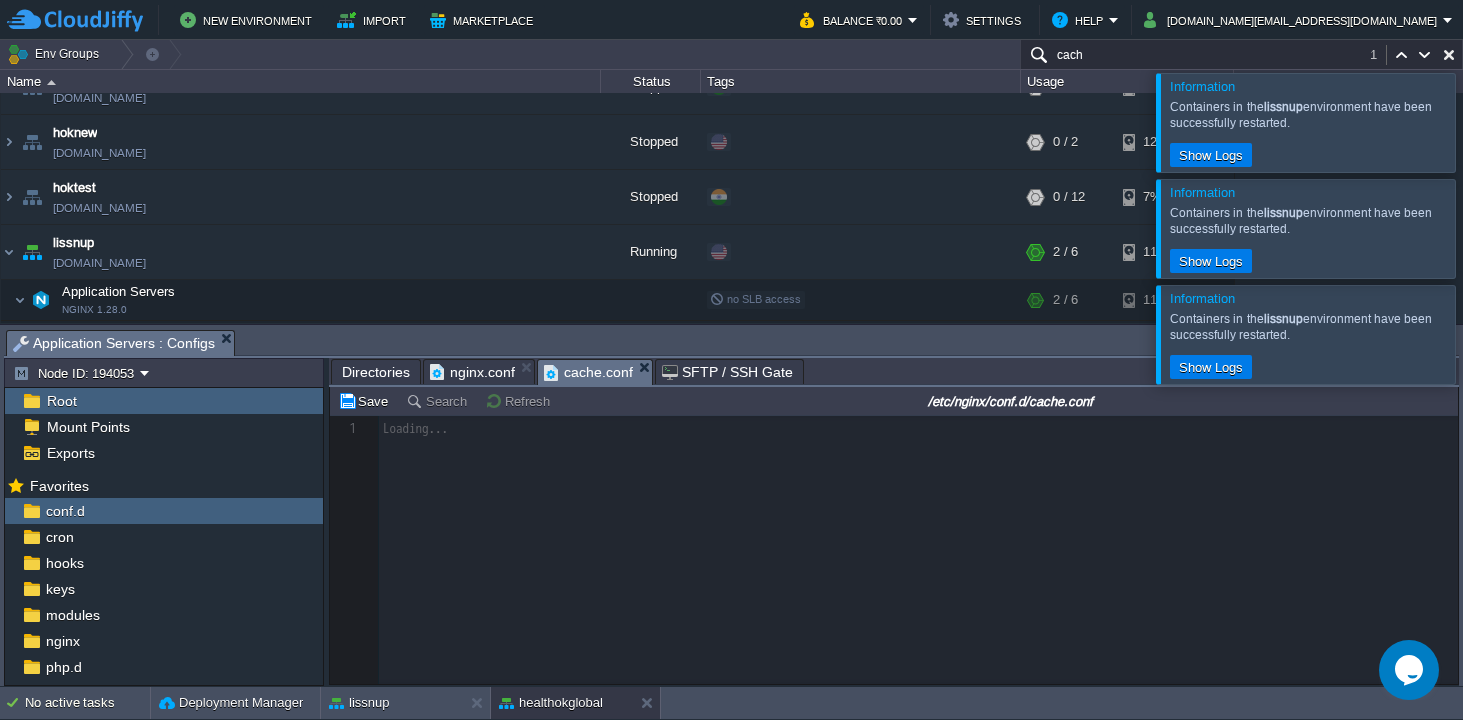 click on "Directories" at bounding box center [376, 372] 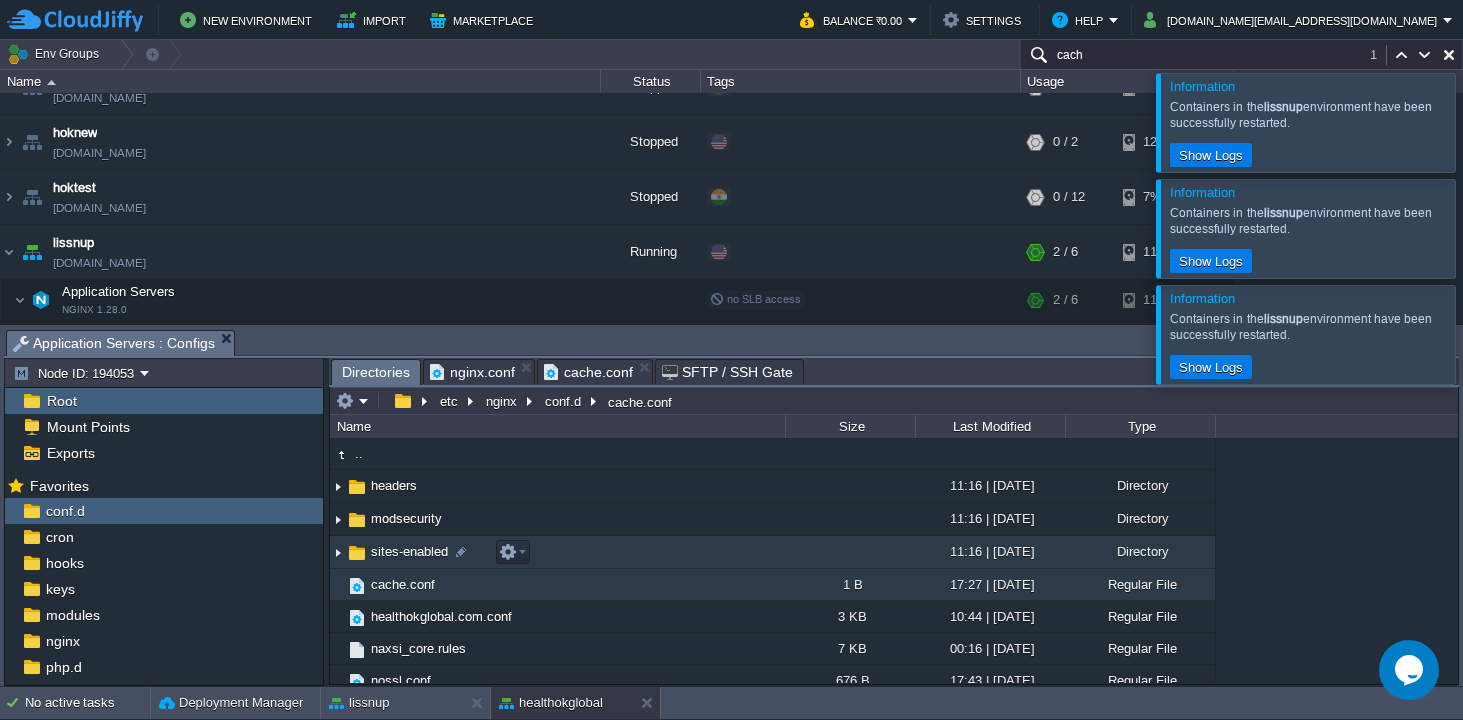 click on "sites-enabled" at bounding box center [409, 551] 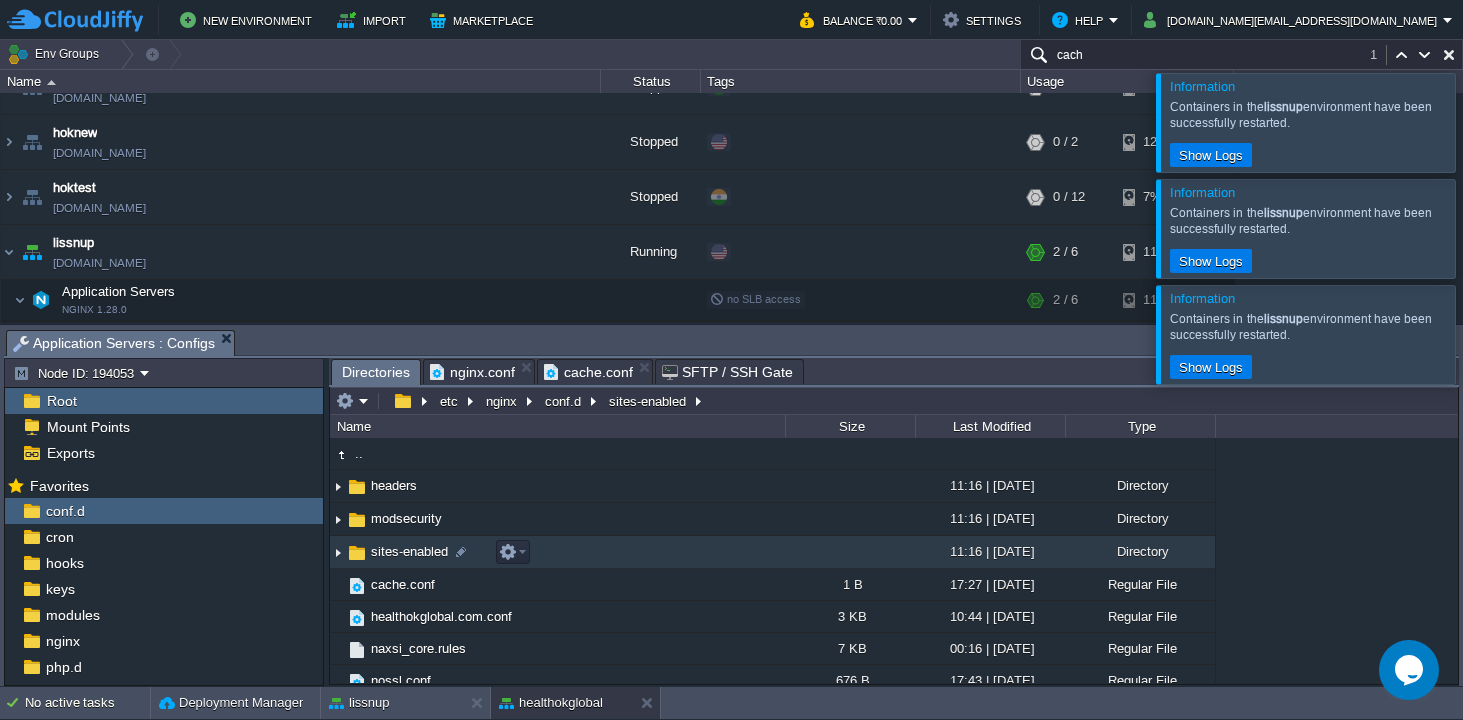 click on "sites-enabled" at bounding box center [409, 551] 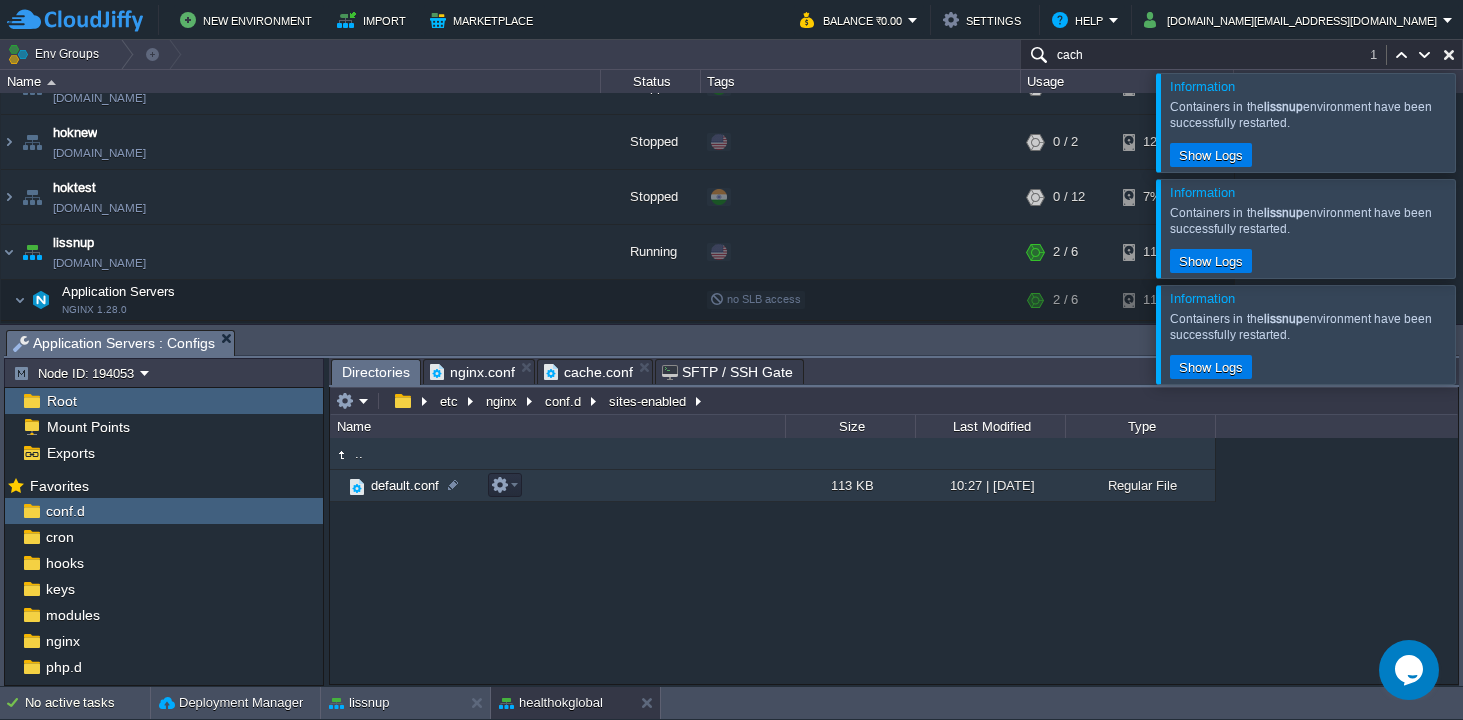 click on "default.conf" at bounding box center [405, 485] 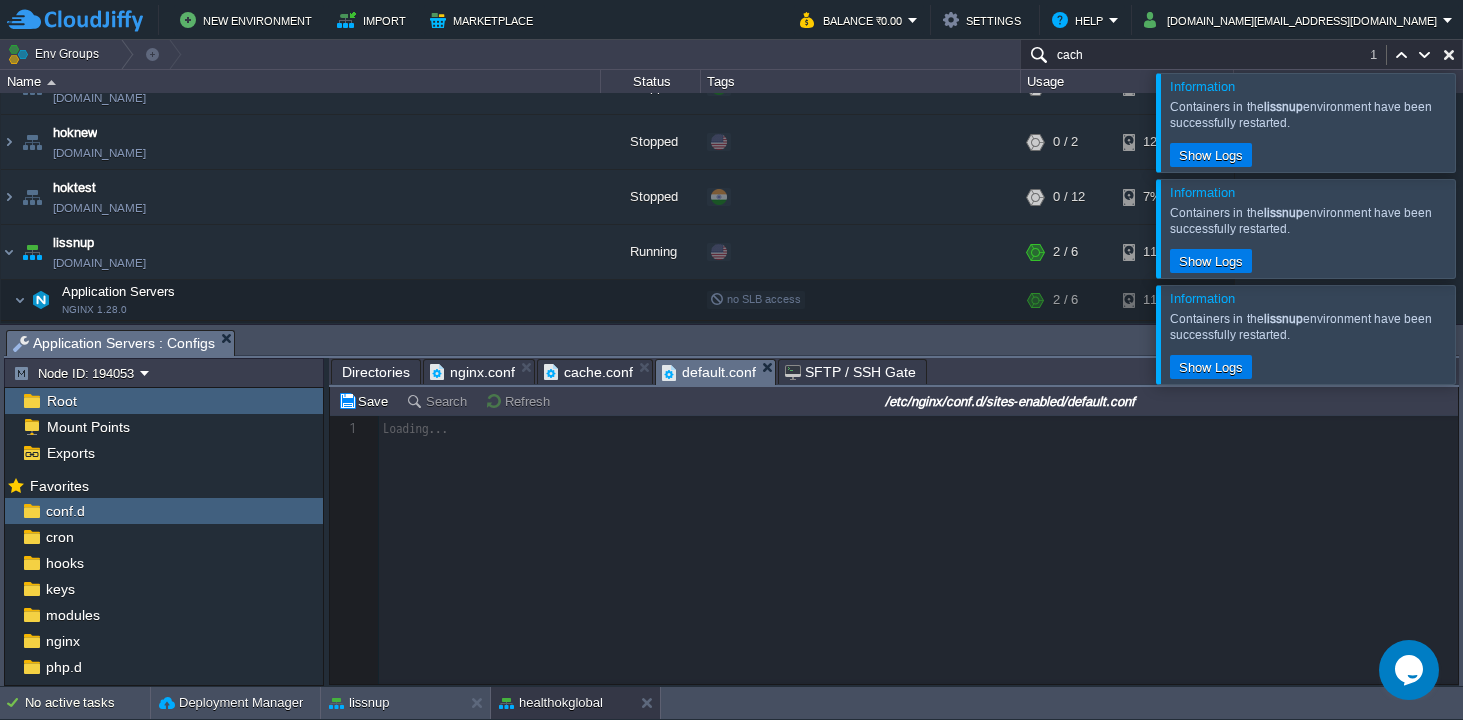 click on "Directories" at bounding box center (376, 372) 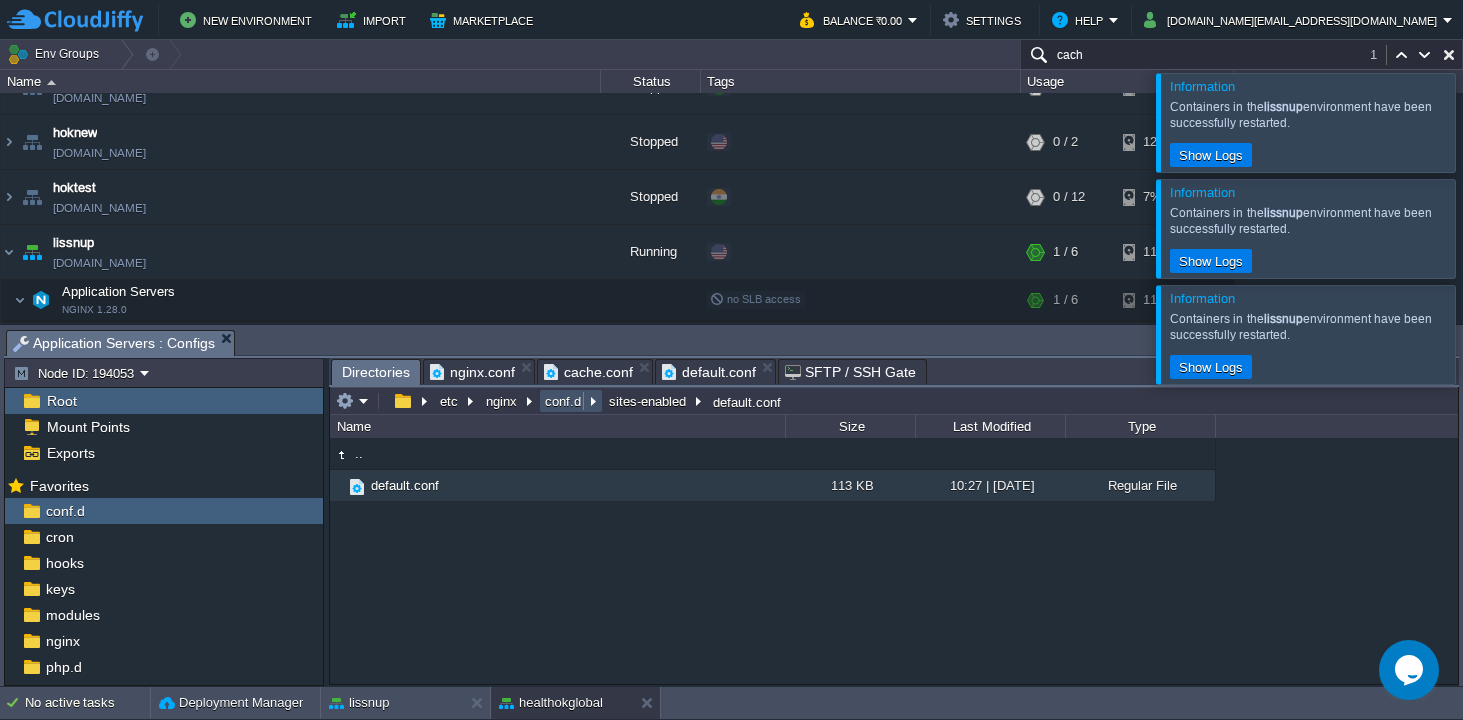 click on "conf.d" at bounding box center (564, 401) 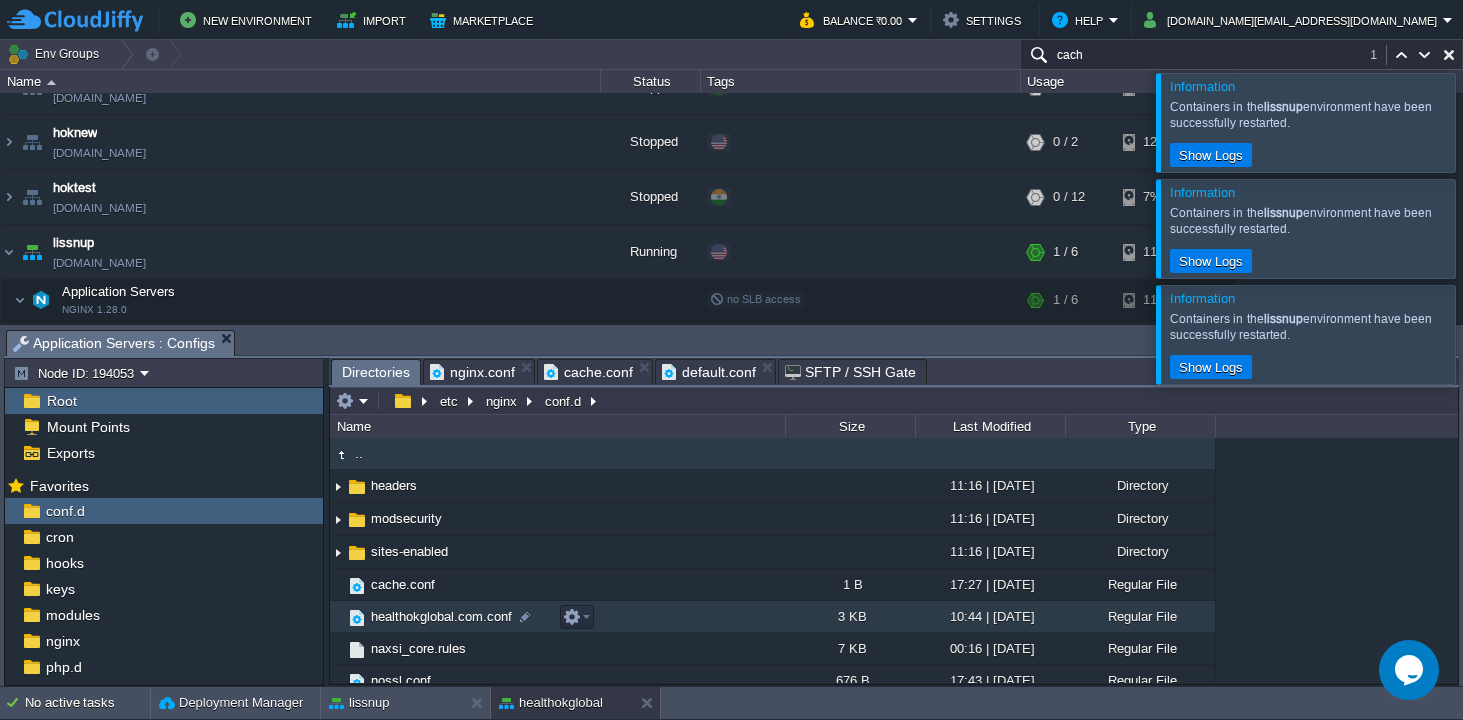 click on "healthokglobal.com.conf" at bounding box center (441, 616) 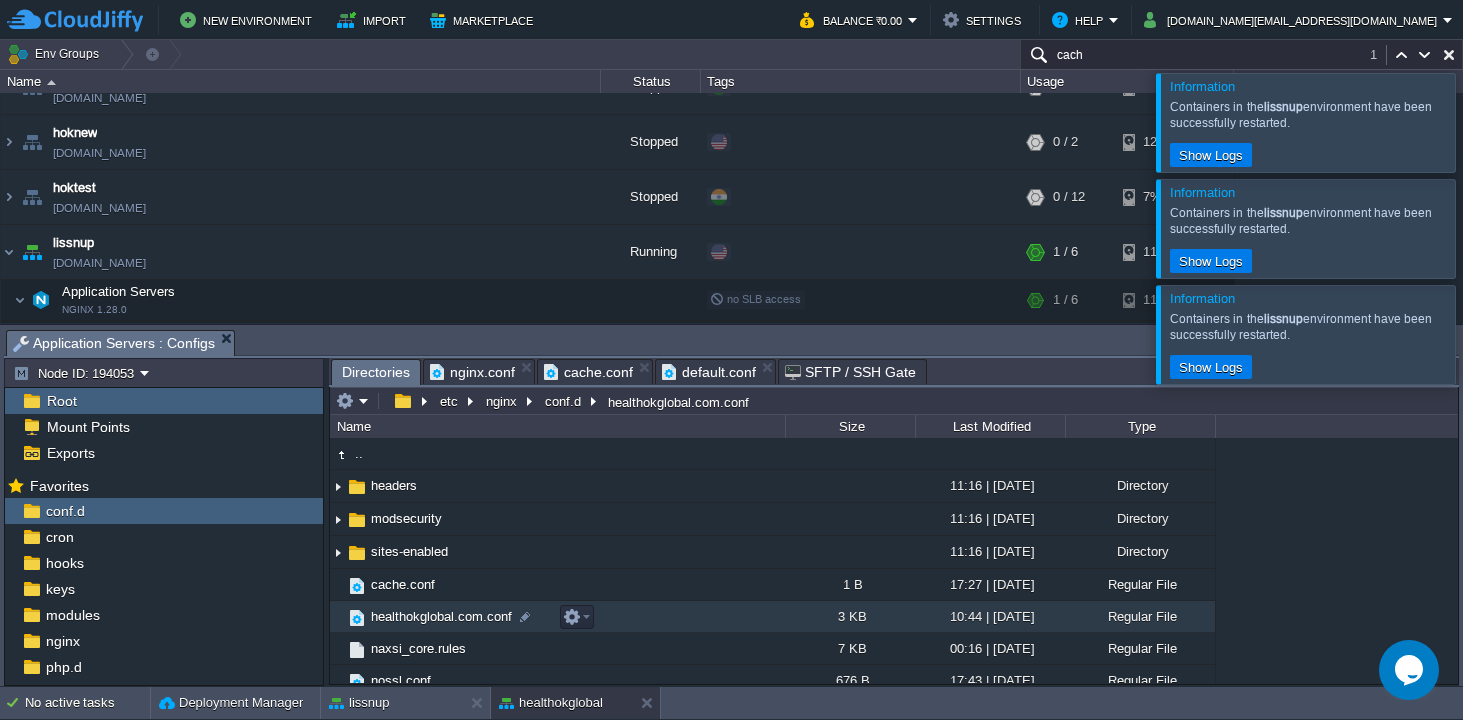 click on "healthokglobal.com.conf" at bounding box center (441, 616) 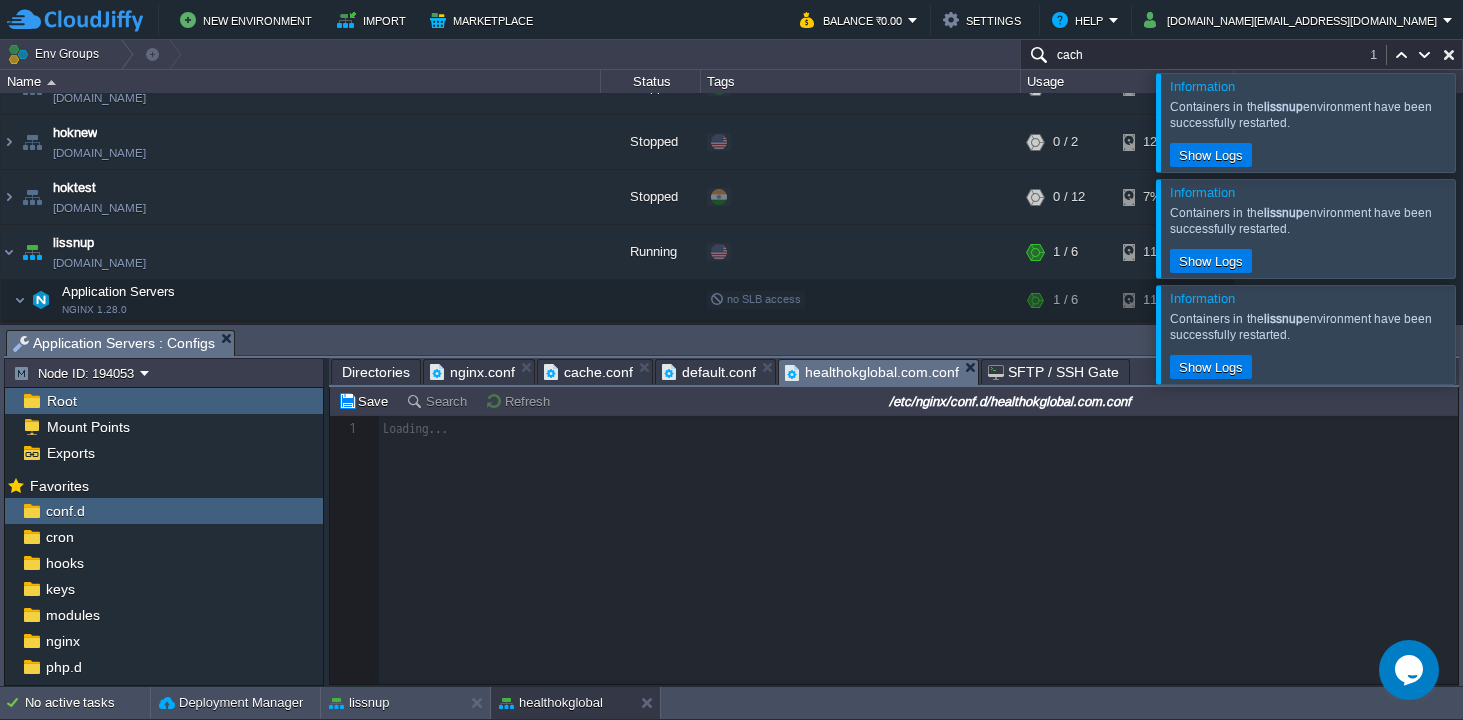 click on "cache.conf" at bounding box center (588, 372) 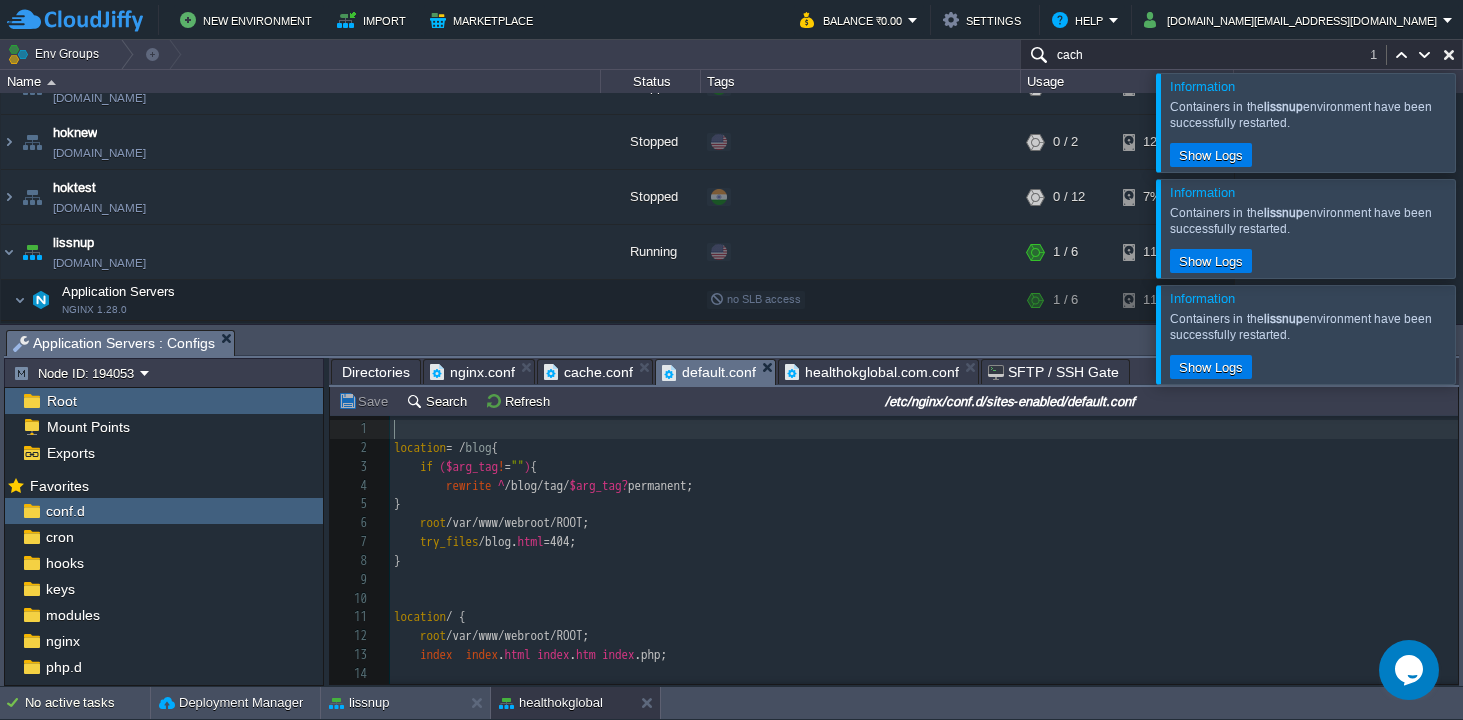 click on "default.conf" at bounding box center (709, 372) 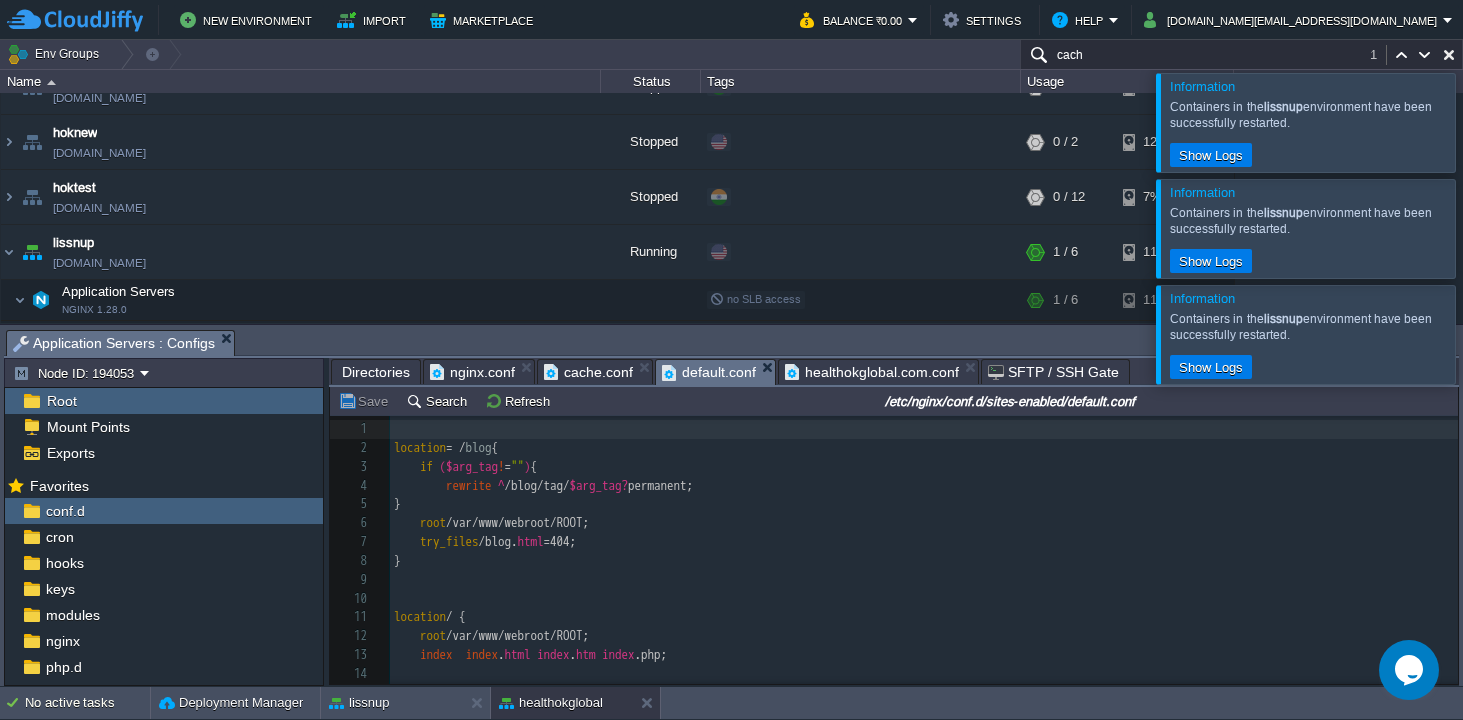 scroll, scrollTop: 8, scrollLeft: 0, axis: vertical 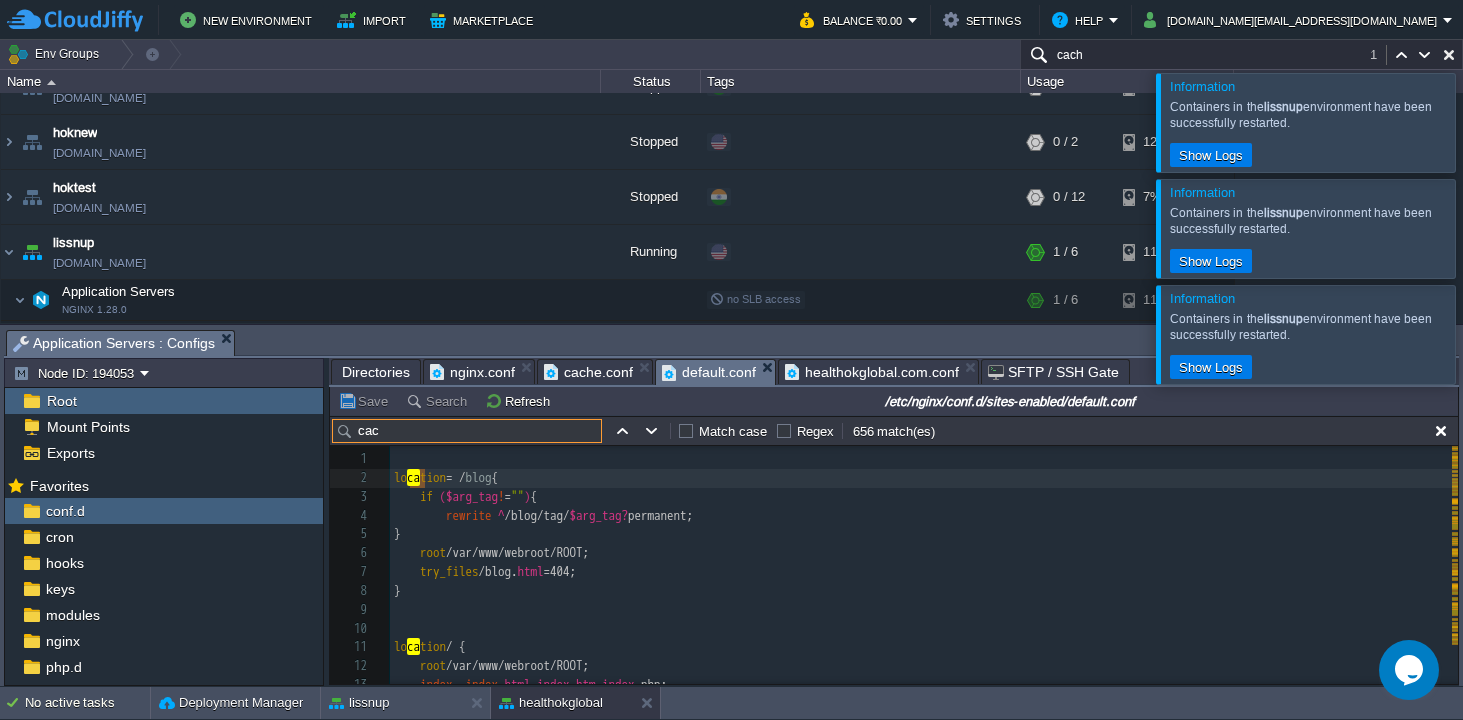type on "cach" 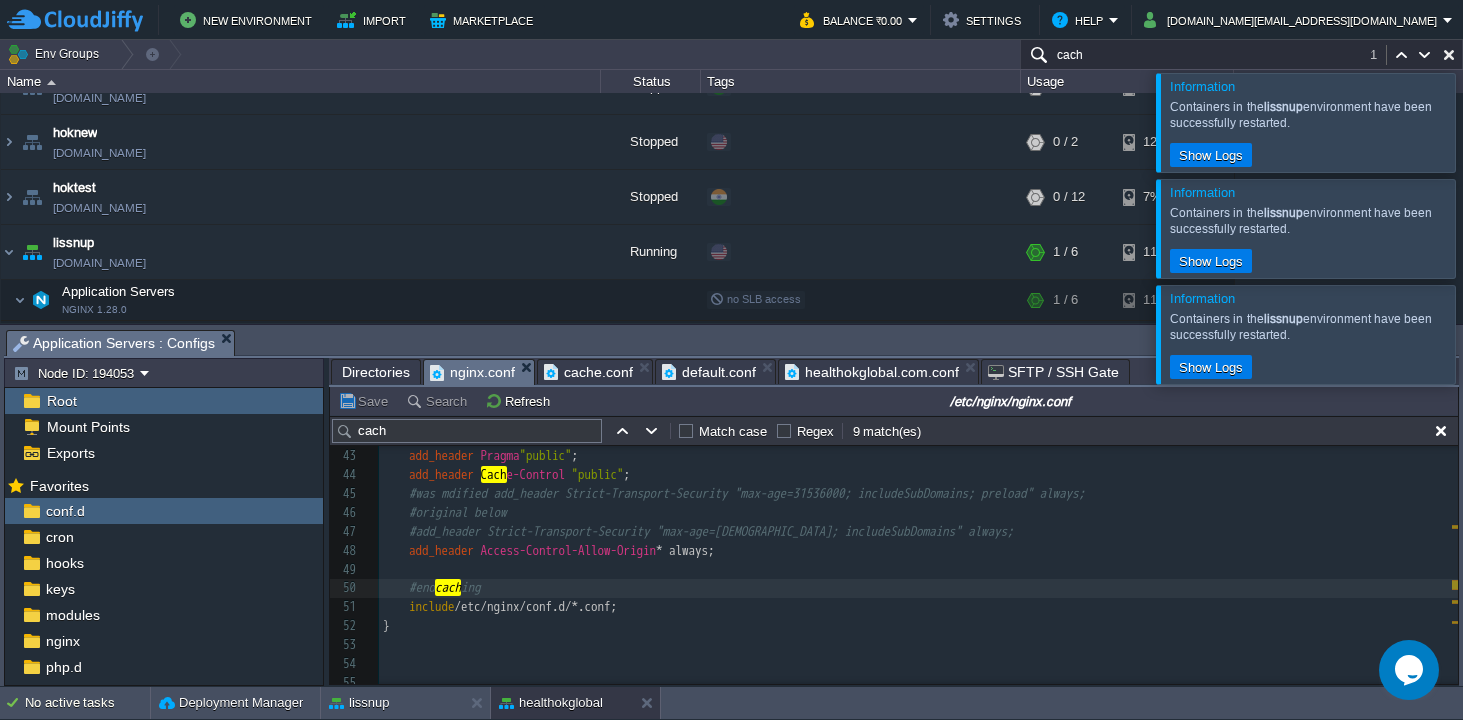 click on "nginx.conf" at bounding box center (472, 372) 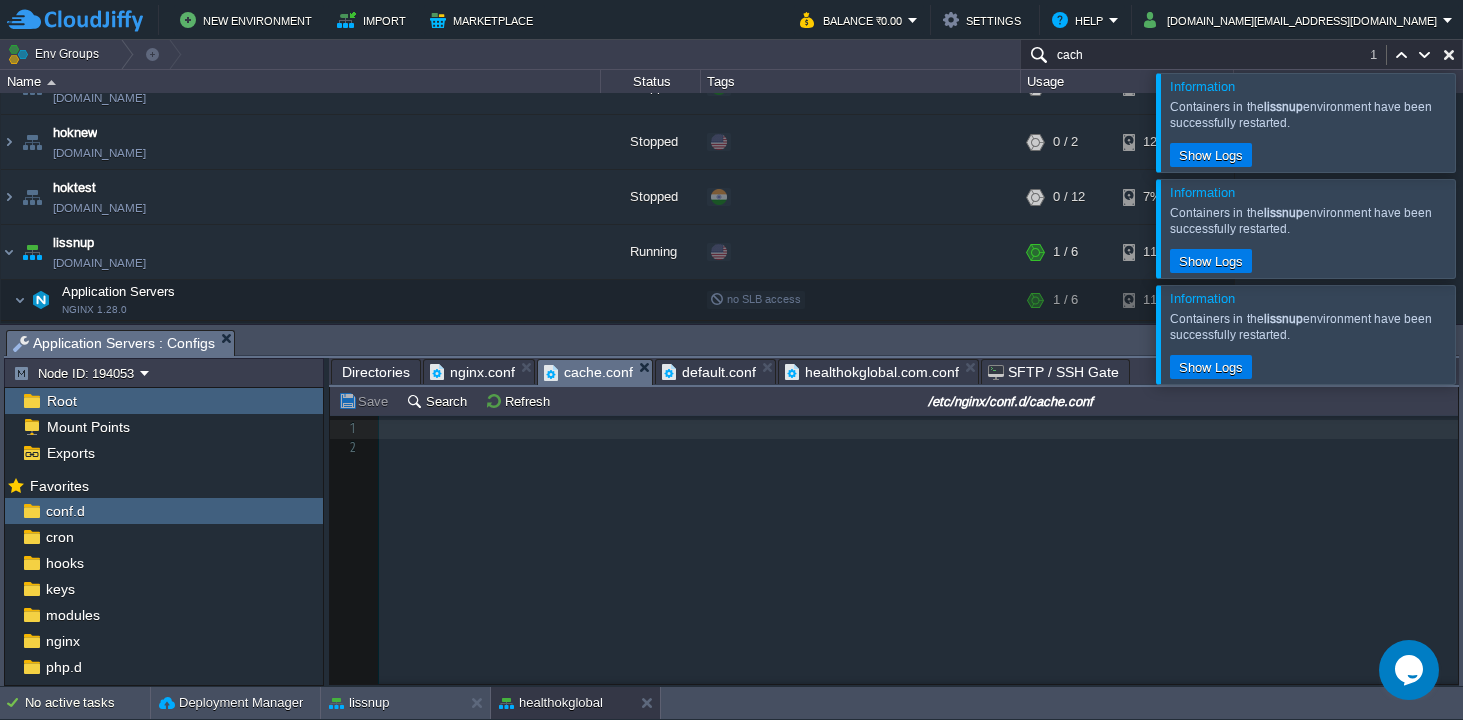 click on "cache.conf" at bounding box center [588, 372] 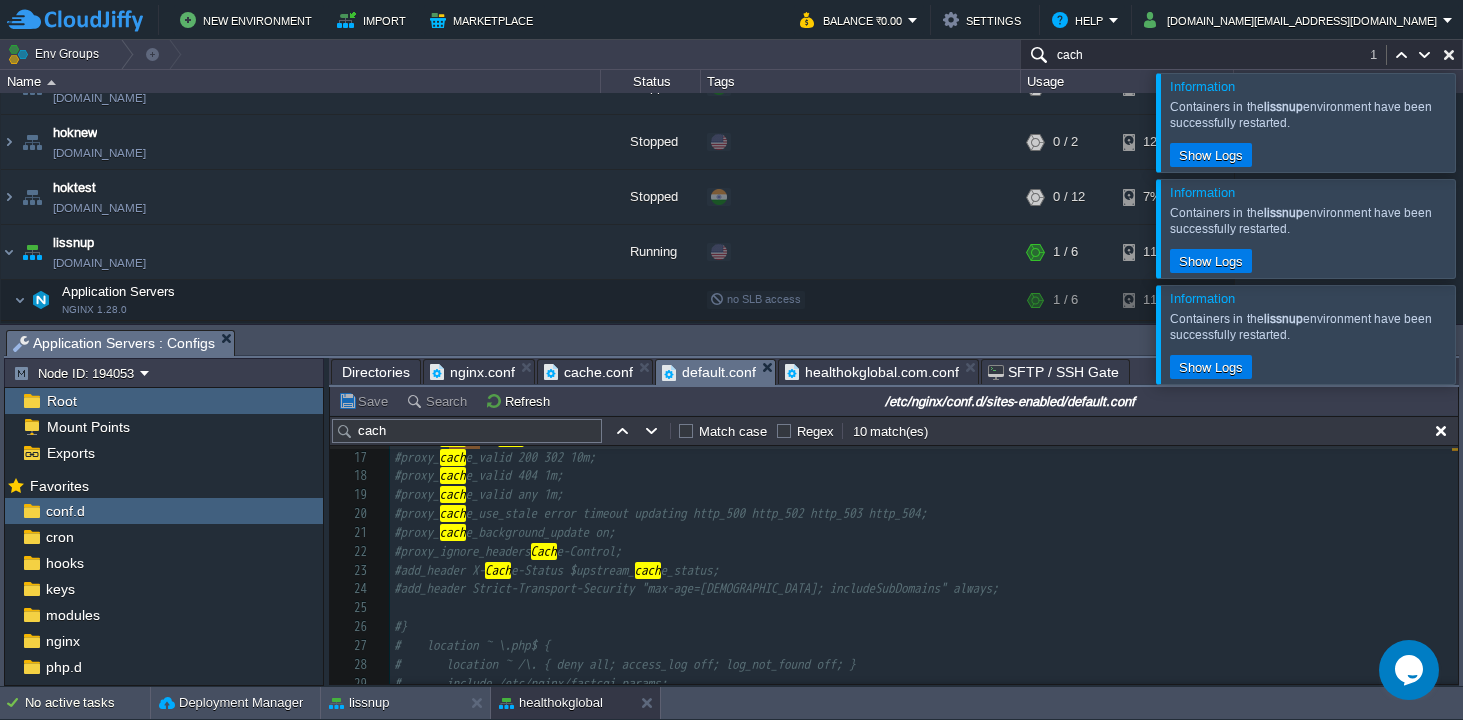 click on "default.conf" at bounding box center [709, 372] 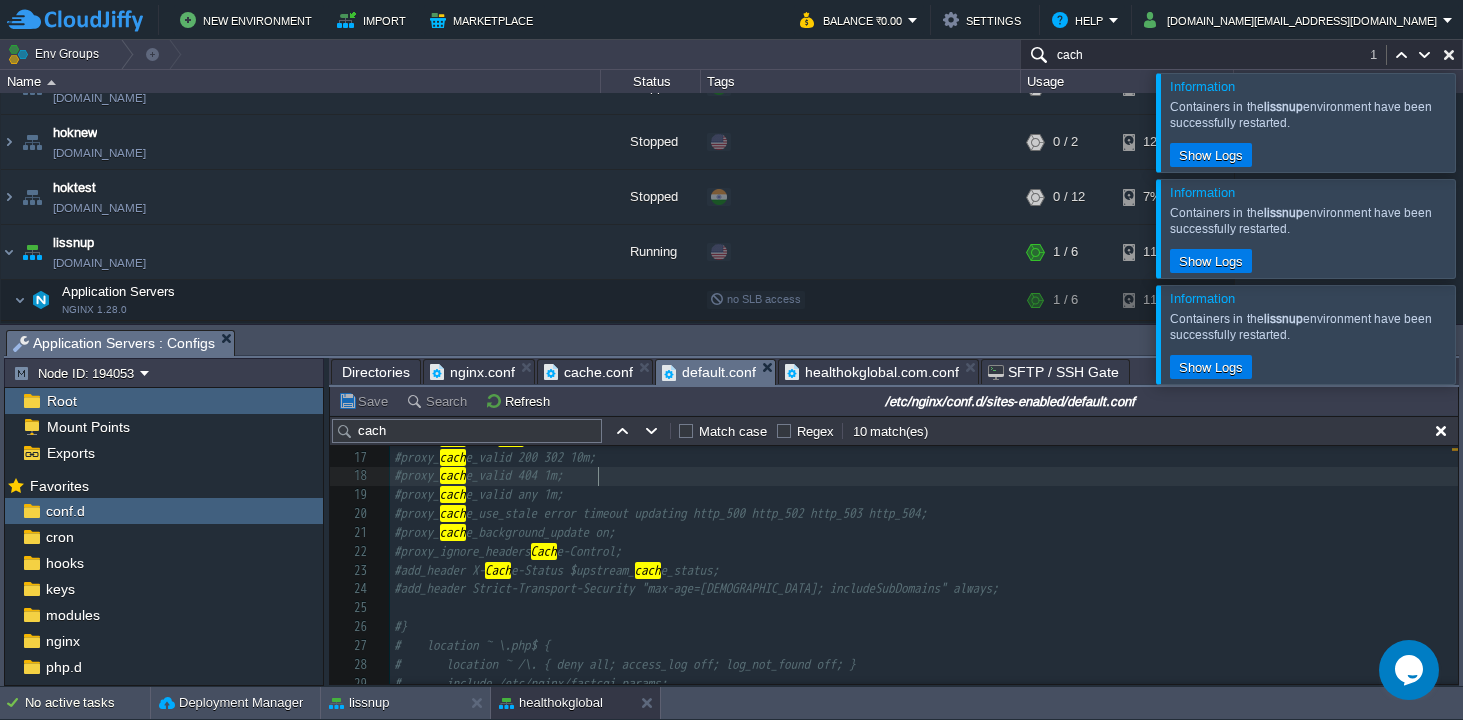 click on "#proxy_ cach e_valid 404 1m;" at bounding box center (924, 476) 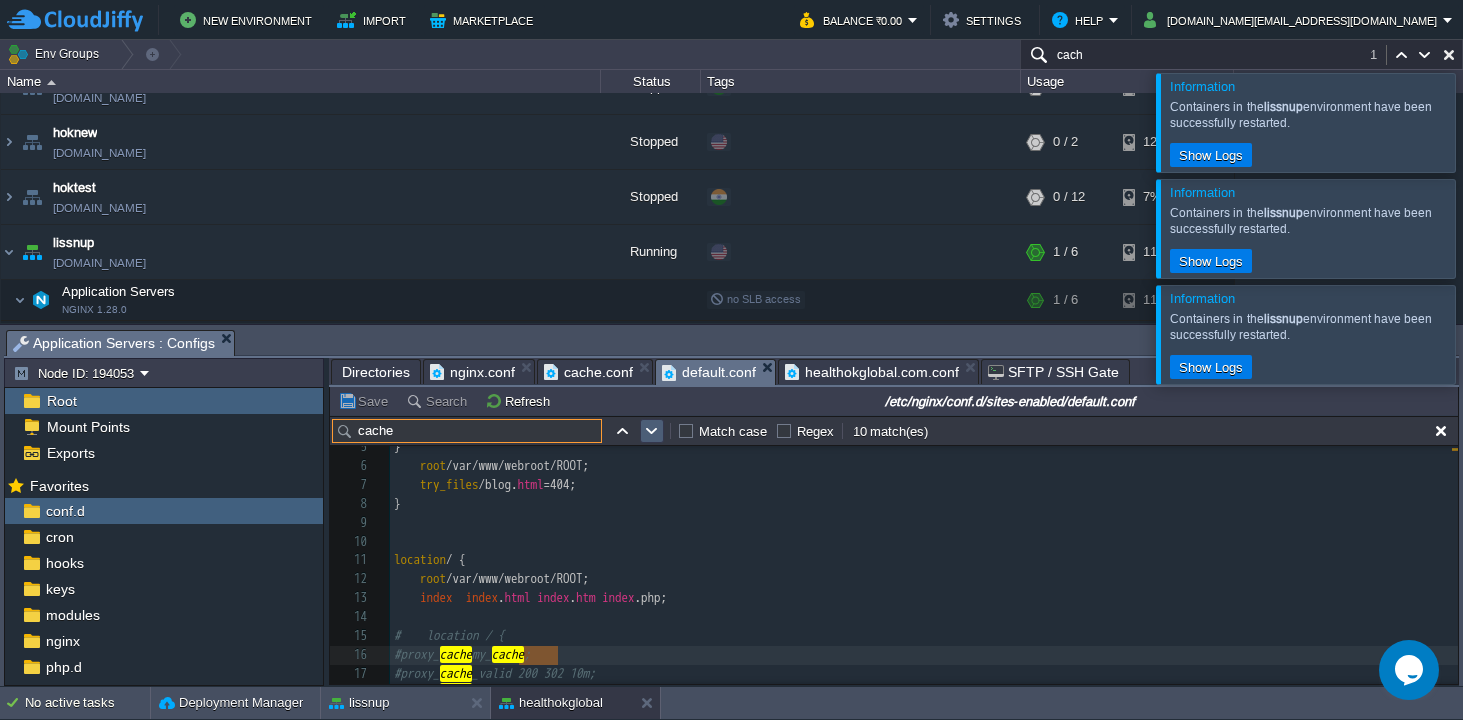 type on "cache" 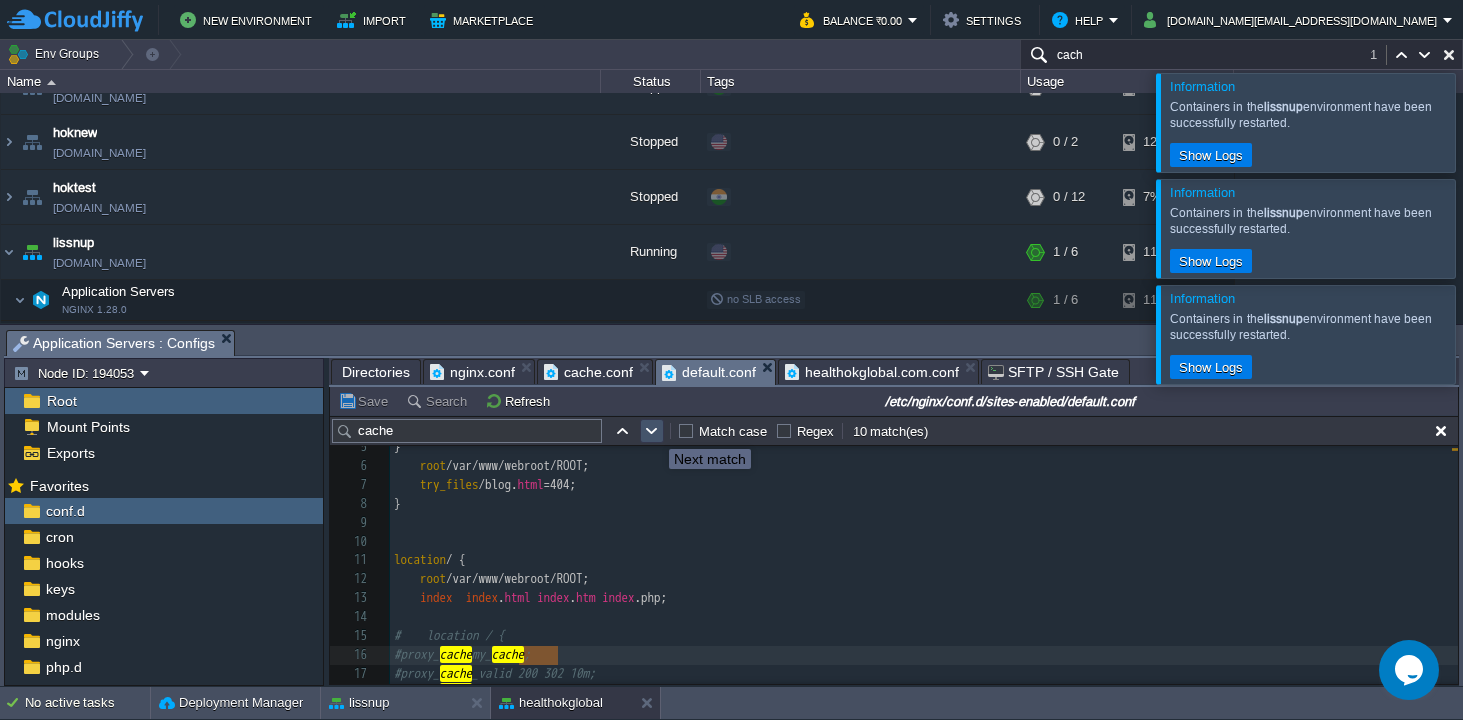 click at bounding box center [652, 431] 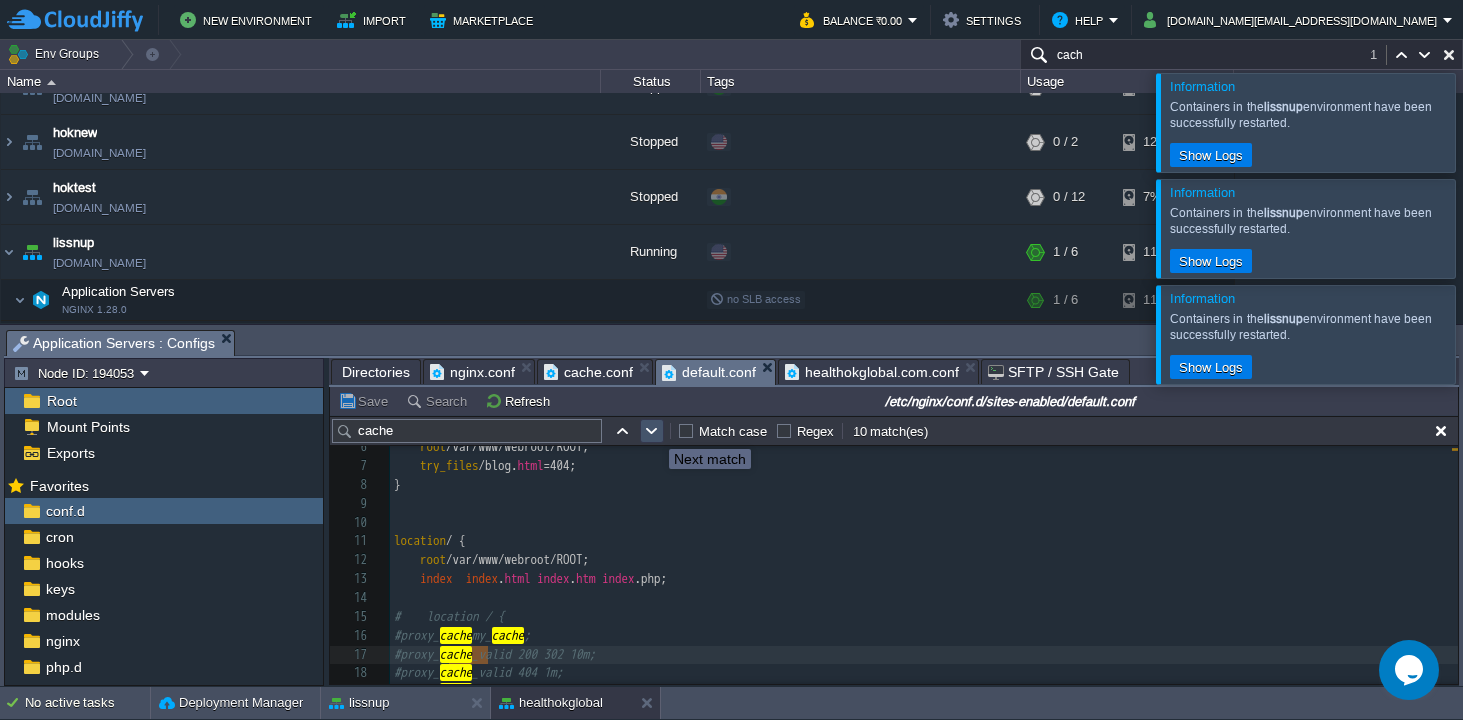 click at bounding box center (652, 431) 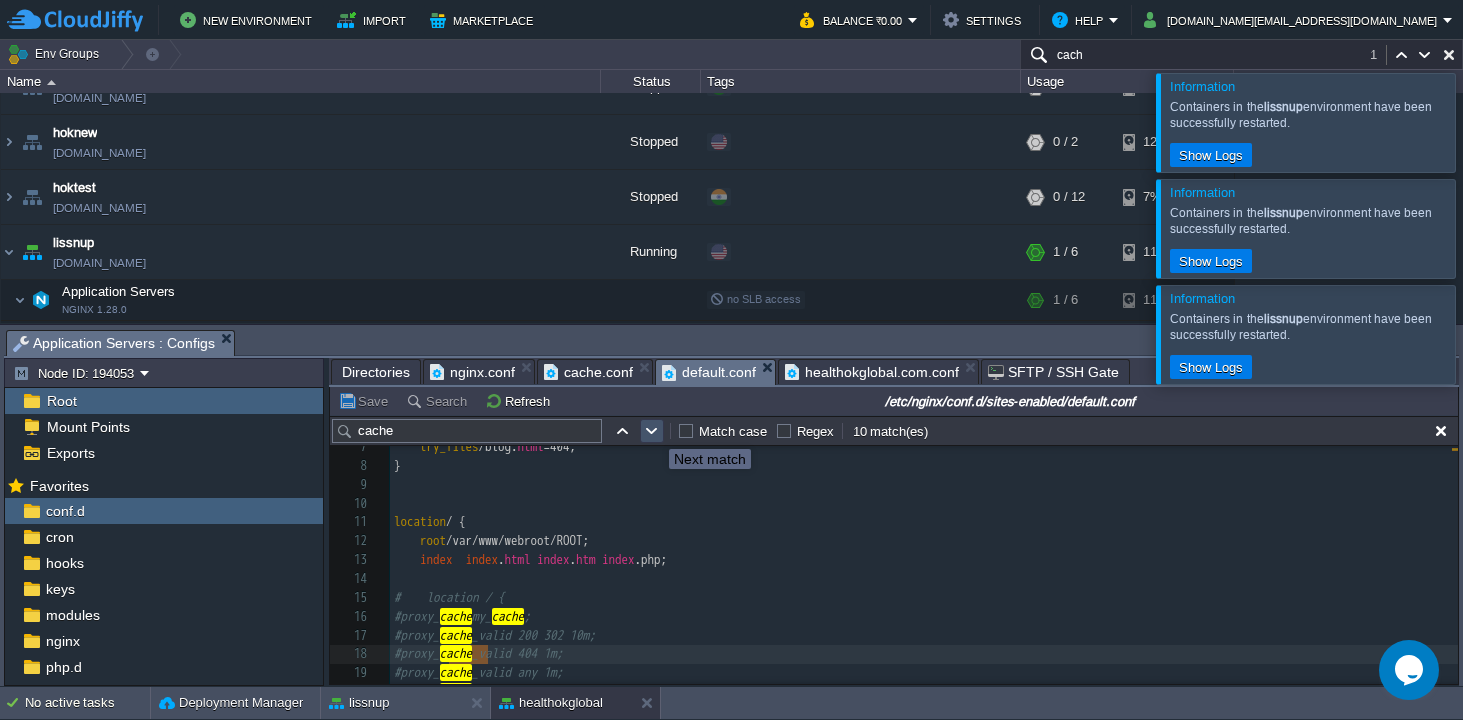 click at bounding box center (652, 431) 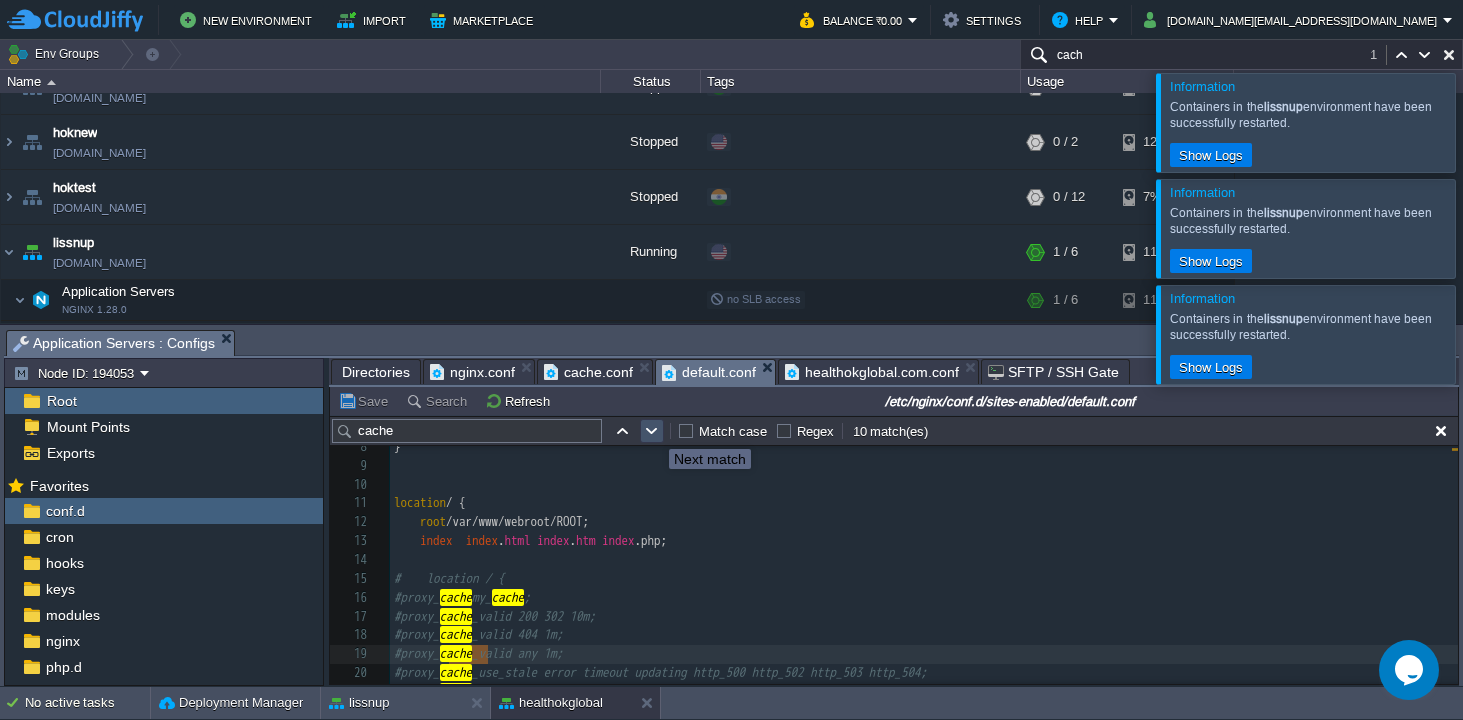 click at bounding box center [652, 431] 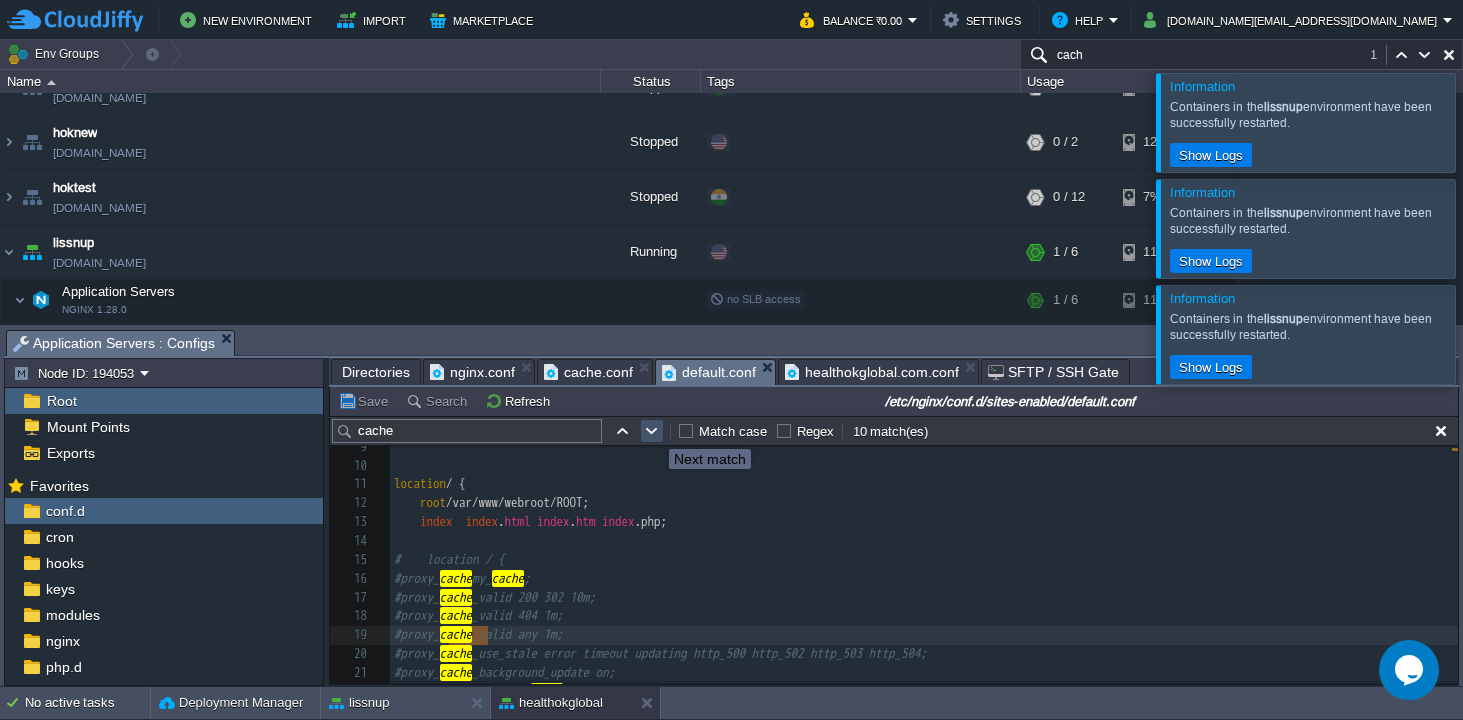 click at bounding box center (652, 431) 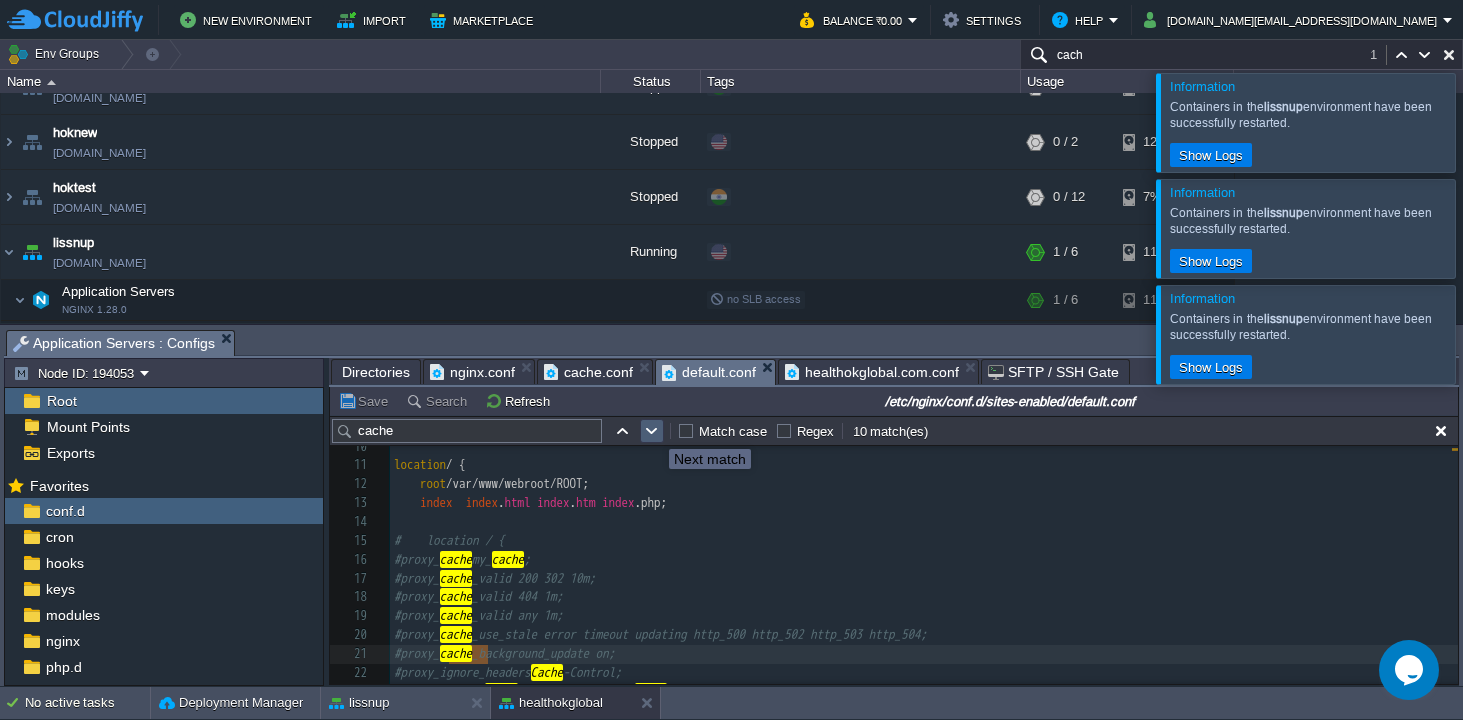click at bounding box center [652, 431] 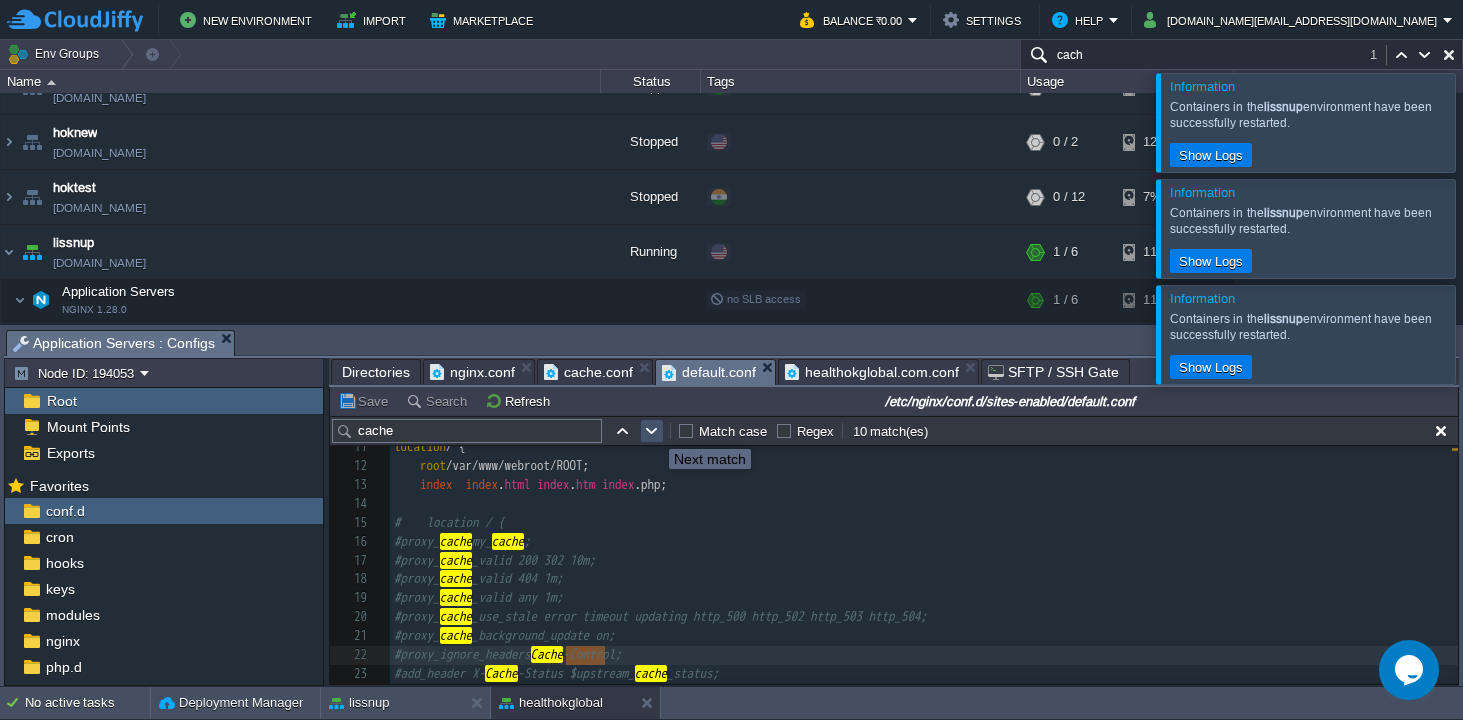 click at bounding box center (652, 431) 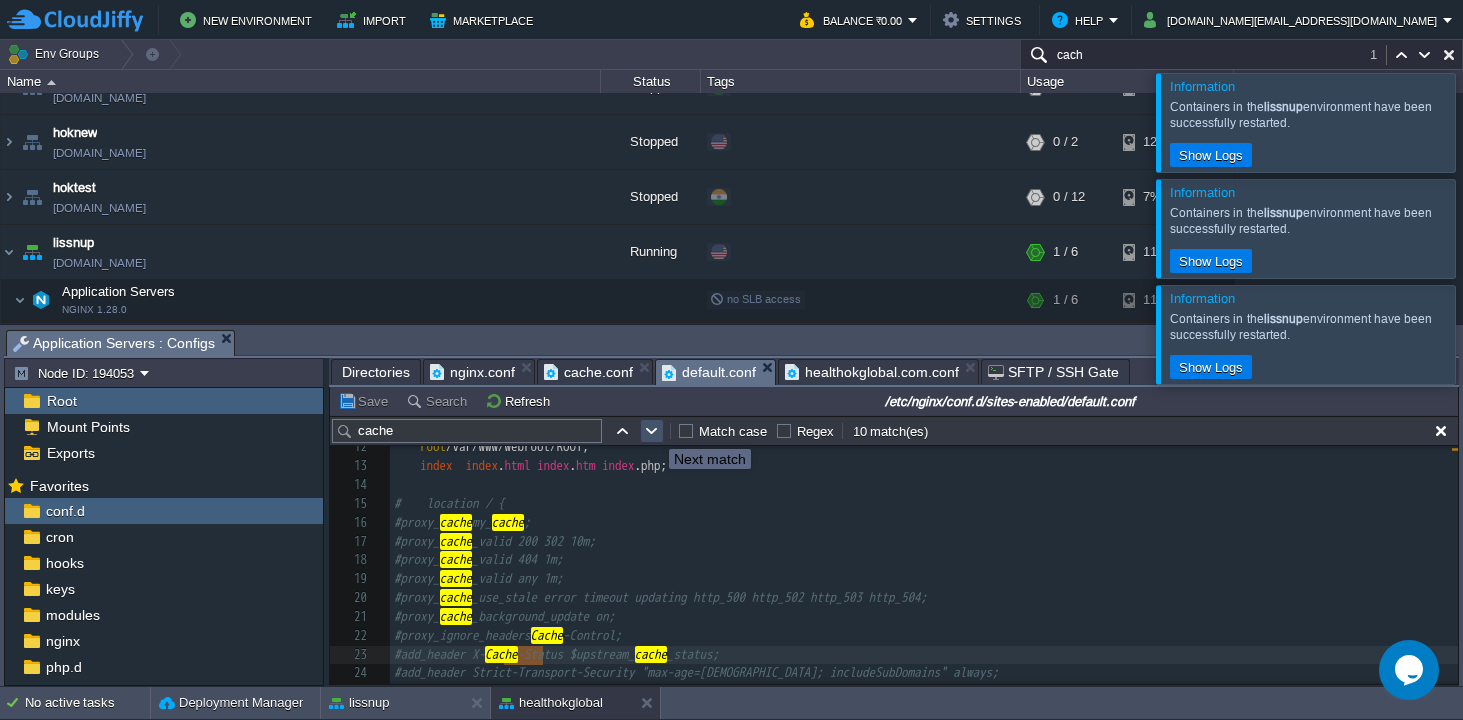 click at bounding box center (652, 431) 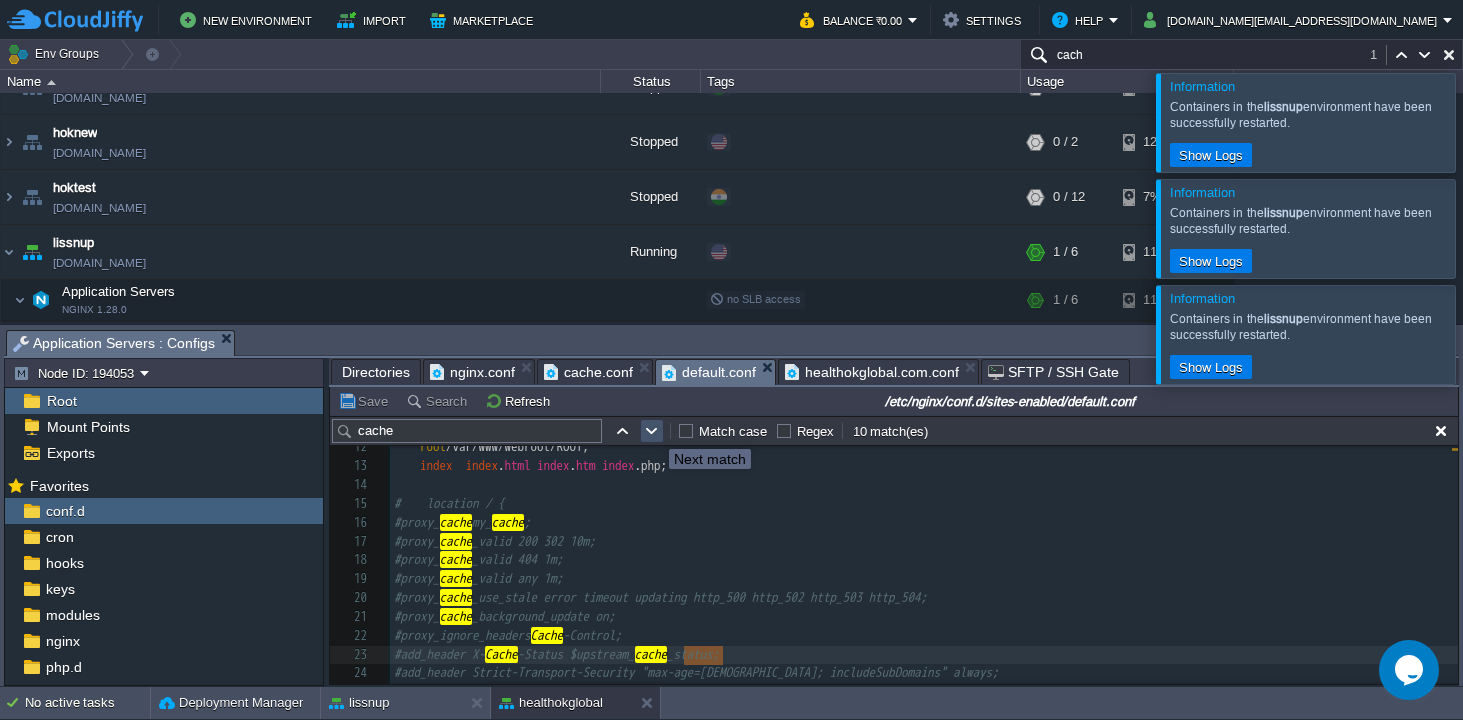click at bounding box center [652, 431] 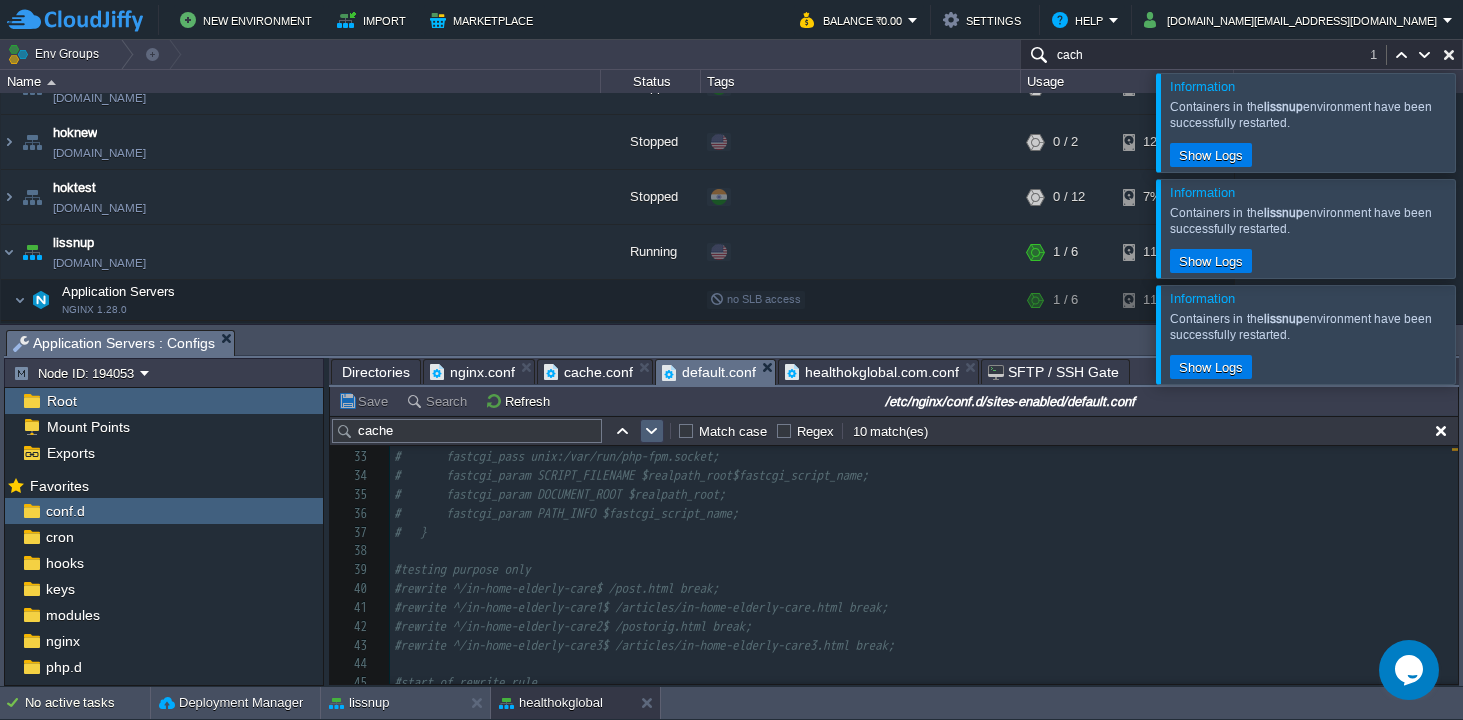 click at bounding box center (652, 431) 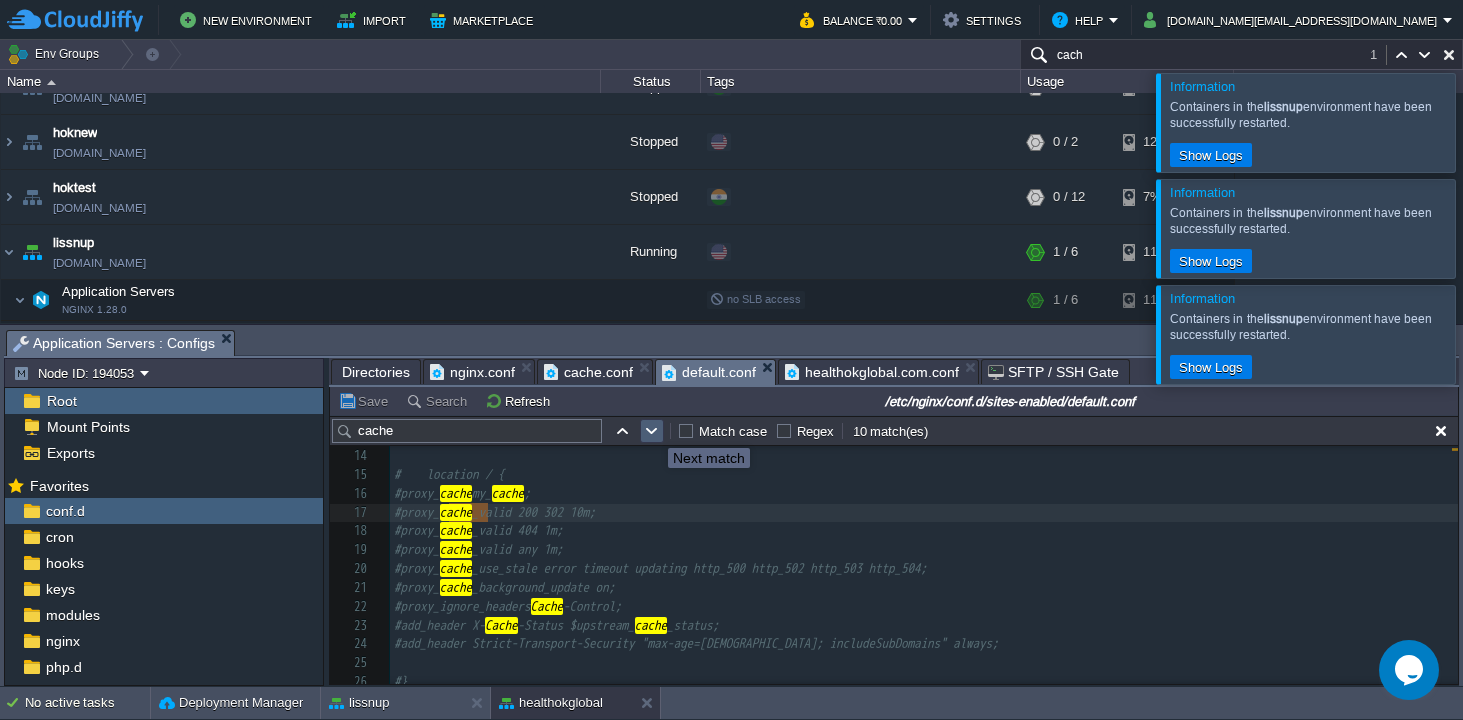 click at bounding box center [652, 431] 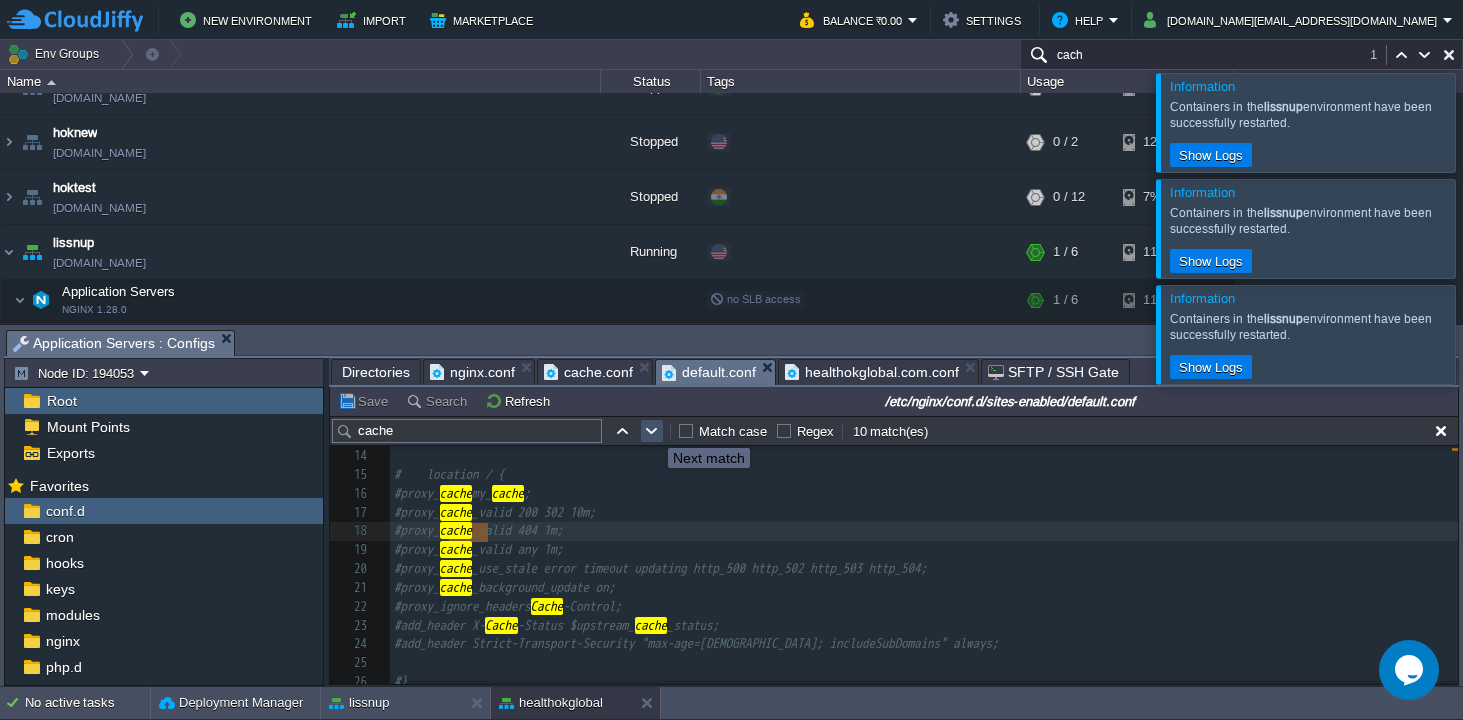 click at bounding box center (652, 431) 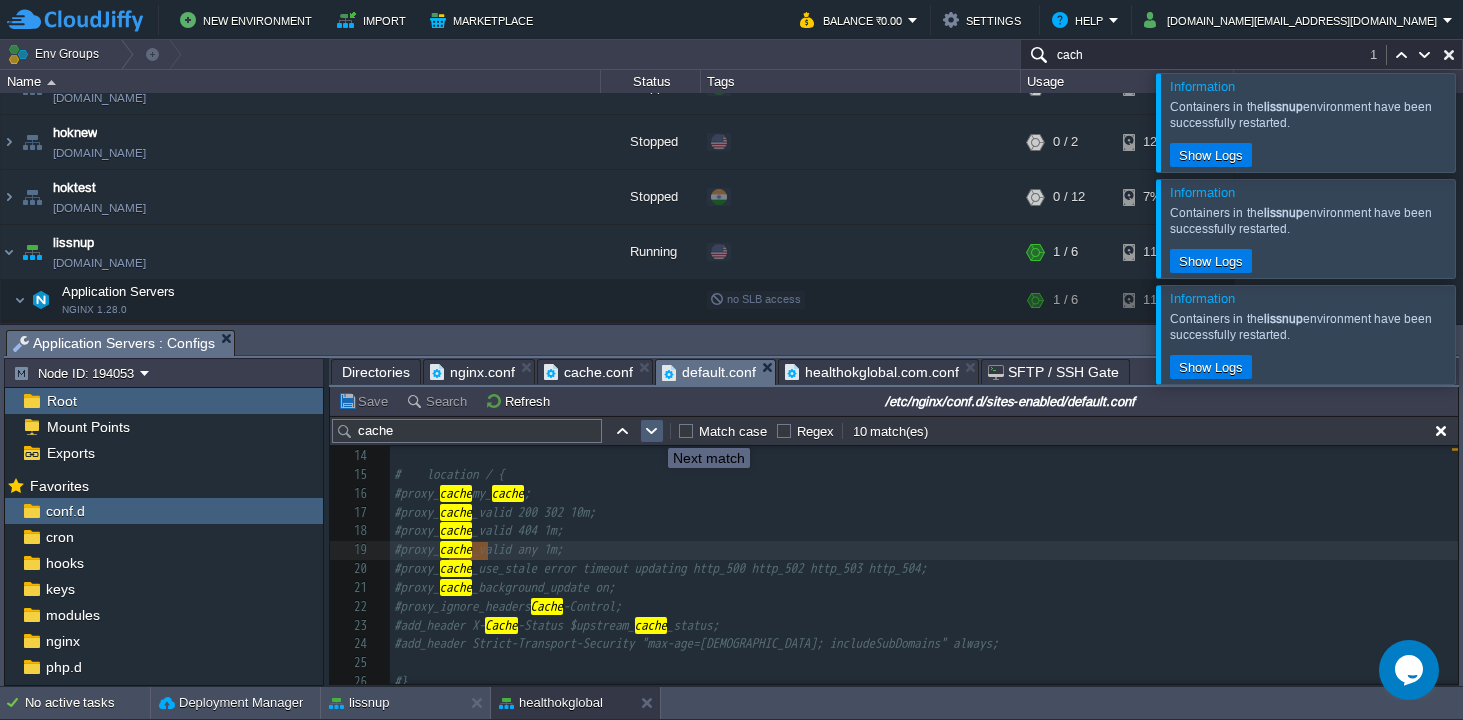 click at bounding box center [652, 431] 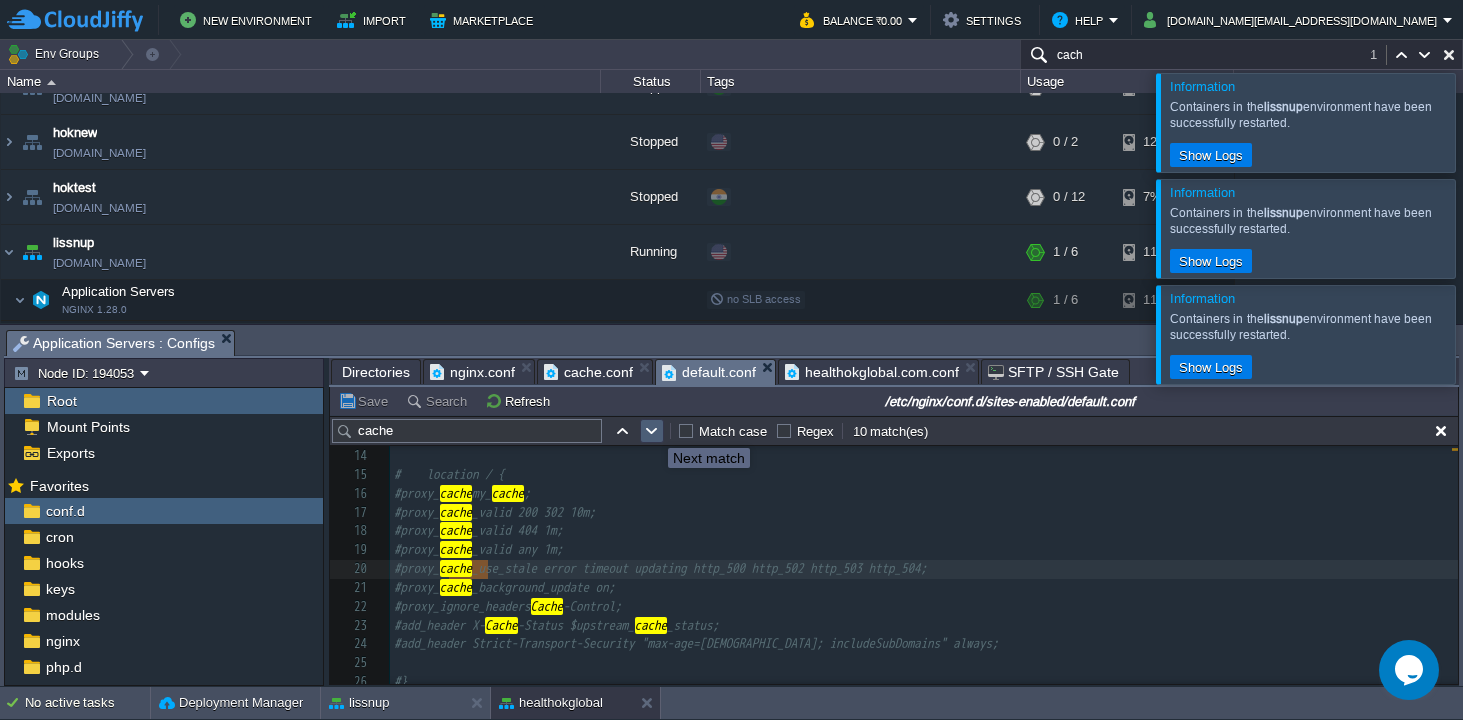 click at bounding box center [652, 431] 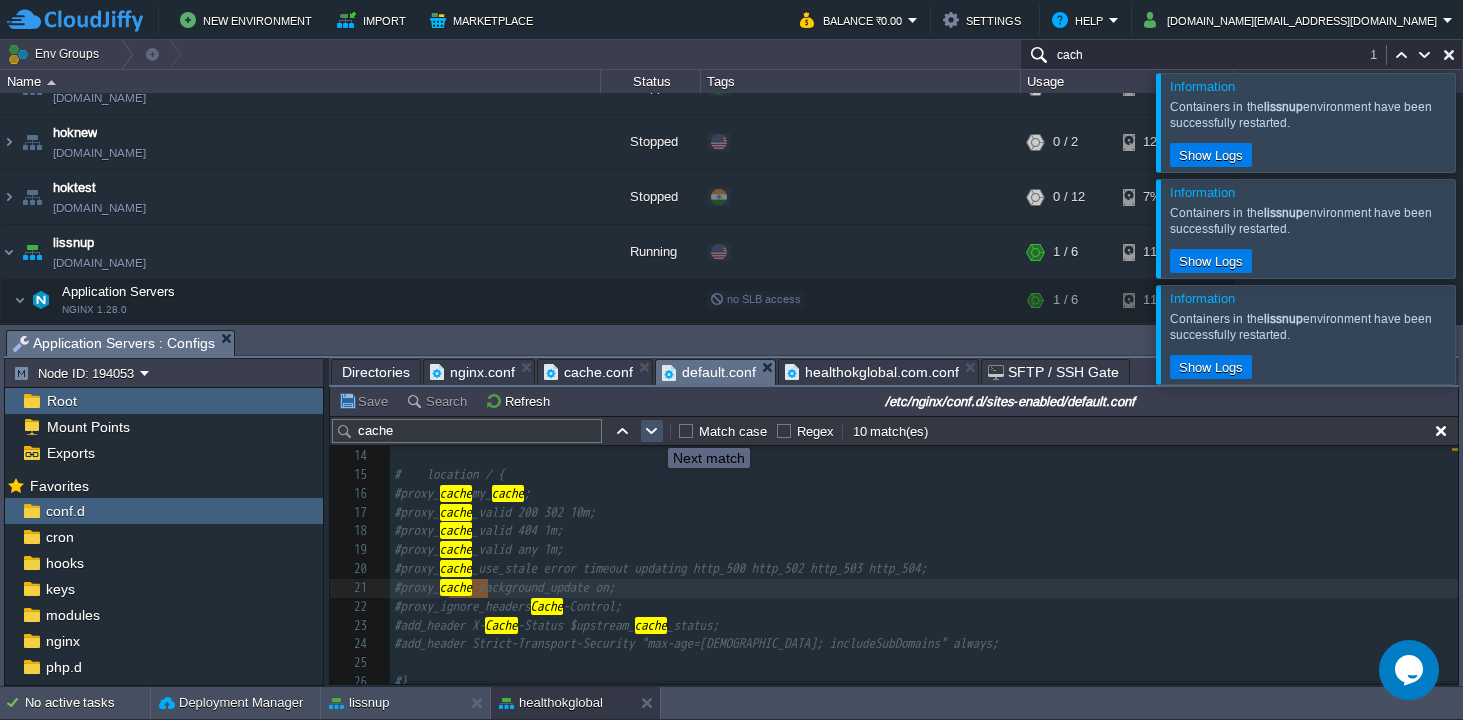 click at bounding box center (652, 431) 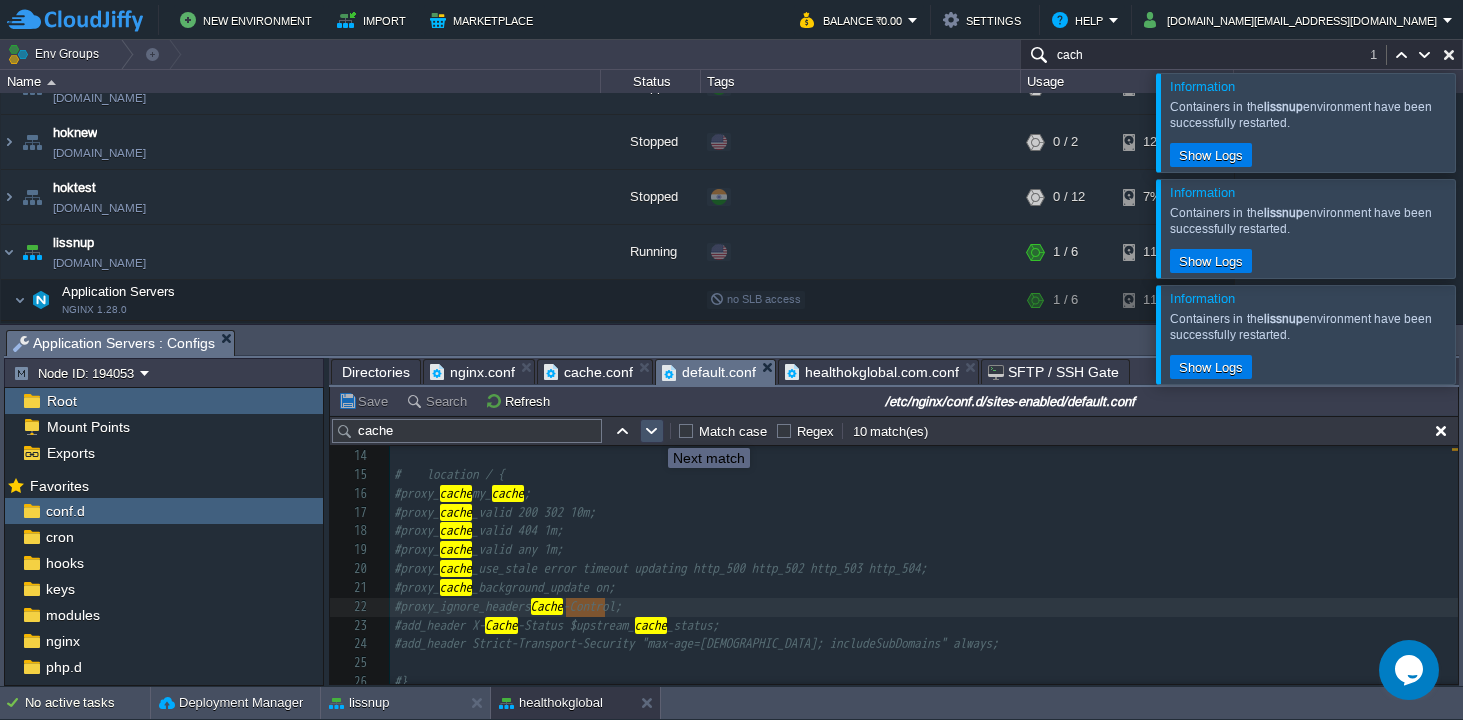click at bounding box center (652, 431) 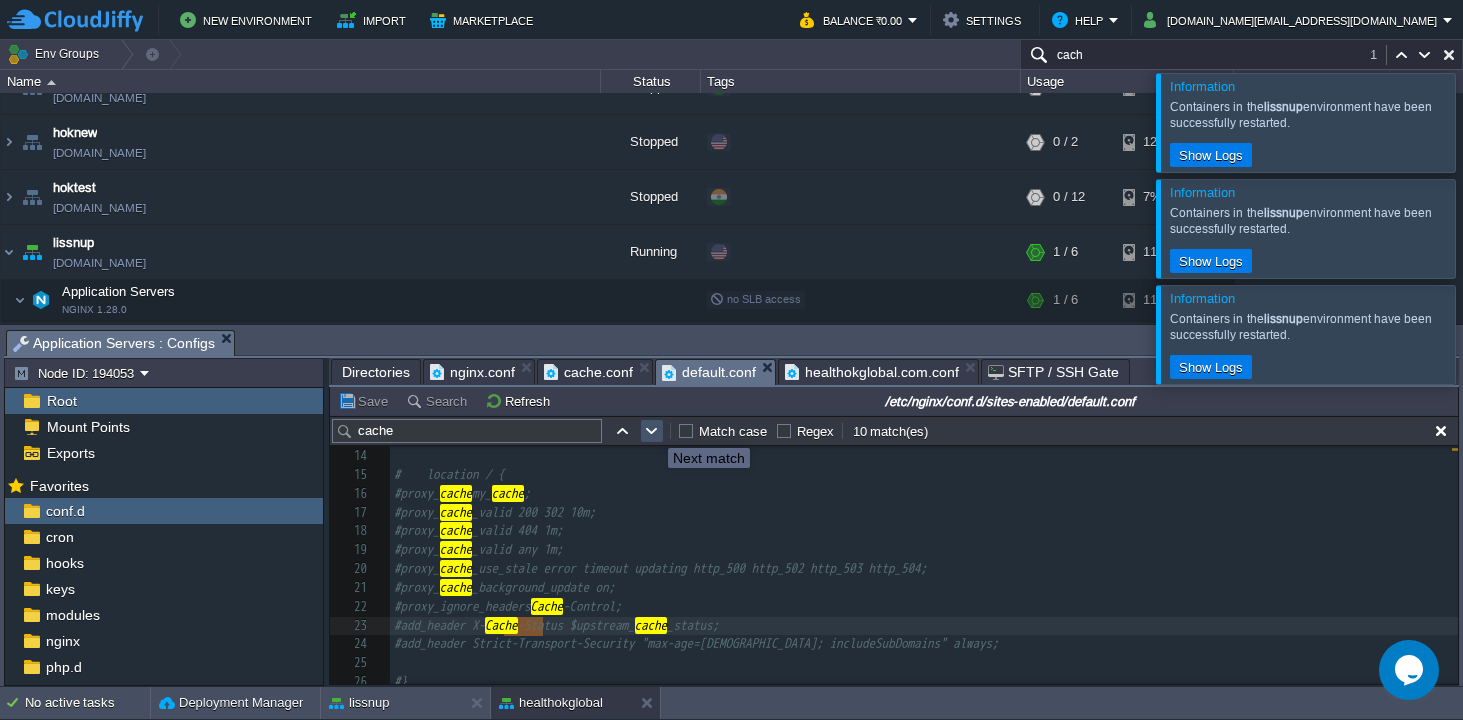 click at bounding box center [652, 431] 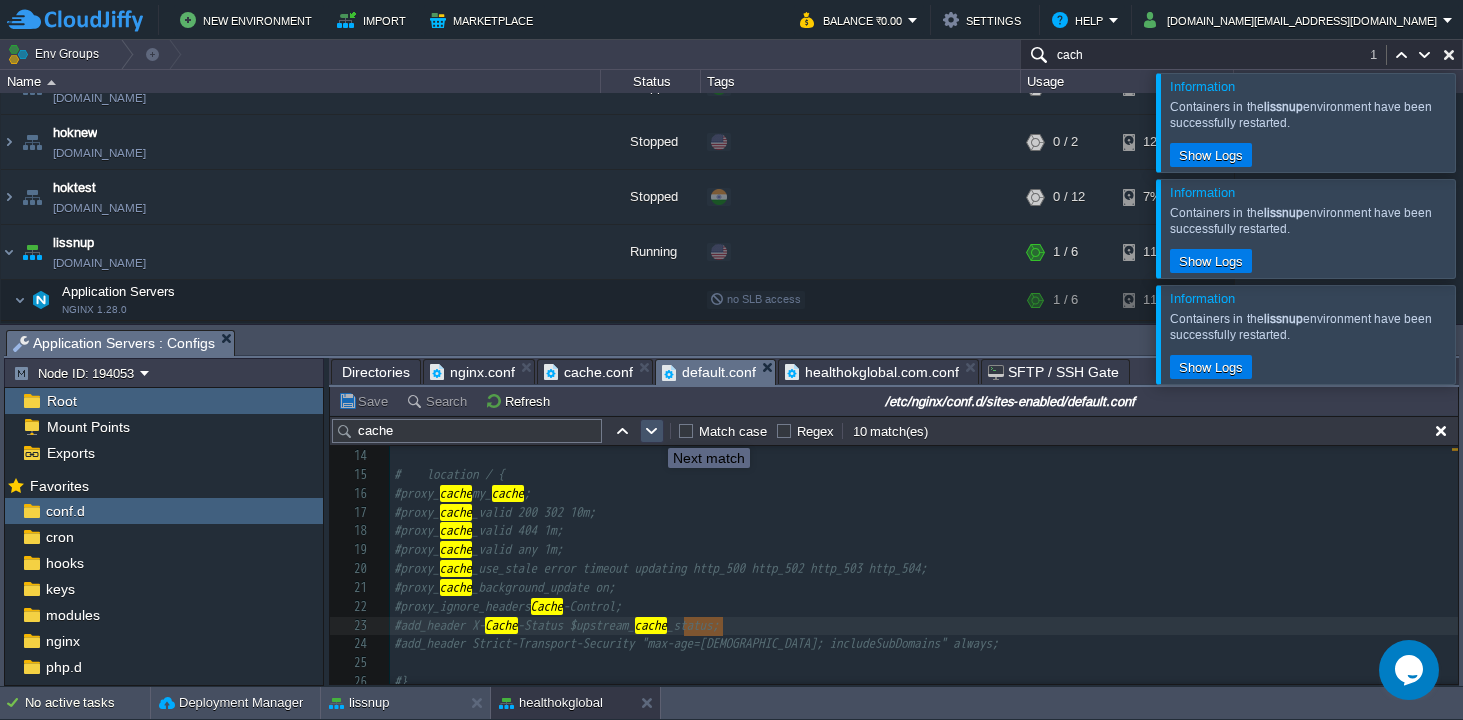click at bounding box center [652, 431] 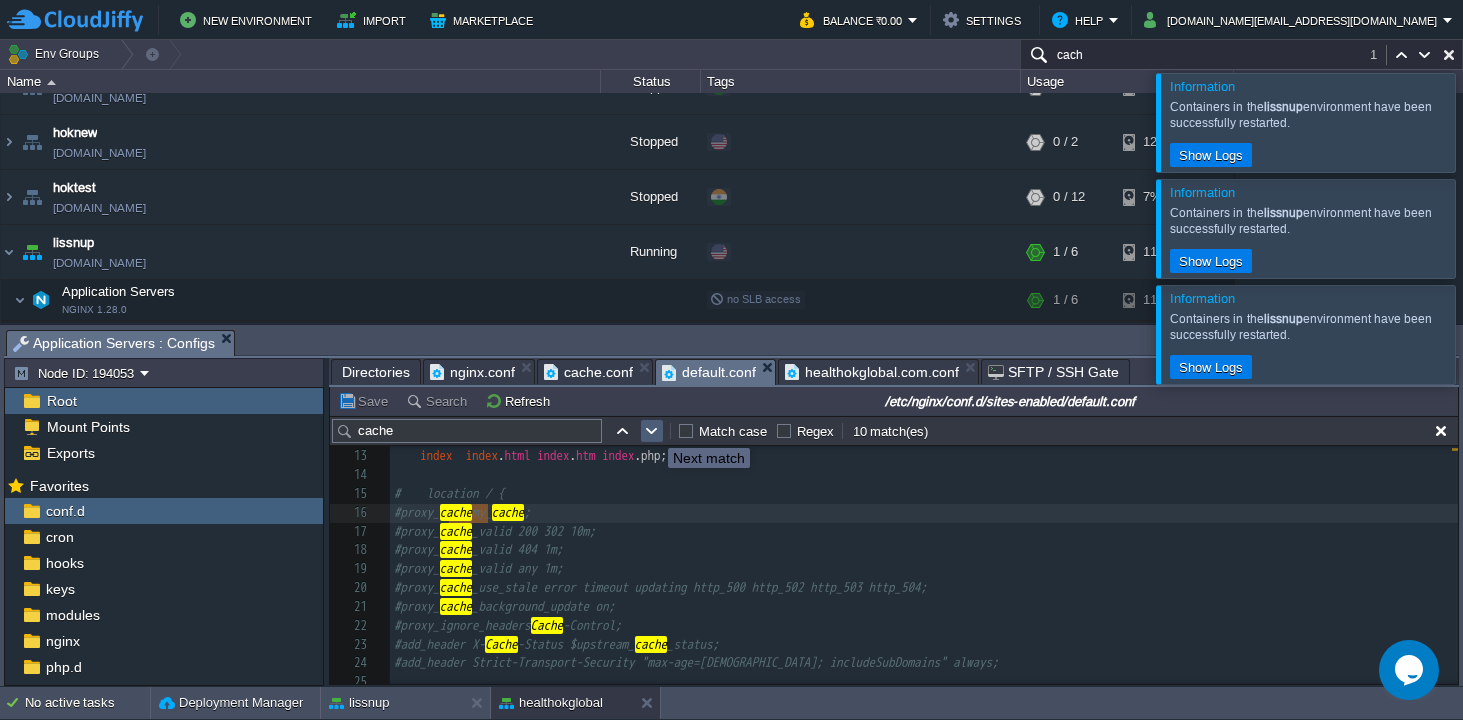 click at bounding box center (652, 431) 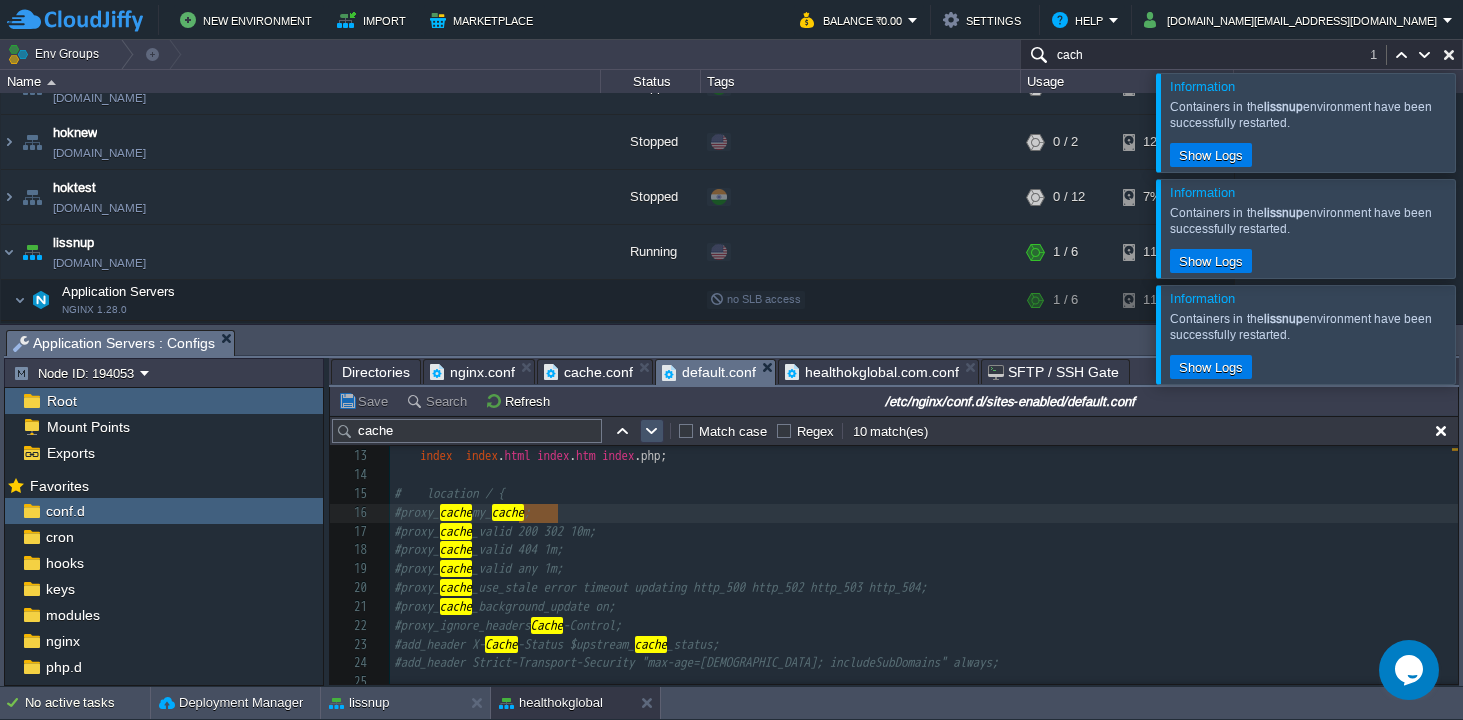 click at bounding box center (652, 431) 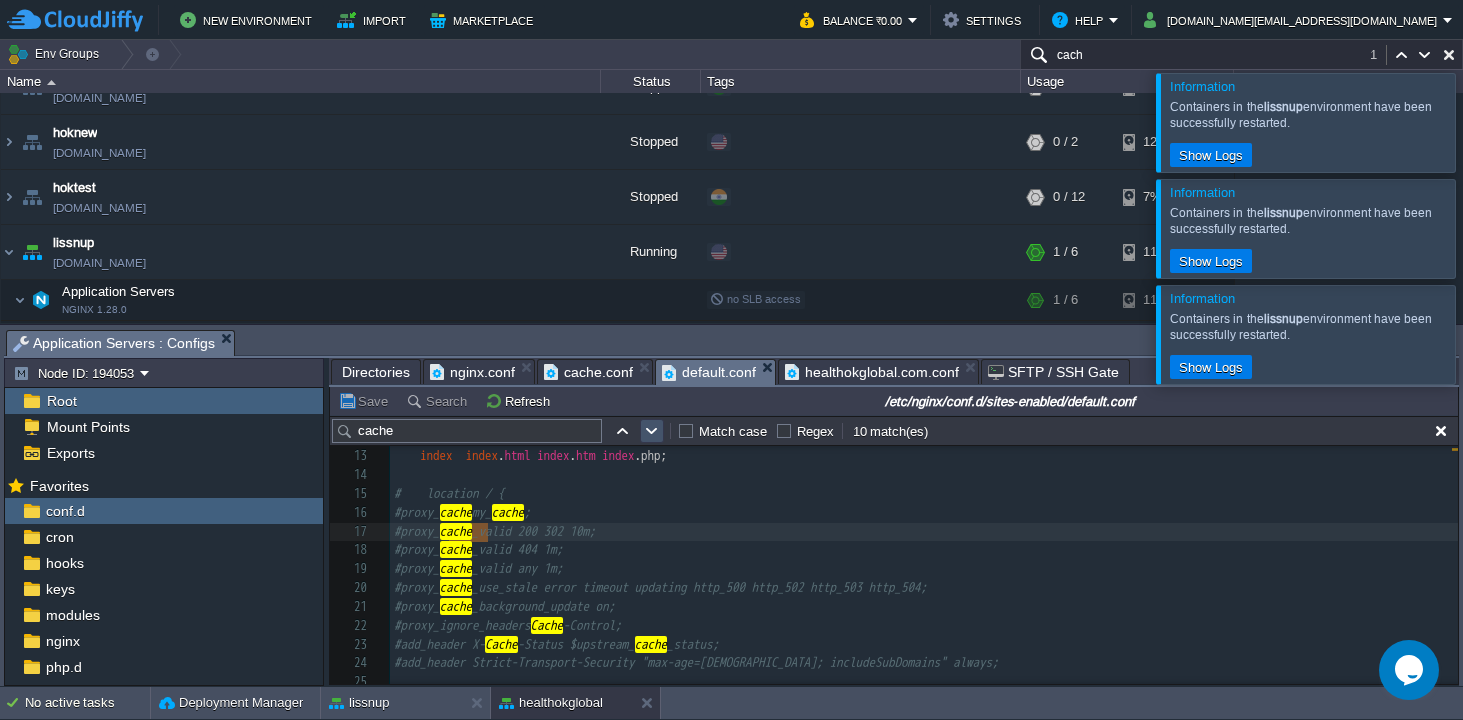 click at bounding box center [652, 431] 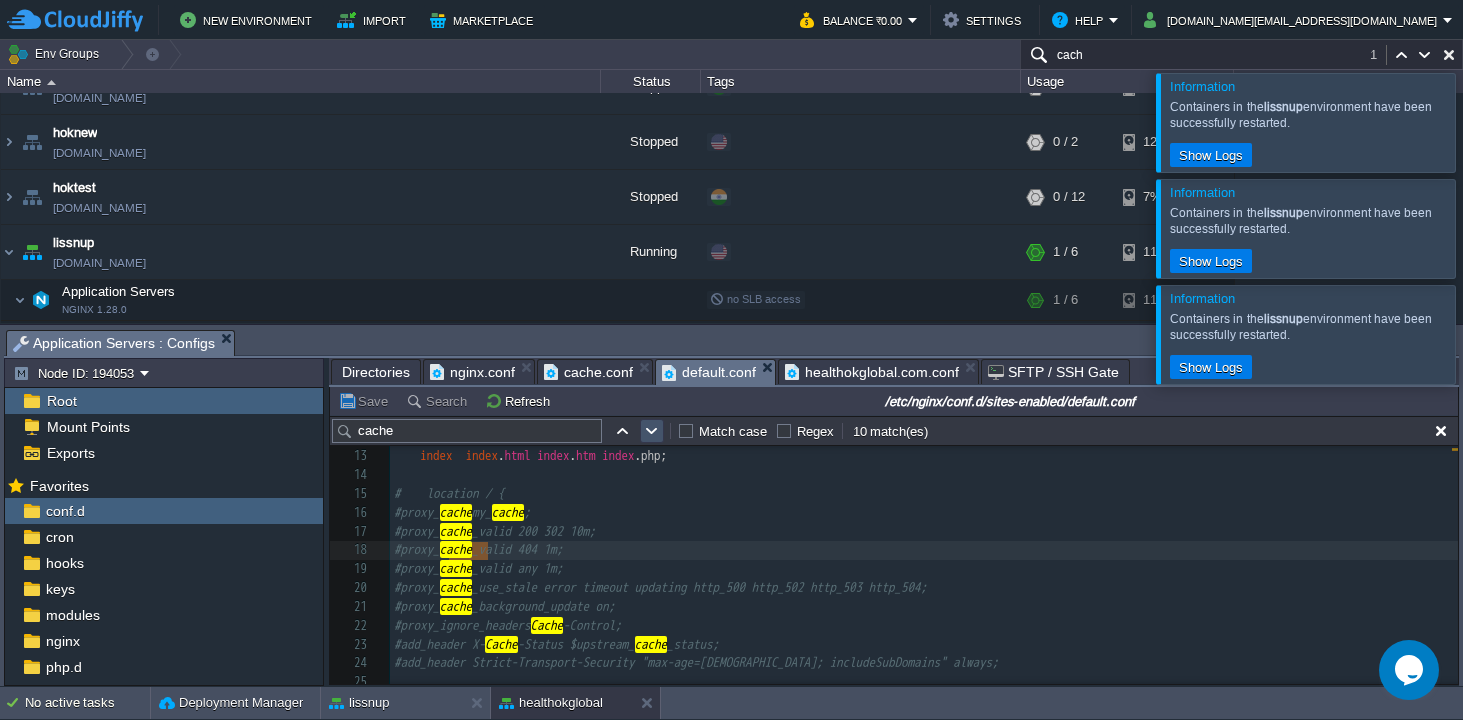 click at bounding box center (652, 431) 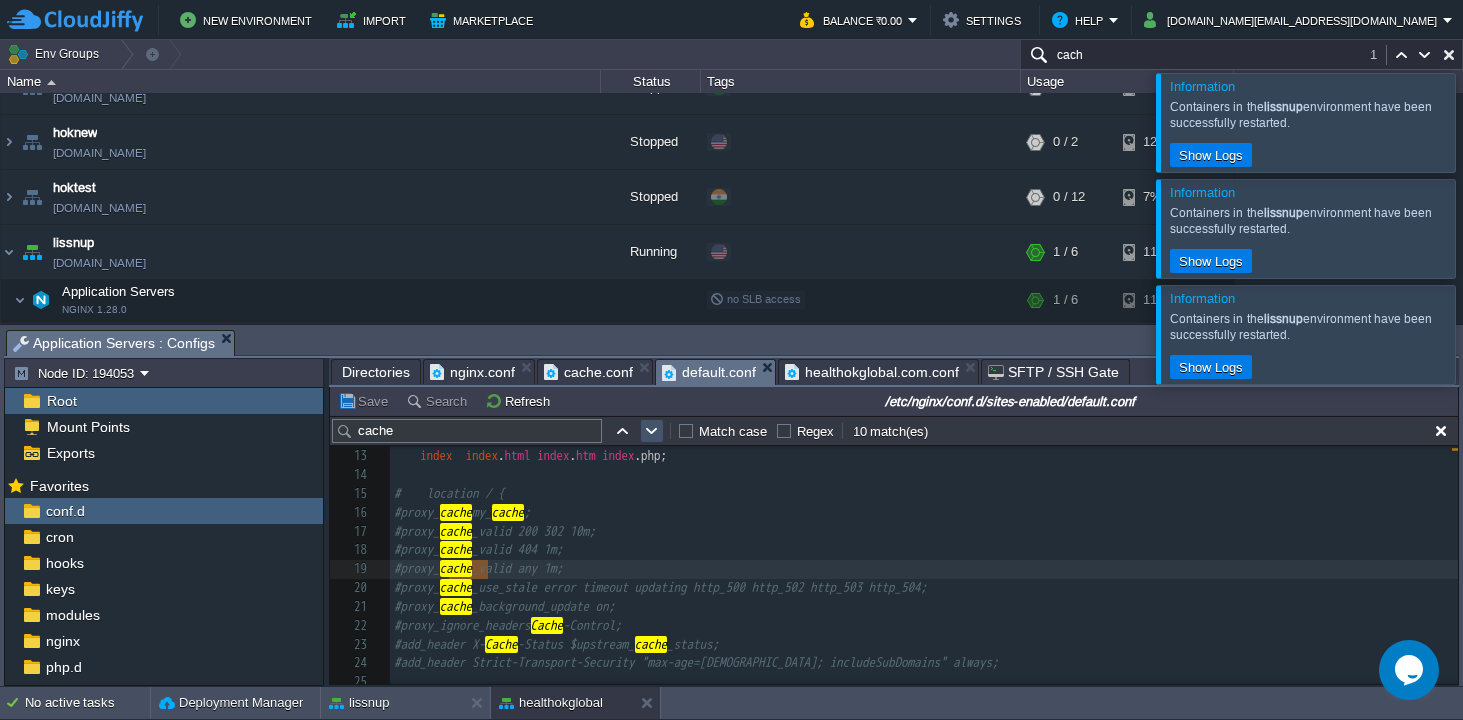 click at bounding box center (652, 431) 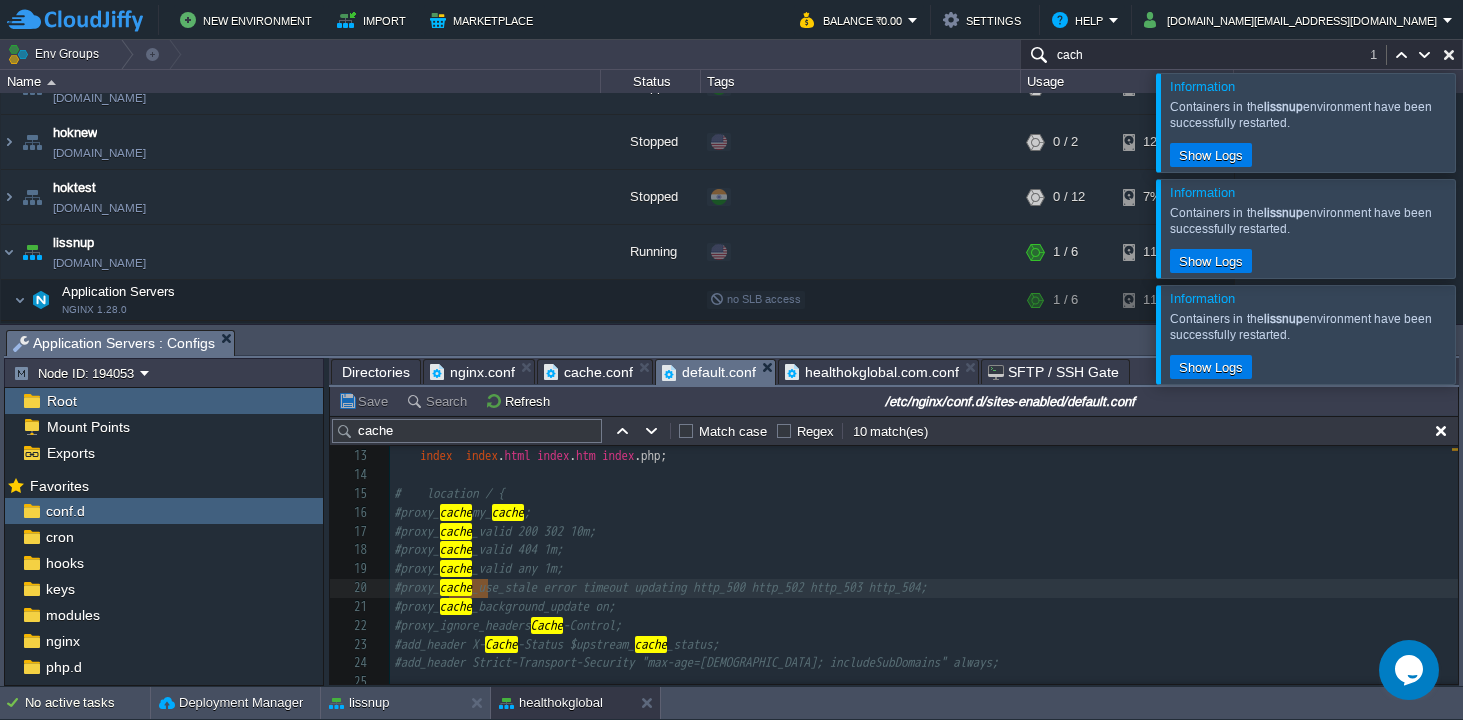 click on "healthokglobal.com.conf" at bounding box center [872, 372] 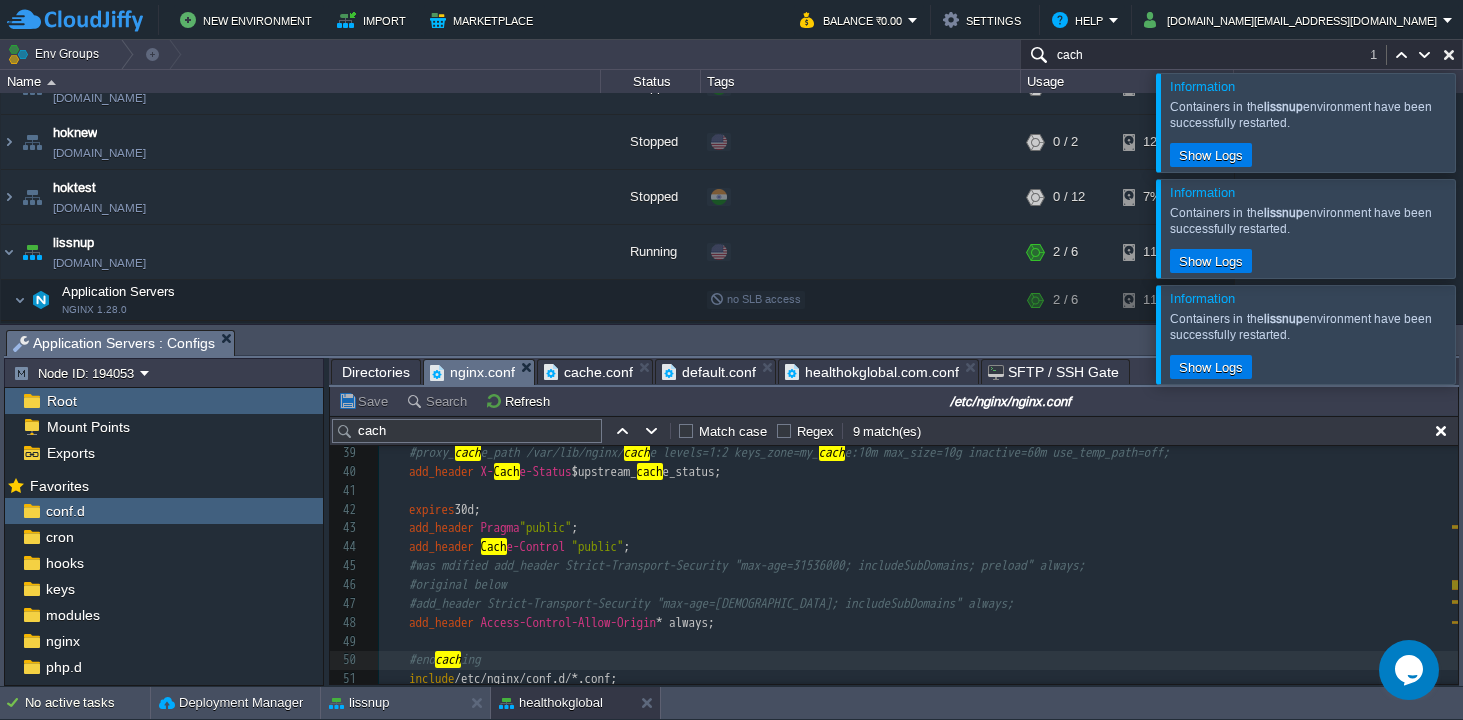 click on "nginx.conf" at bounding box center [472, 372] 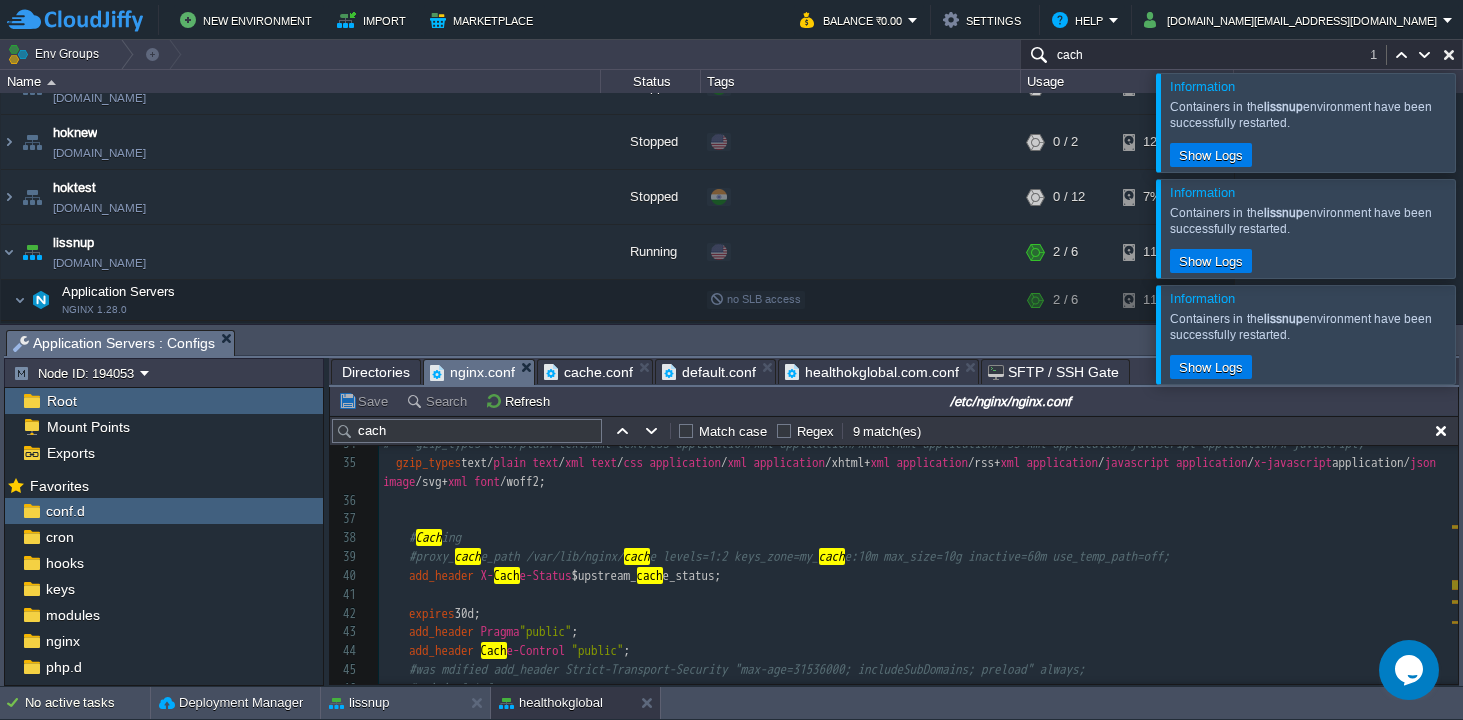 click on "​" at bounding box center (918, 519) 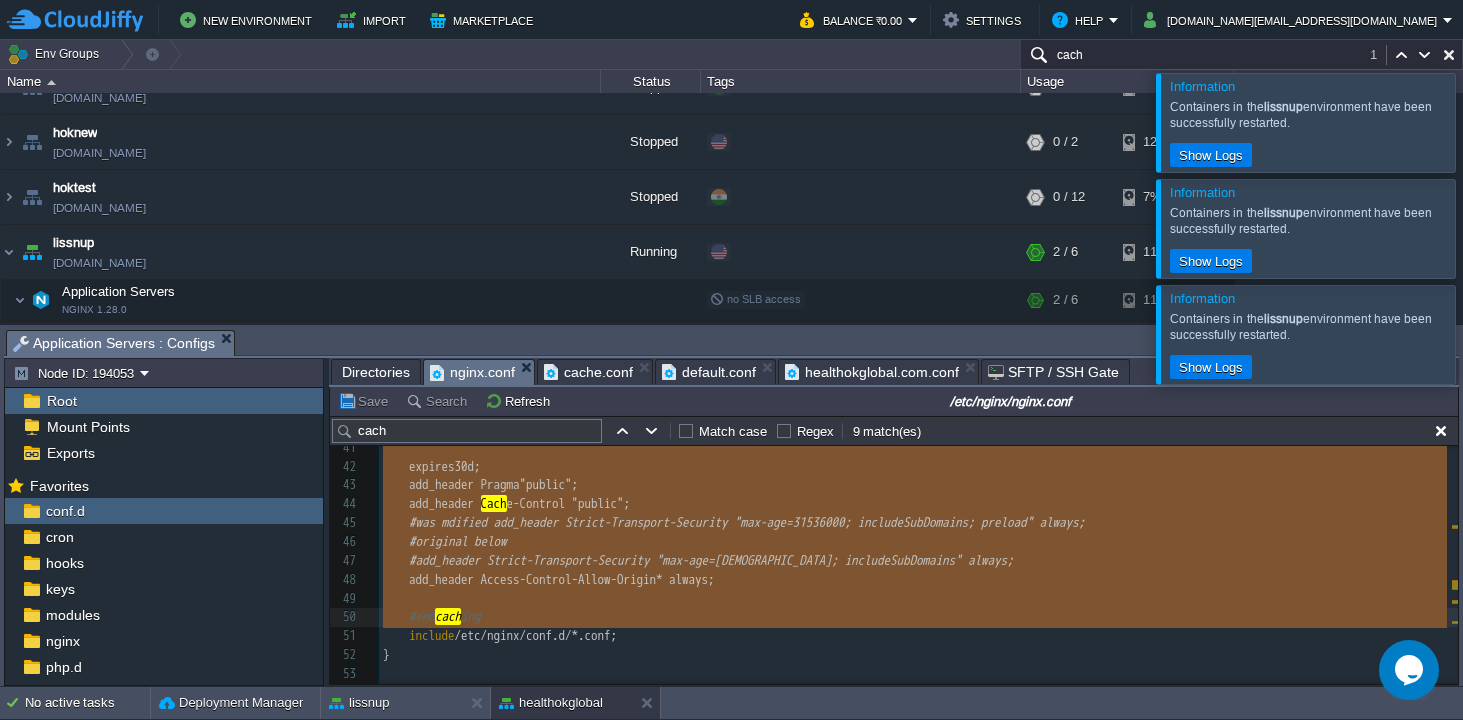 type on "# Caching
#proxy_cache_path /var/lib/nginx/cache levels=1:2 keys_zone=my_cache:10m max_size=10g inactive=60m use_temp_path=off;
add_header X-Cache-Status $upstream_cache_status;
expires 30d;
add_header Pragma "public";
add_header Cache-Control "public";
#was mdified add_header Strict-Transport-Security "max-age=31536000; includeSubDomains; preload" always;
#original below
#add_header Strict-Transport-Security "max-age=[DEMOGRAPHIC_DATA]; includeSubDomains" always;
add_header Access-Control-Allow-Origin * always;
#end caching" 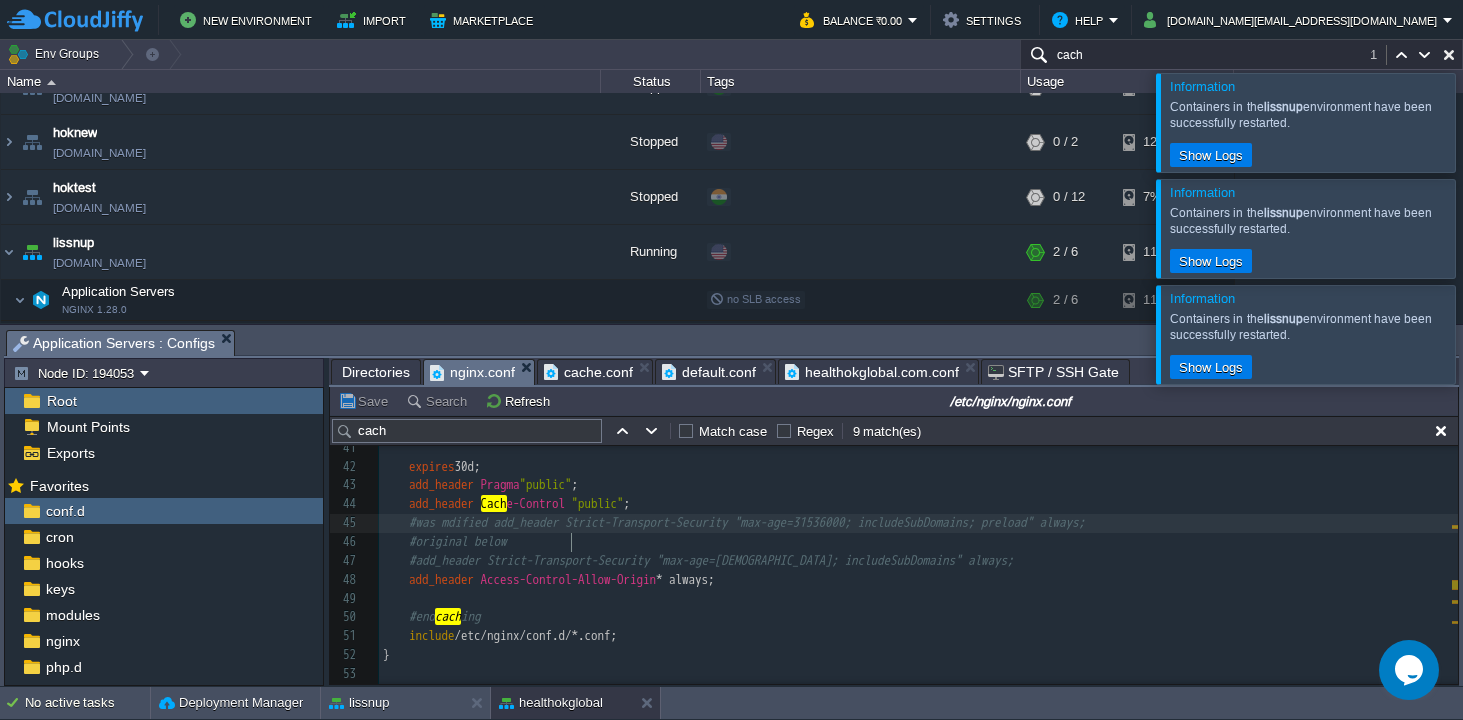 scroll, scrollTop: 755, scrollLeft: 0, axis: vertical 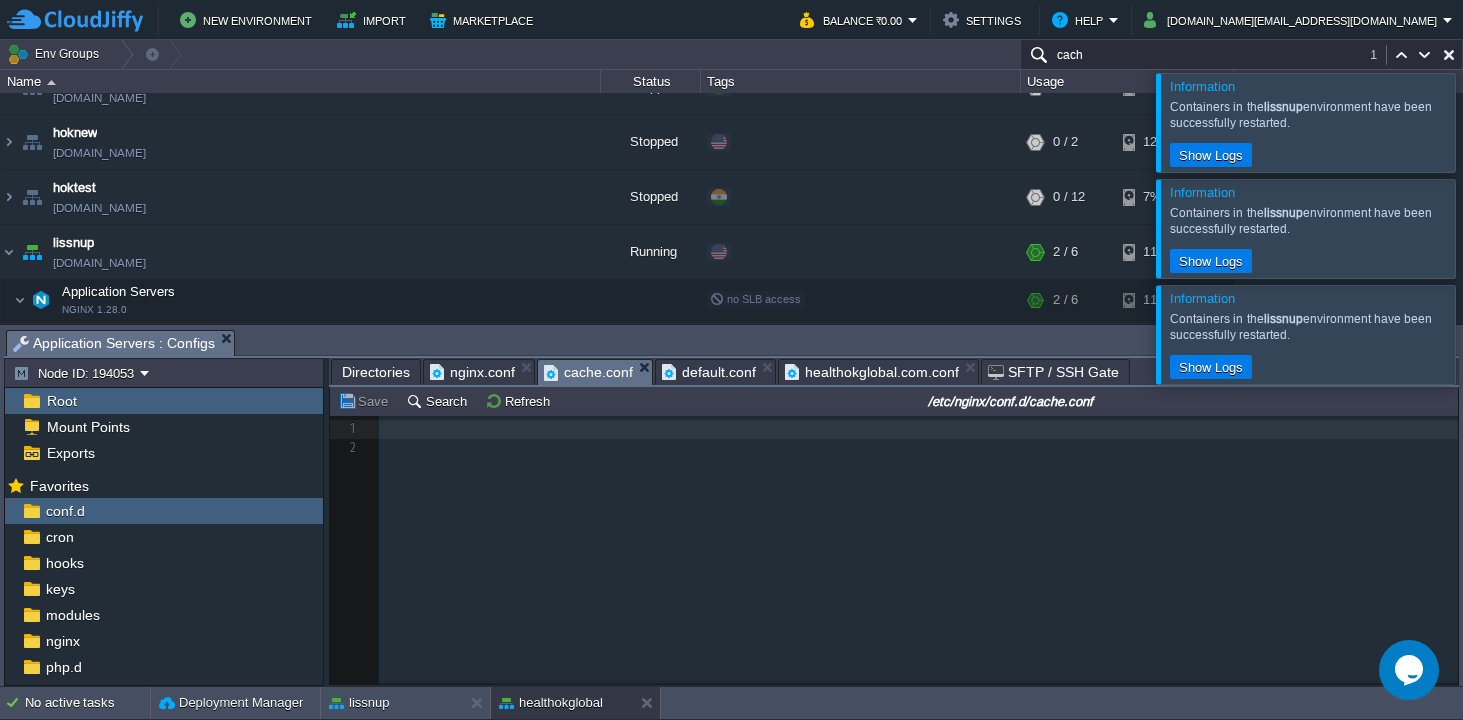 click on "cache.conf" at bounding box center (588, 372) 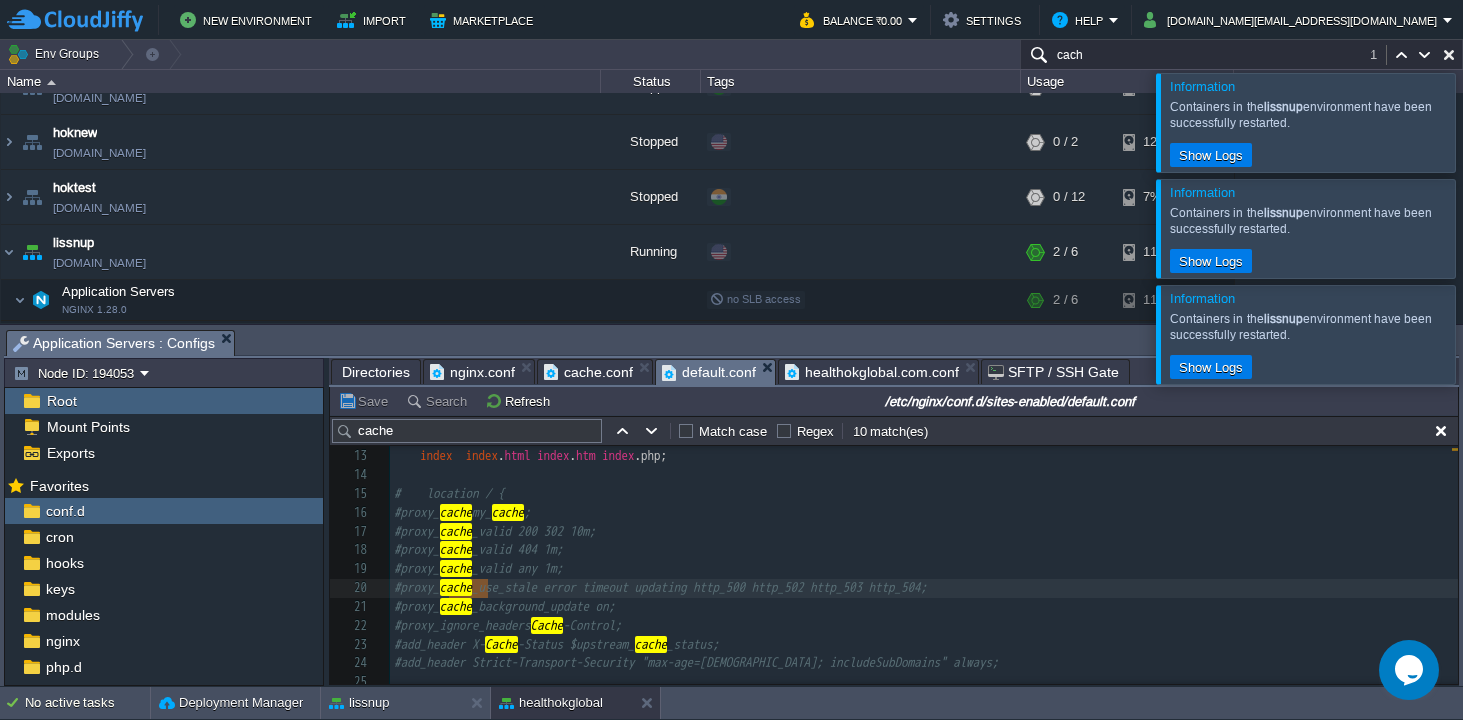 click on "default.conf" at bounding box center (709, 372) 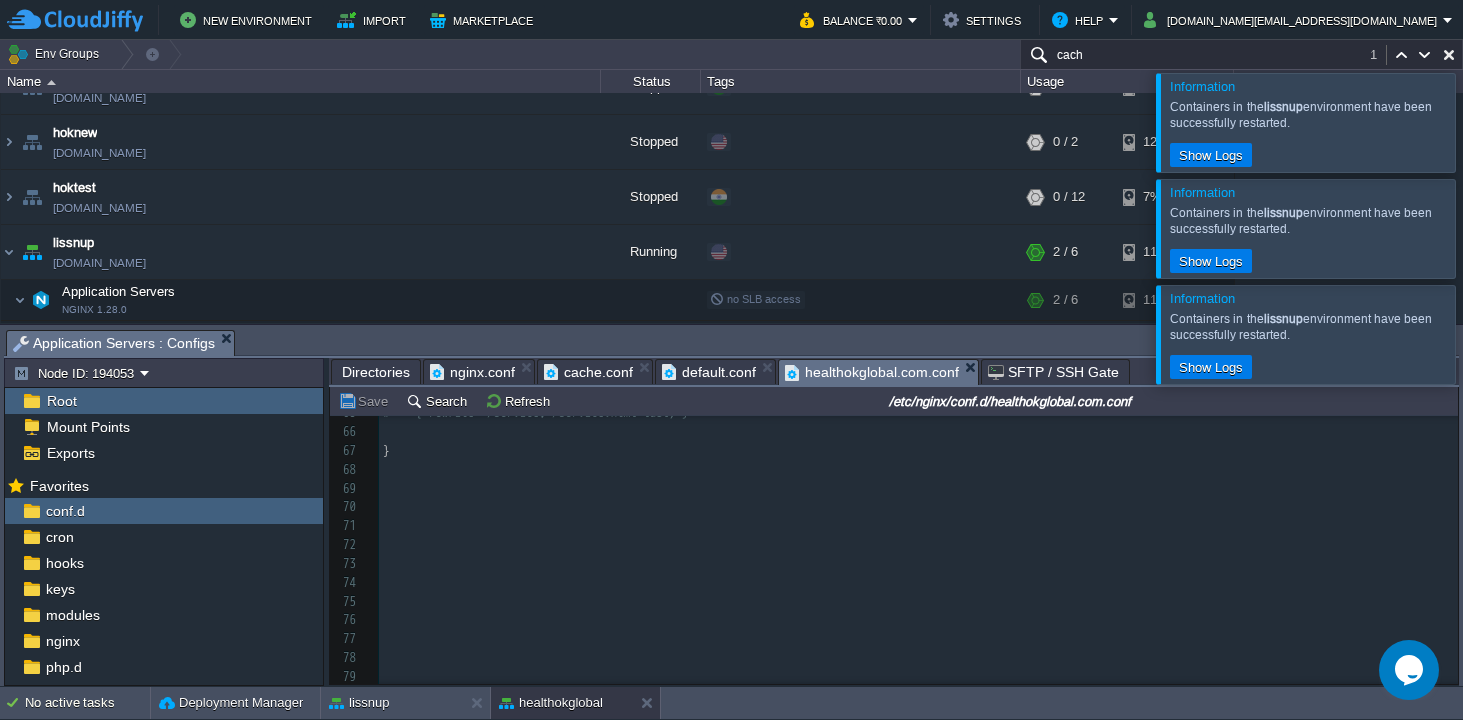 click on "healthokglobal.com.conf" at bounding box center (872, 372) 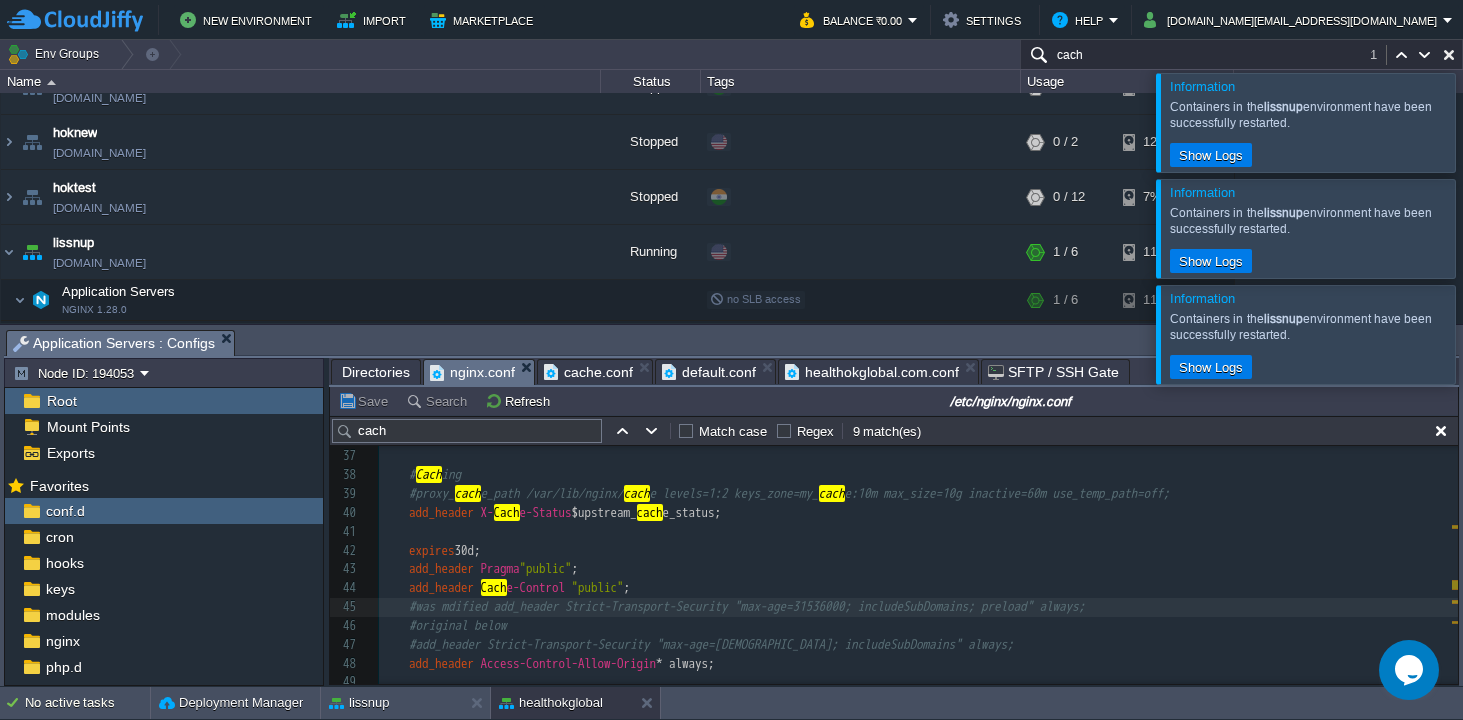 click on "nginx.conf" at bounding box center (472, 372) 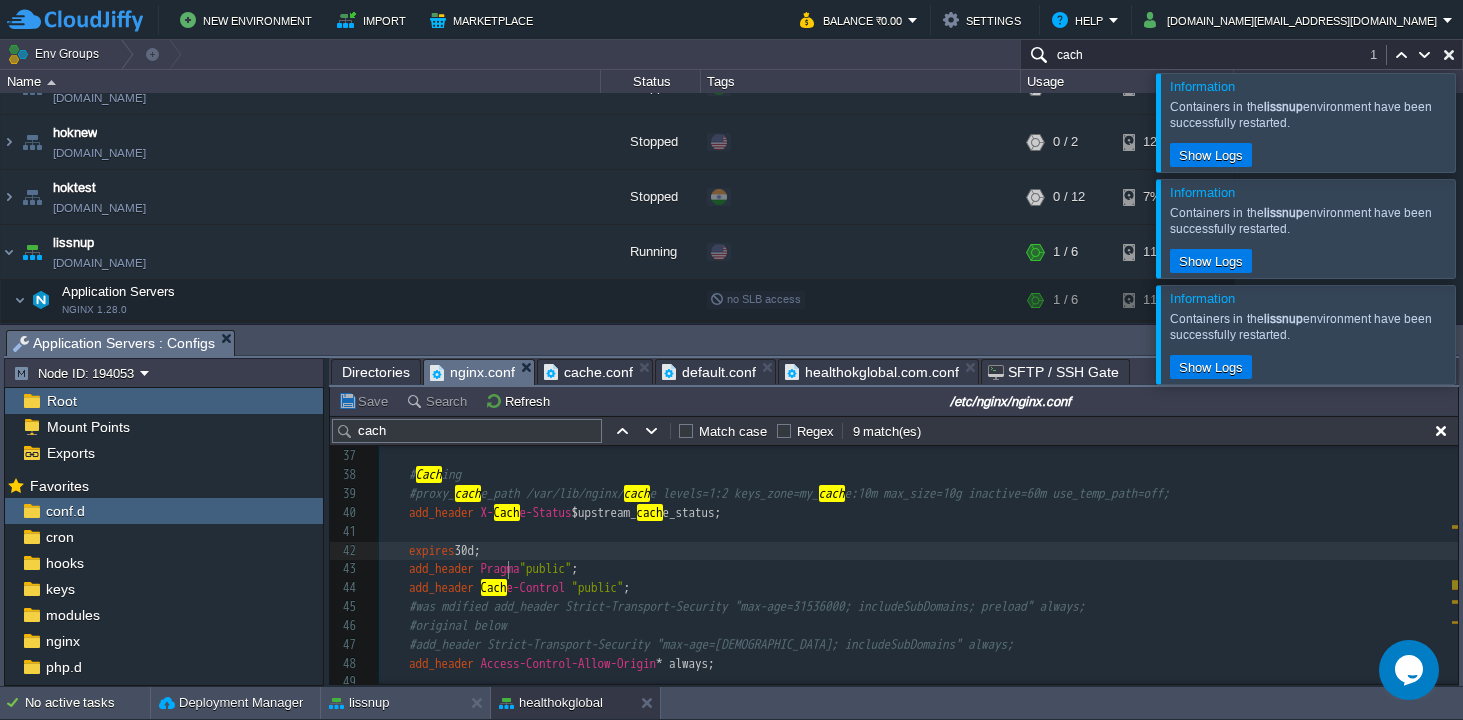click on "expires  30d;" at bounding box center (918, 551) 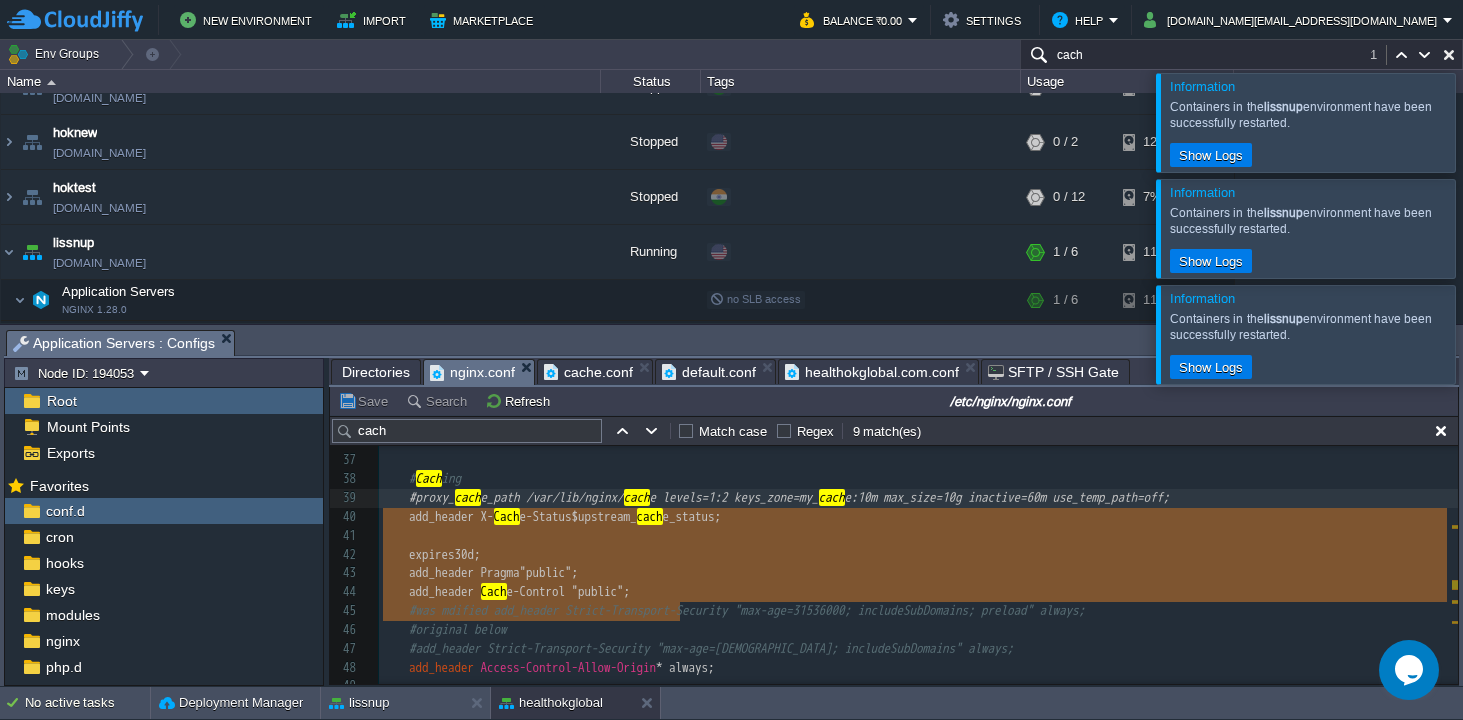 type on "add_header X-Cache-Status $upstream_cache_status;
expires 30d;
add_header Pragma "public";
add_header Cache-Control "public";" 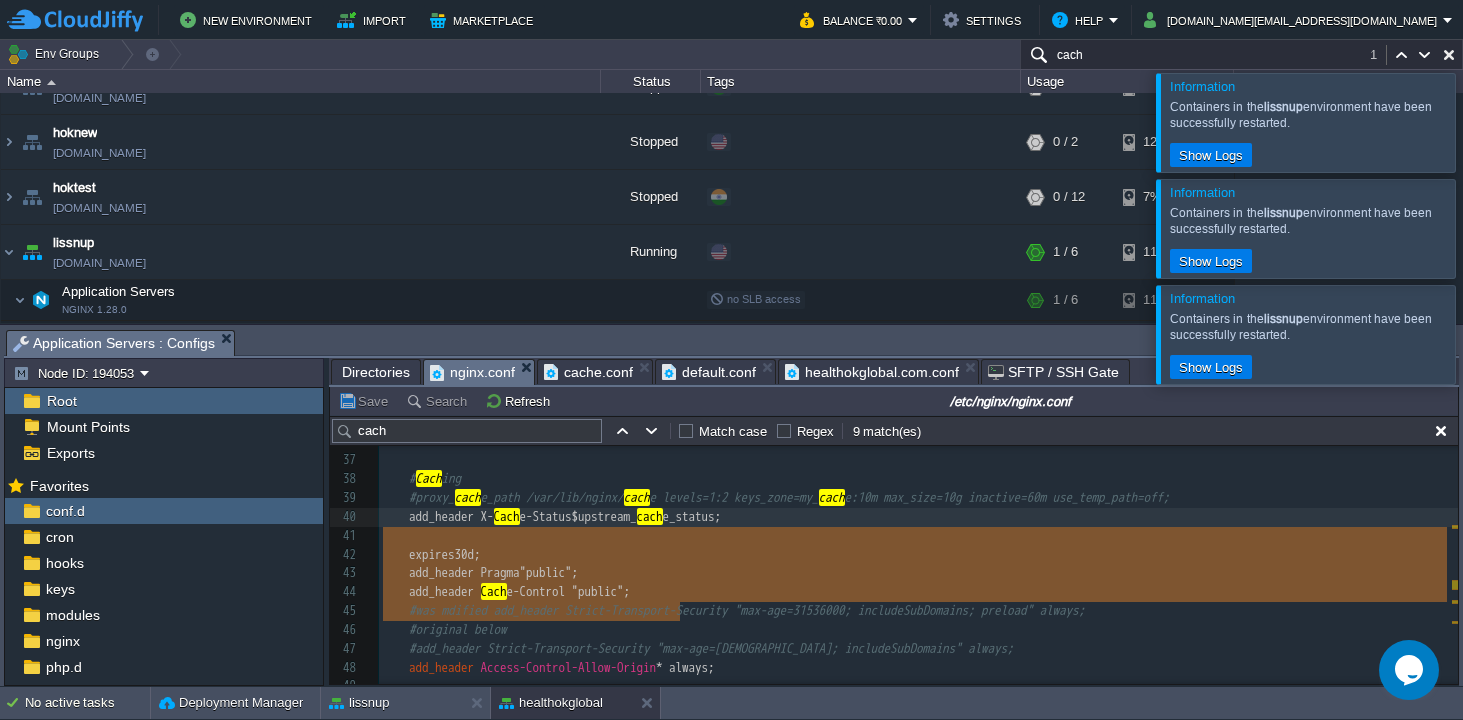 drag, startPoint x: 696, startPoint y: 616, endPoint x: 364, endPoint y: 529, distance: 343.20984 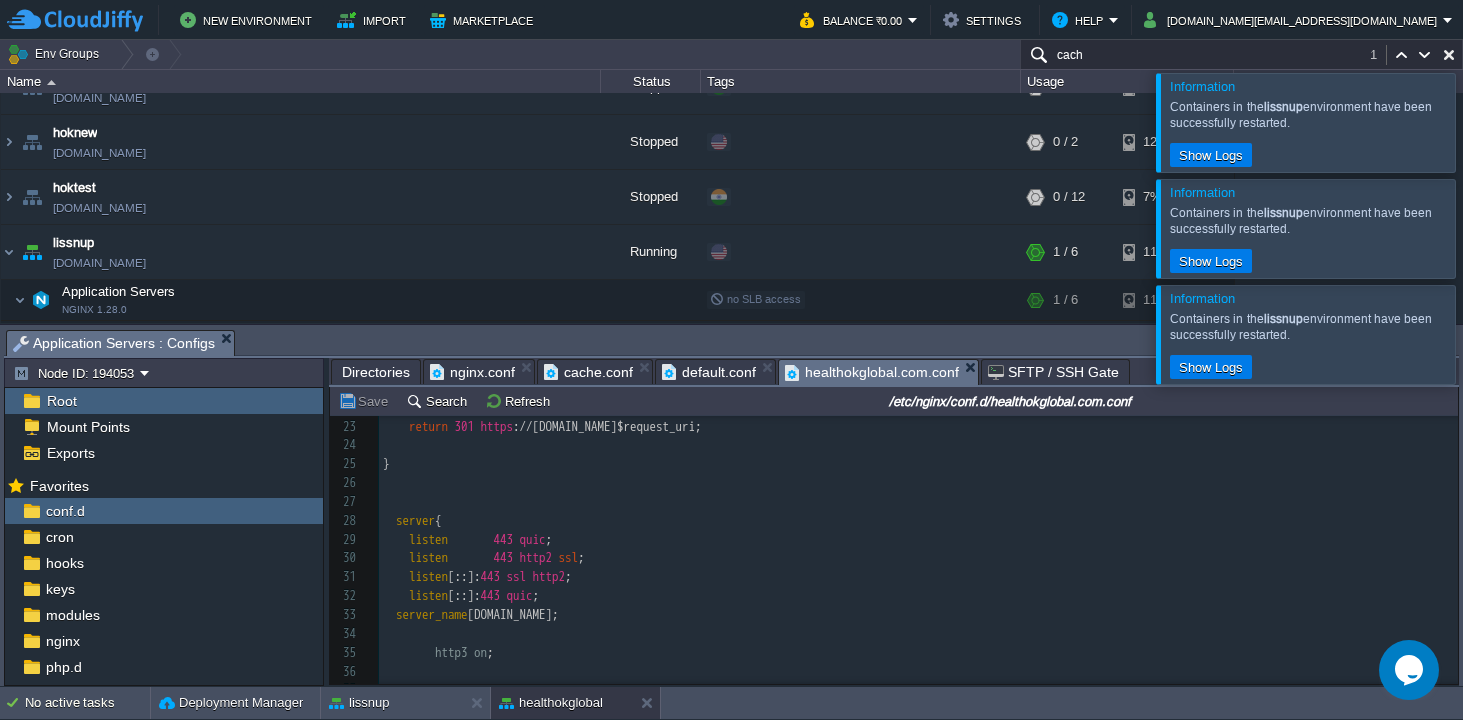 scroll, scrollTop: 306, scrollLeft: 0, axis: vertical 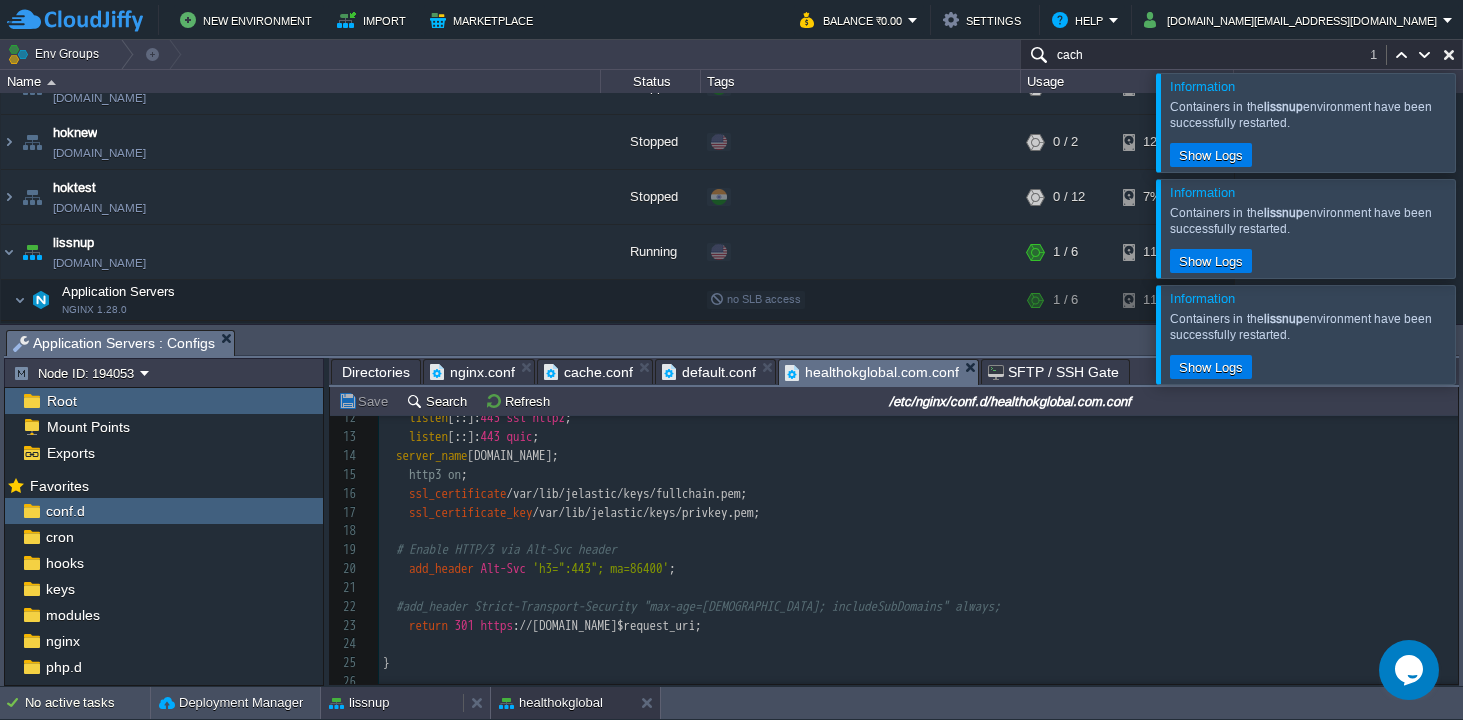 click on "lissnup" at bounding box center (392, 703) 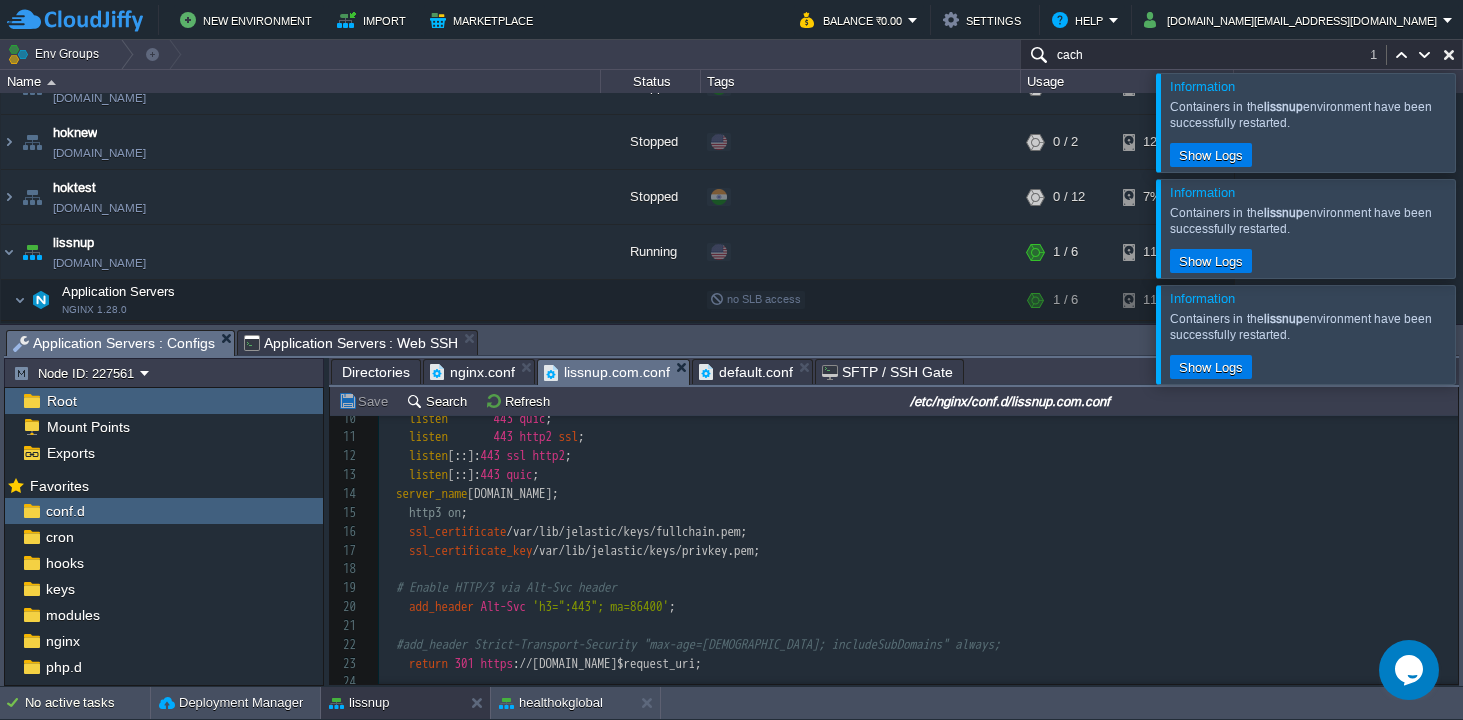 click on "lissnup.com.conf" at bounding box center [607, 372] 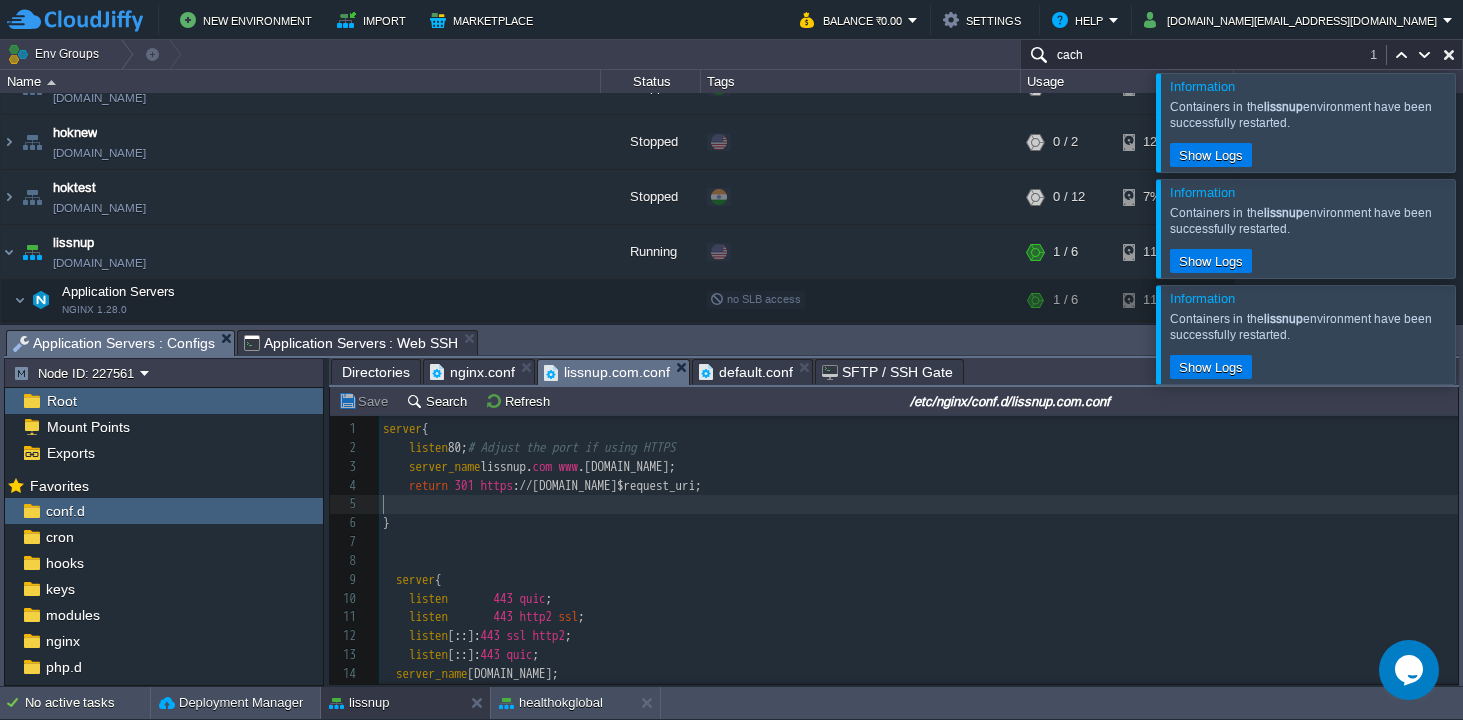 click on "​" at bounding box center [918, 504] 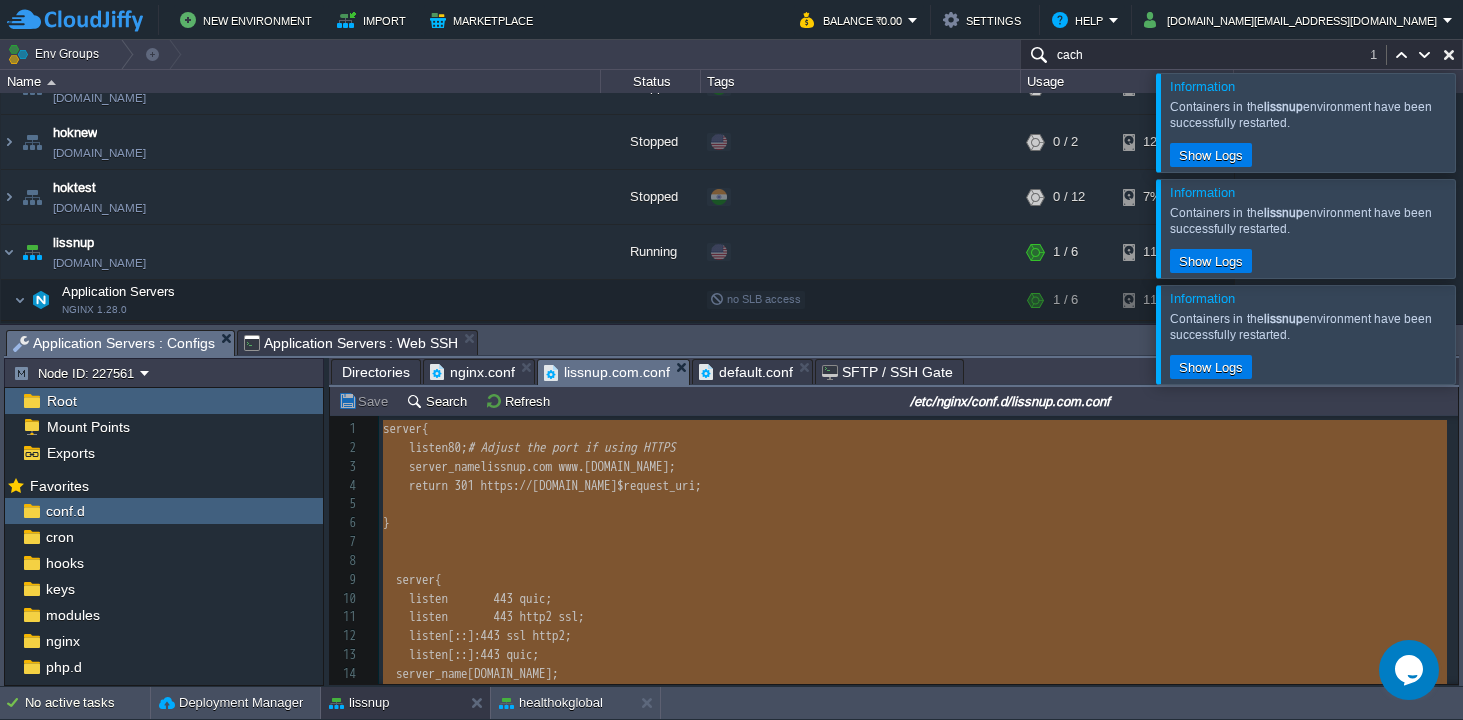 type on "-" 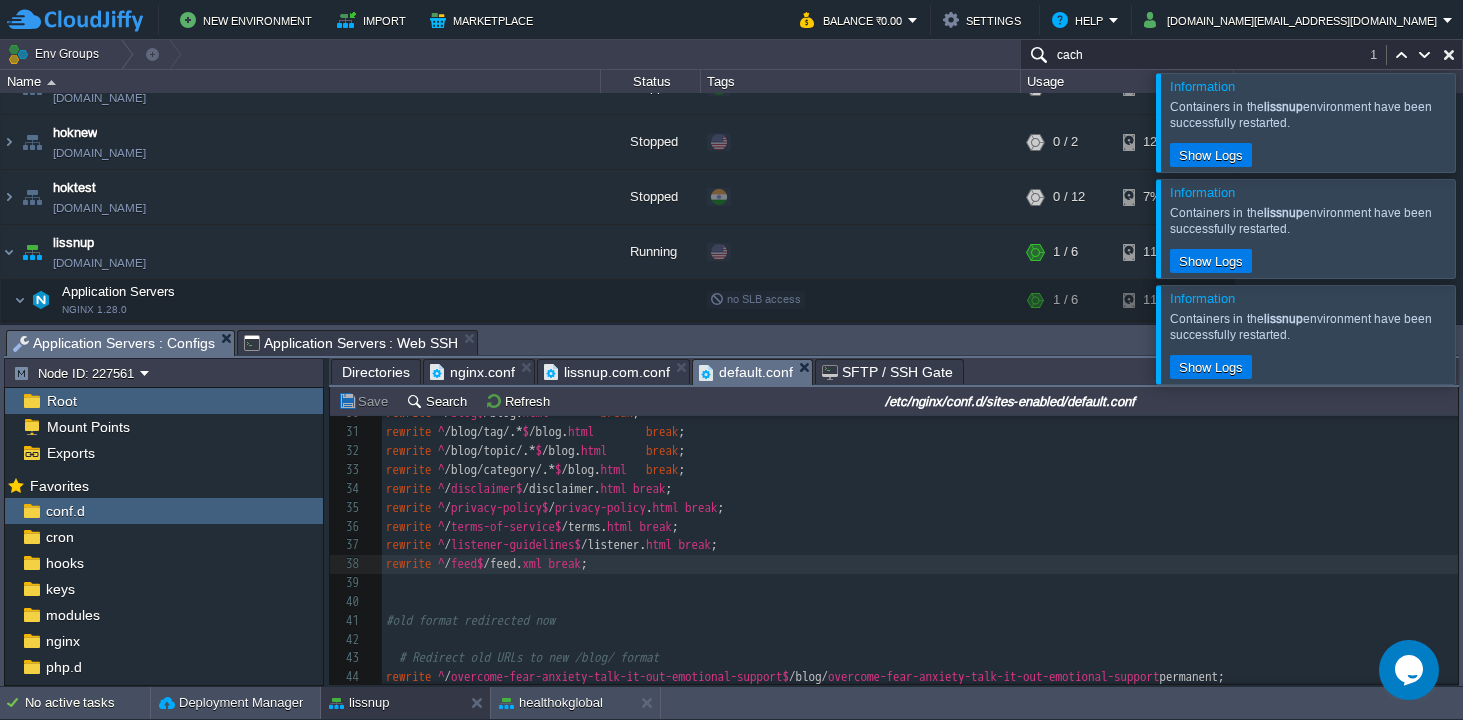 scroll, scrollTop: 36, scrollLeft: 0, axis: vertical 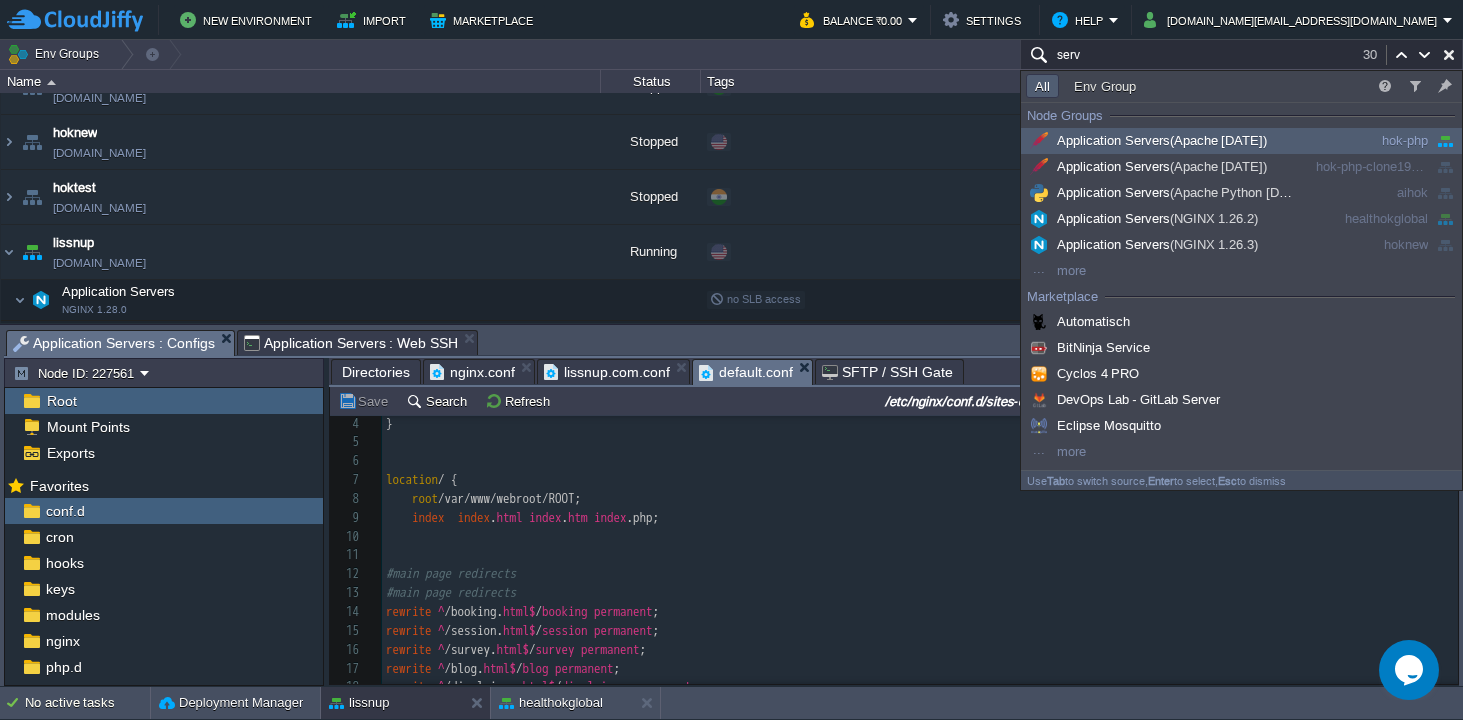 type on "serv" 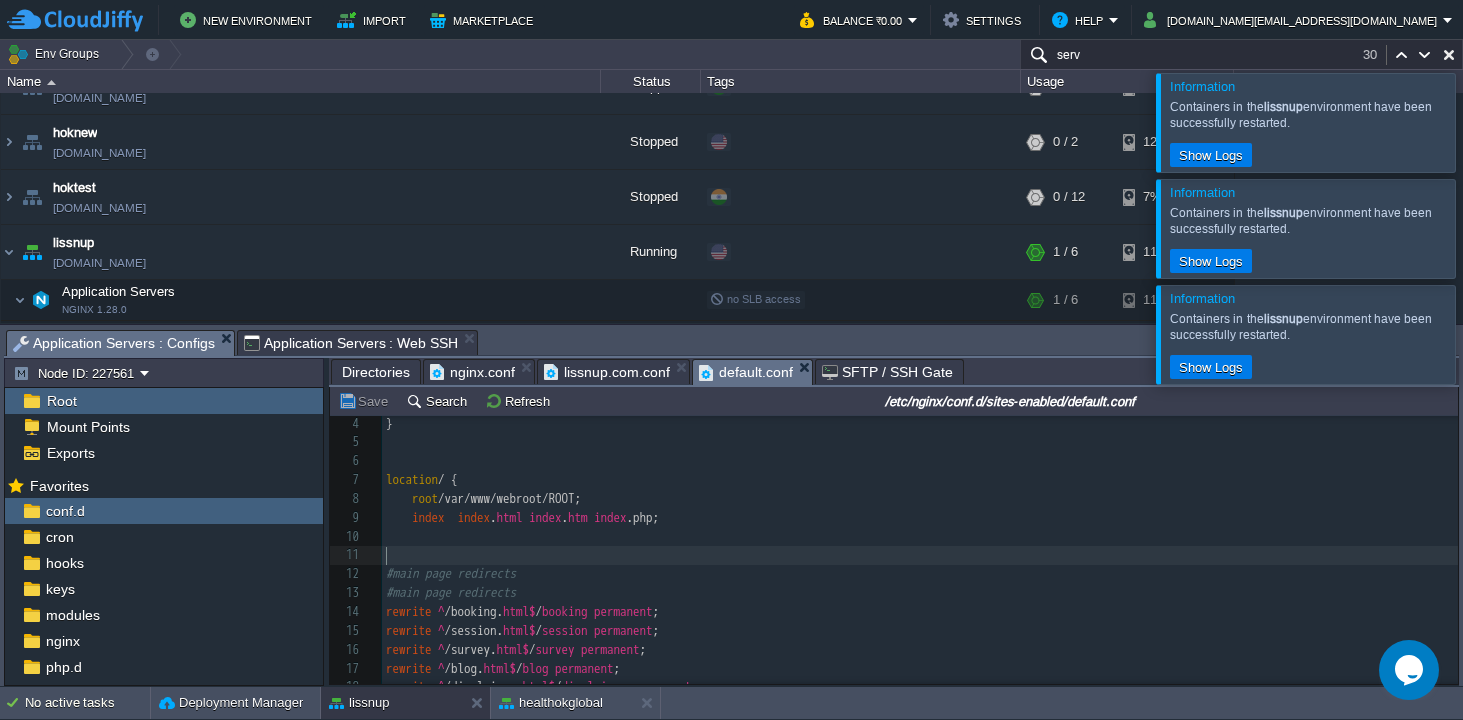 click on "​" at bounding box center [920, 555] 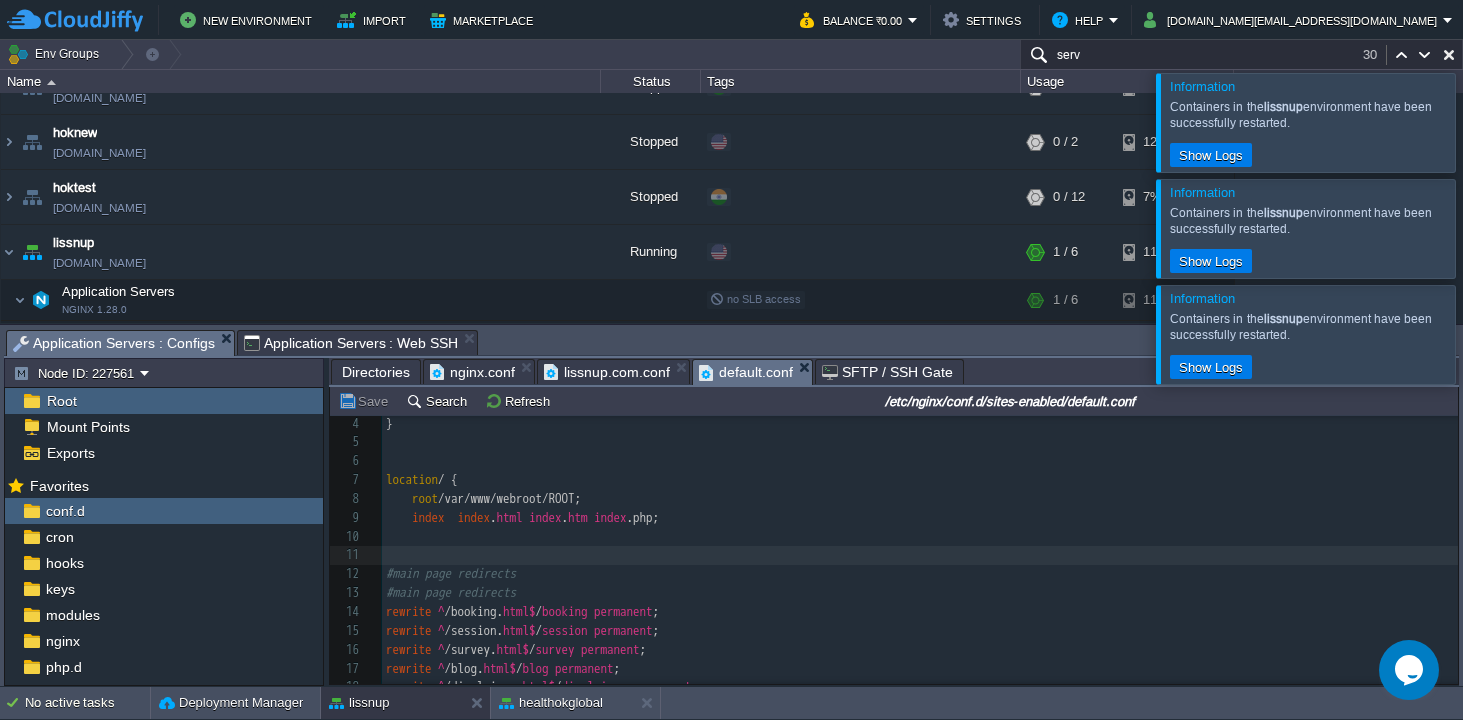scroll, scrollTop: 92, scrollLeft: 0, axis: vertical 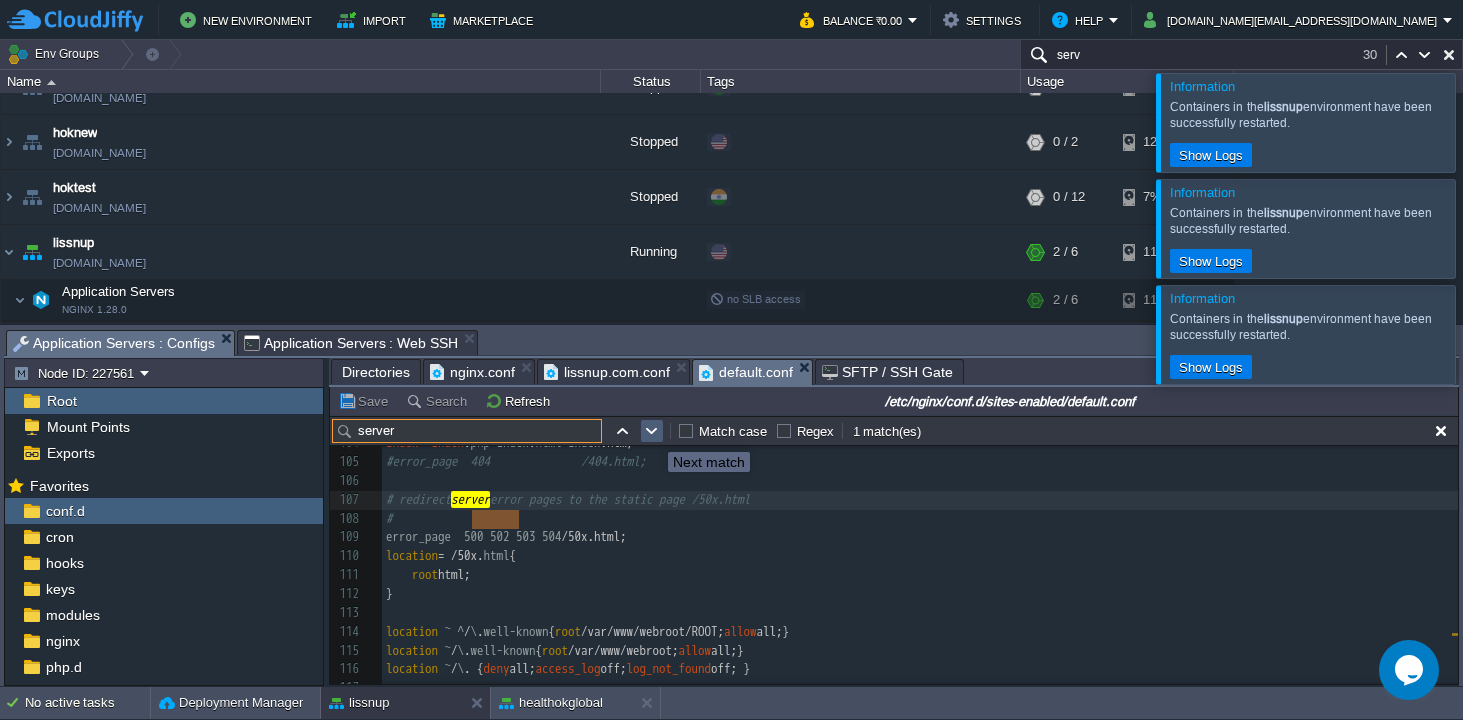 type on "server" 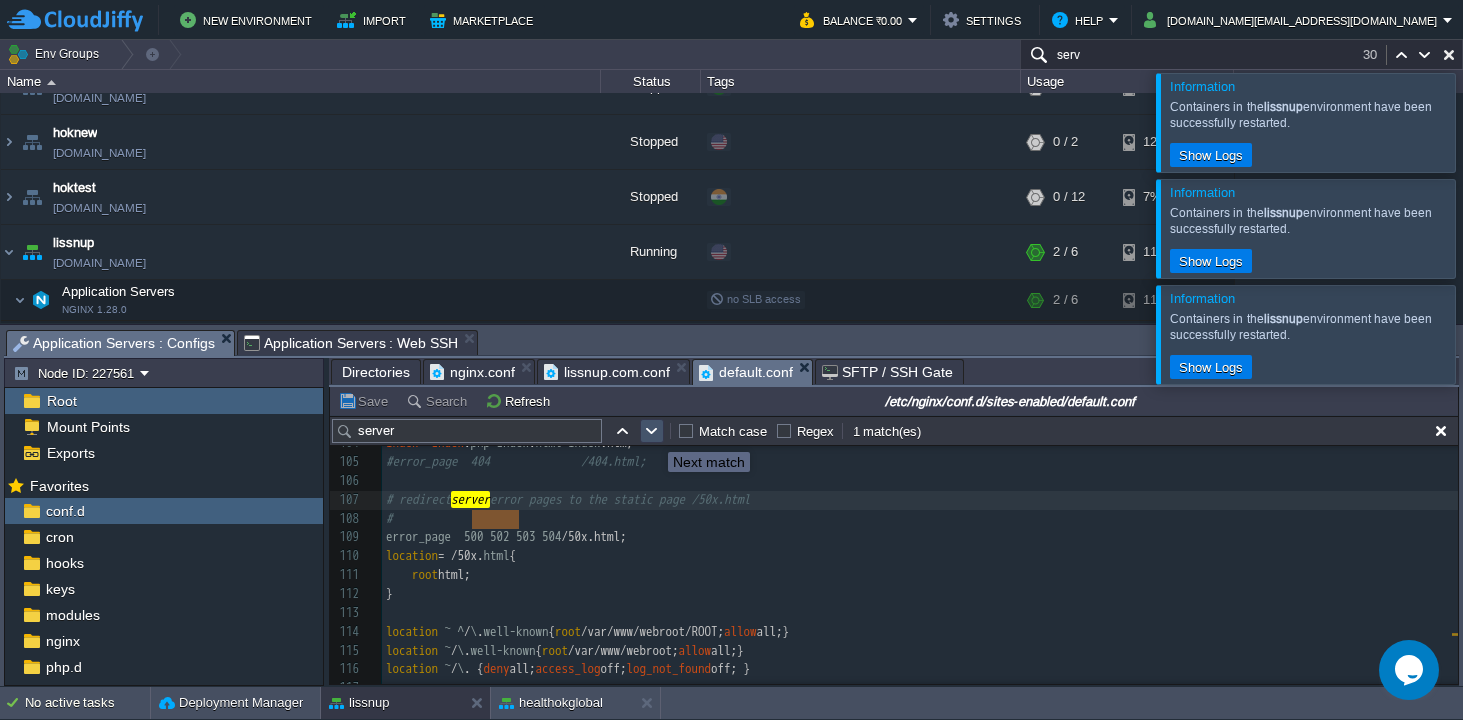click at bounding box center (652, 431) 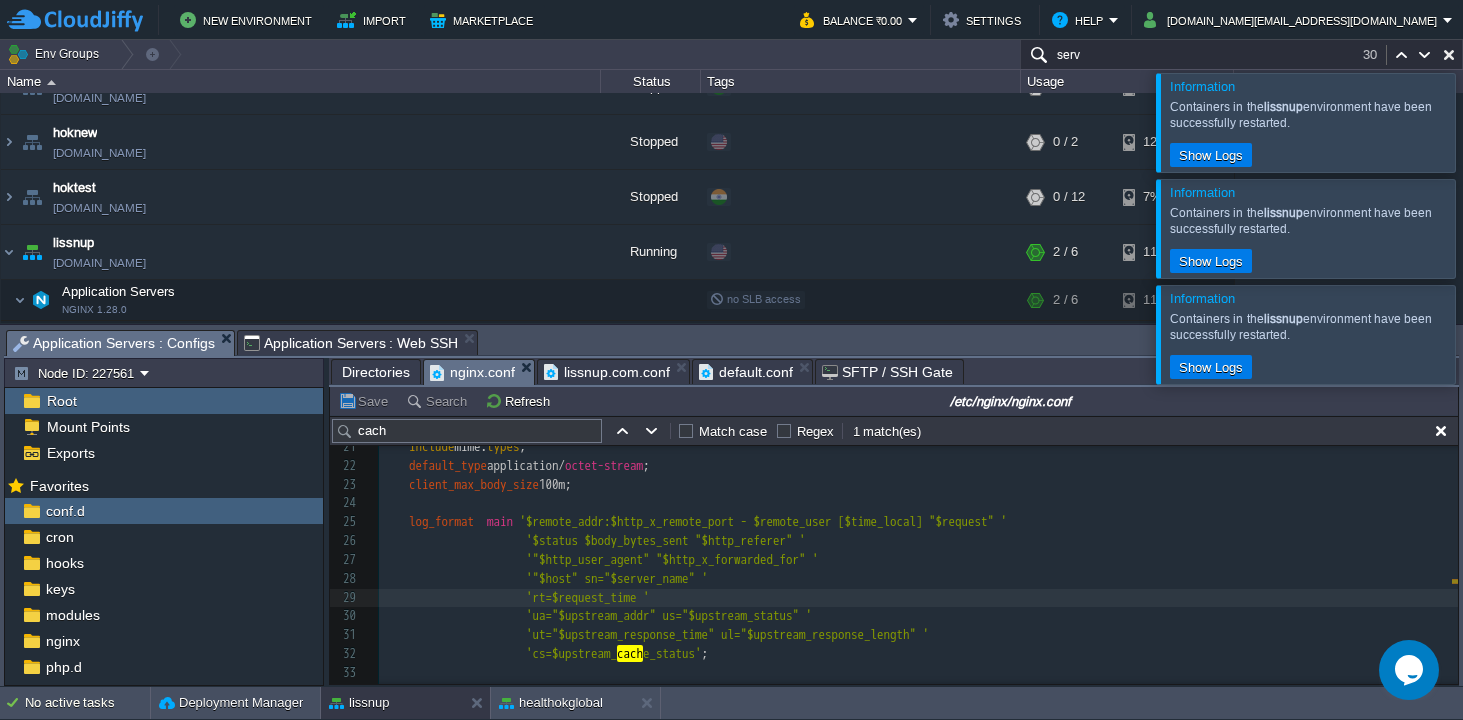 click on "nginx.conf" at bounding box center [472, 372] 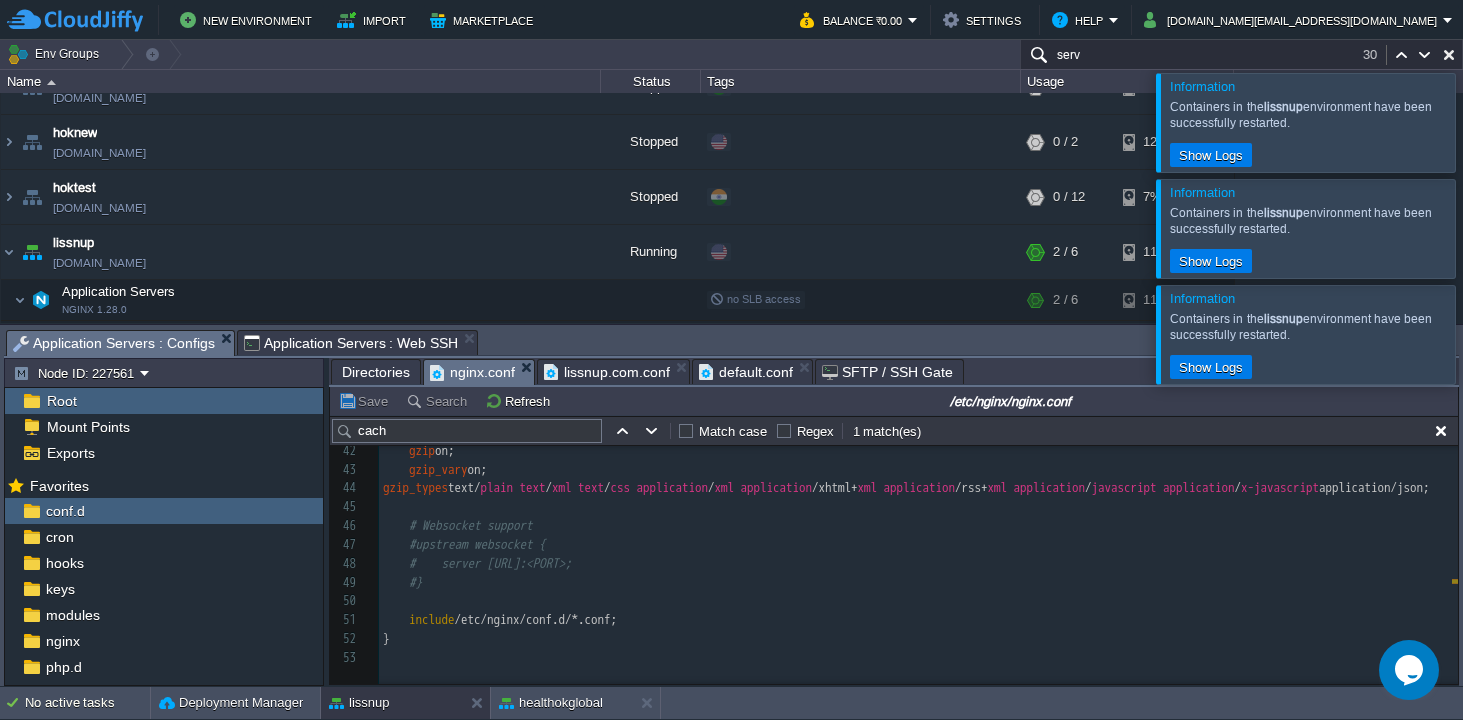 click on "lissnup.com.conf" at bounding box center (607, 372) 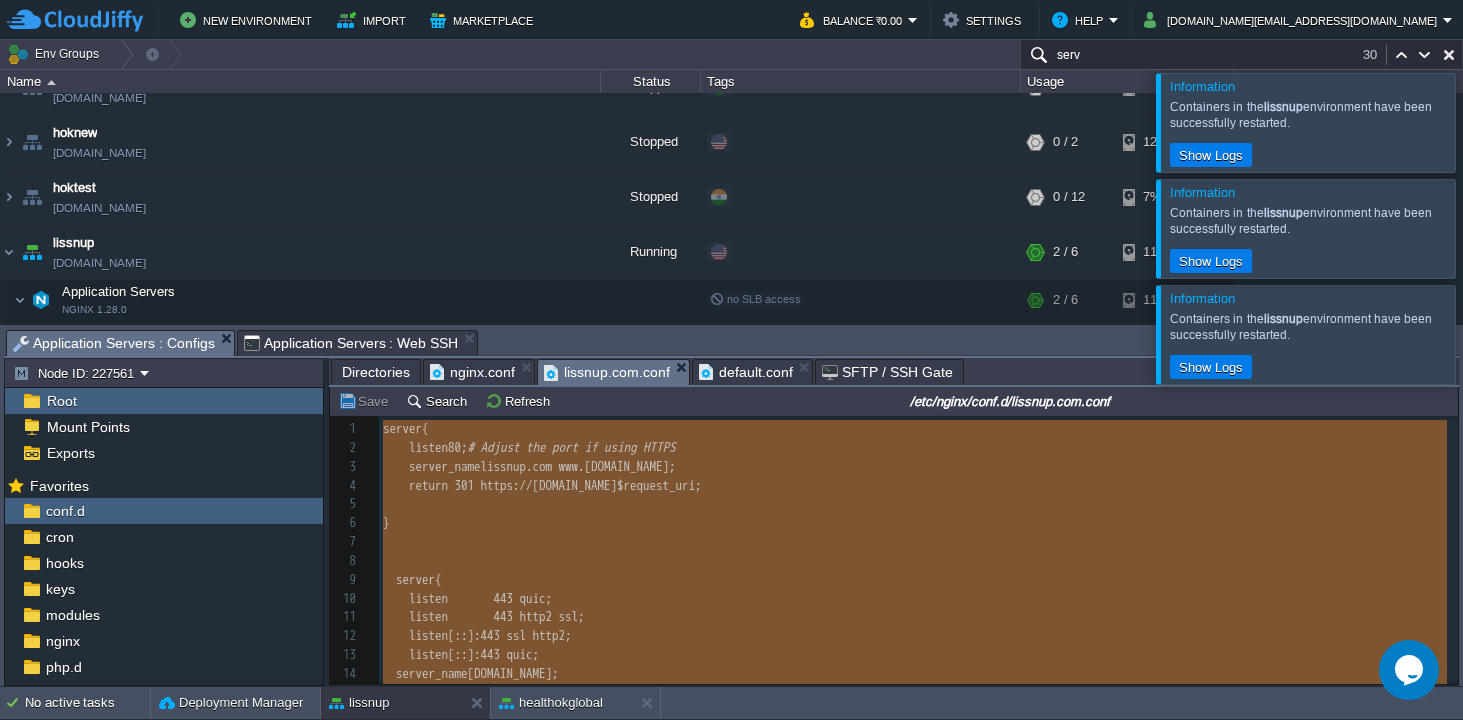type 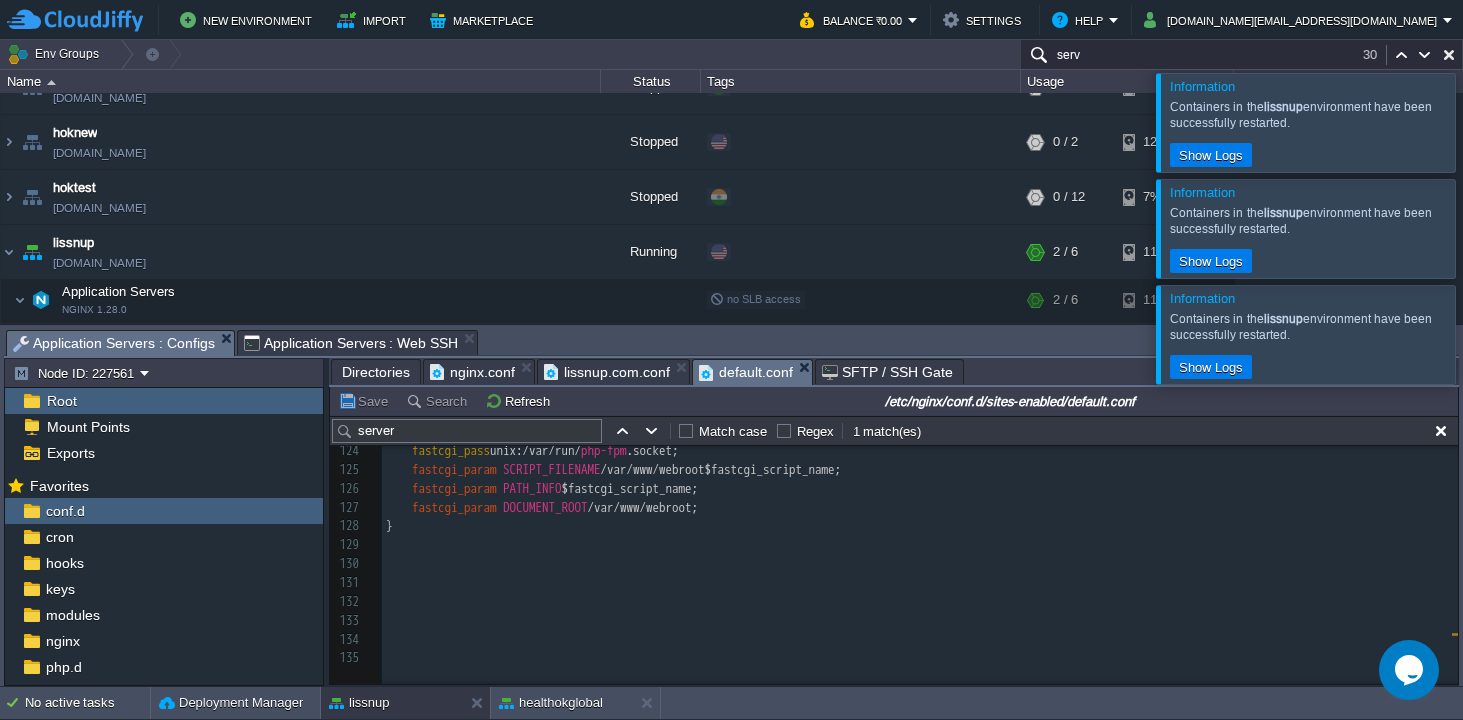 click on "default.conf" at bounding box center [746, 372] 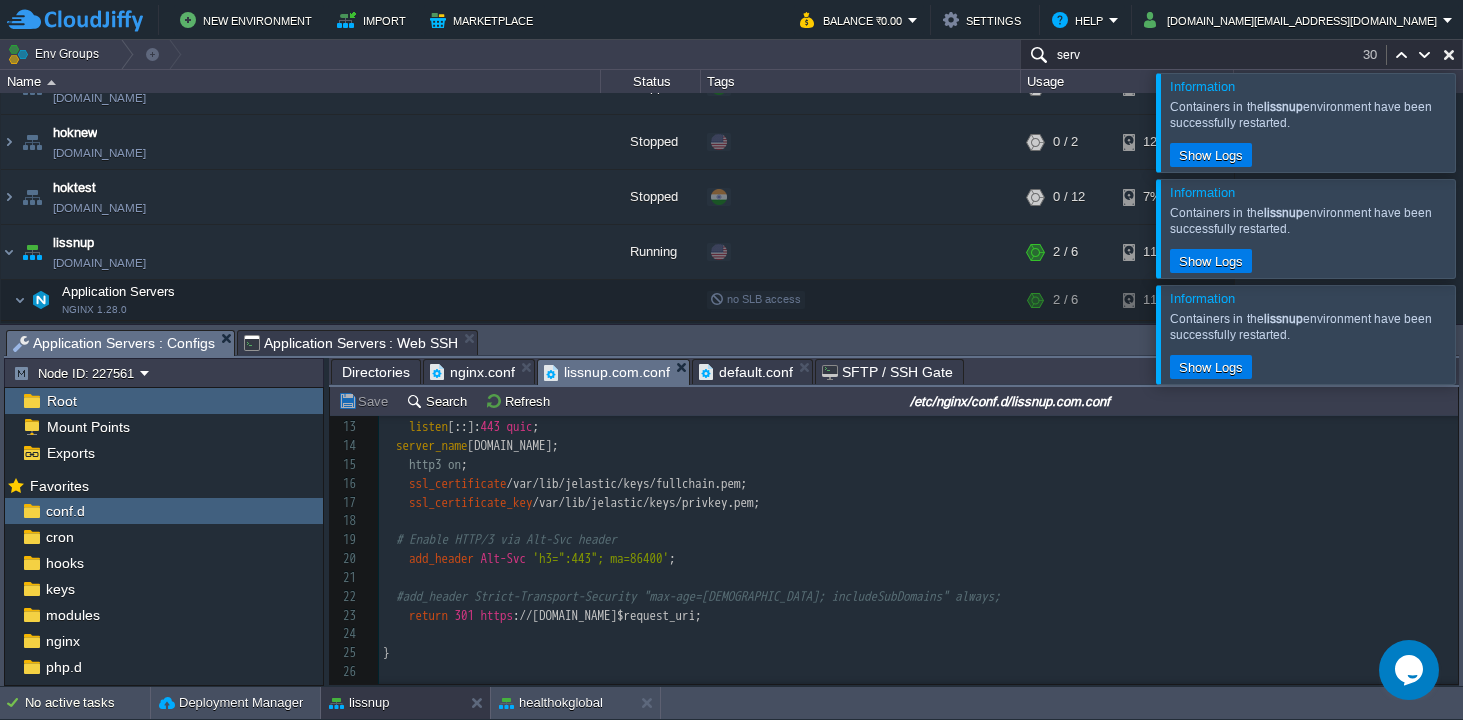 click on "lissnup.com.conf" at bounding box center [607, 372] 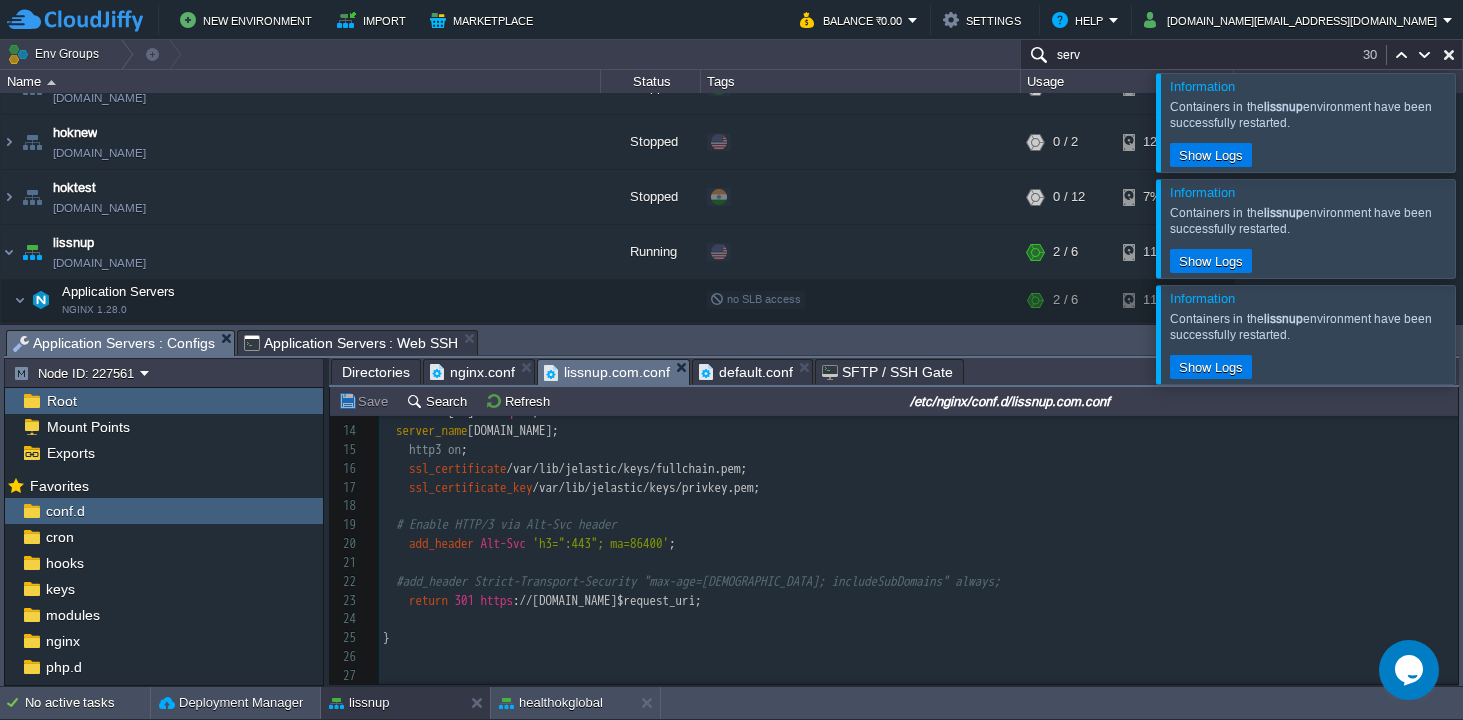 scroll, scrollTop: 255, scrollLeft: 0, axis: vertical 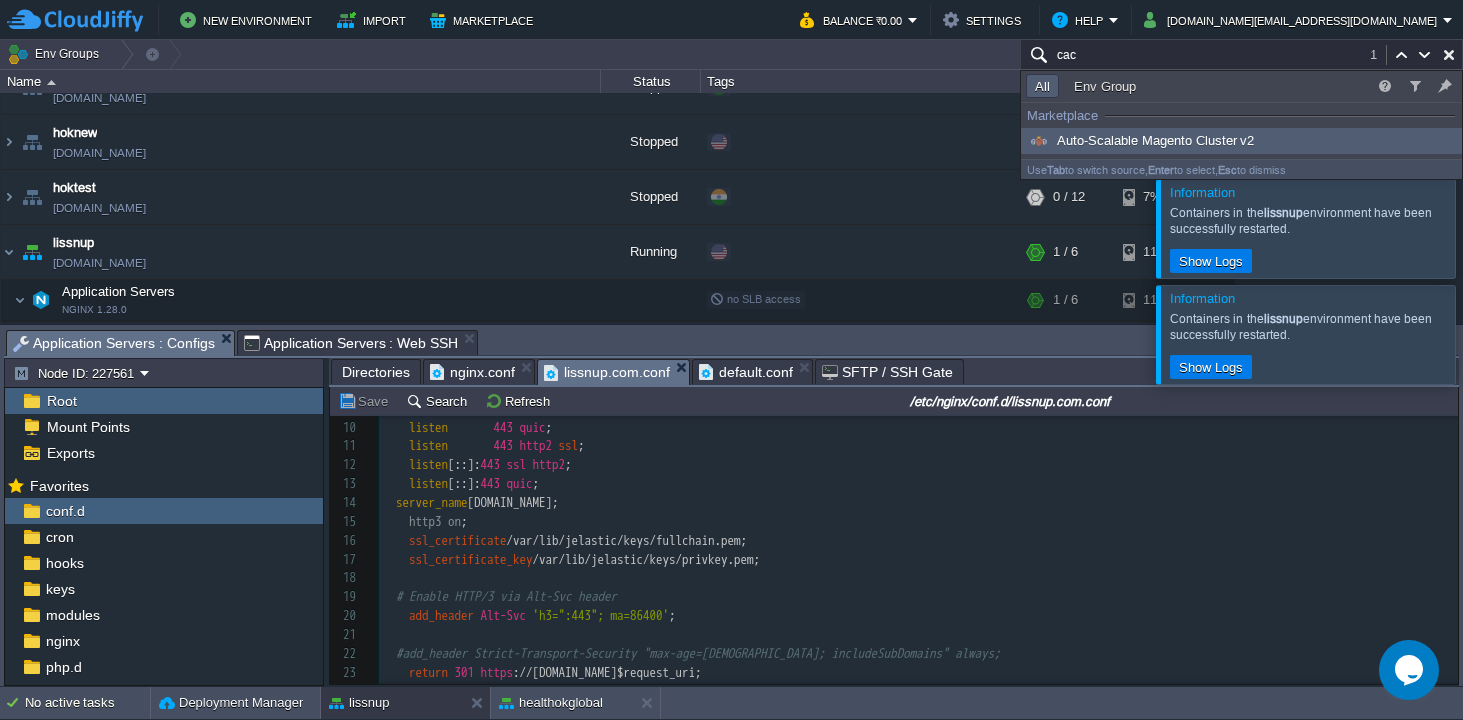 type on "cac" 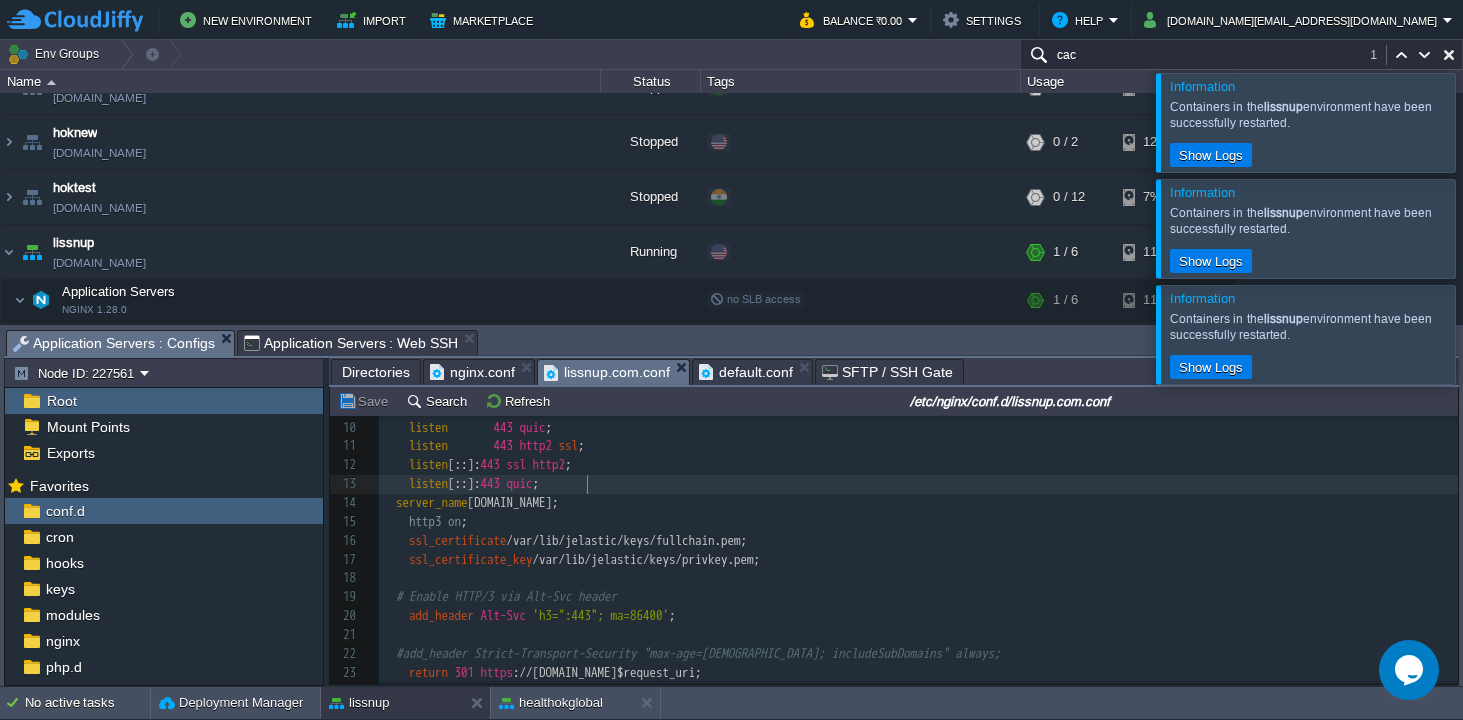 click on "listen  [::]: 443 quic  ;" at bounding box center (918, 484) 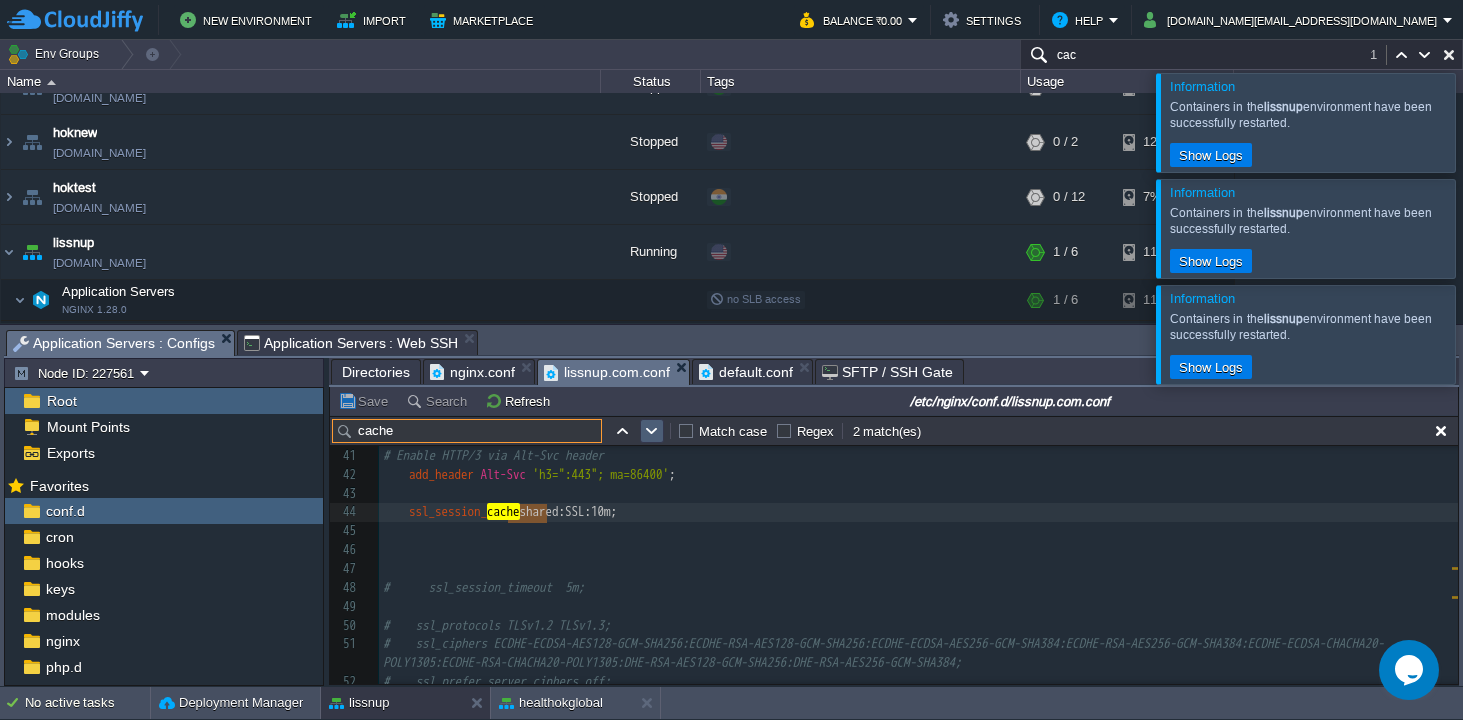 type on "cache" 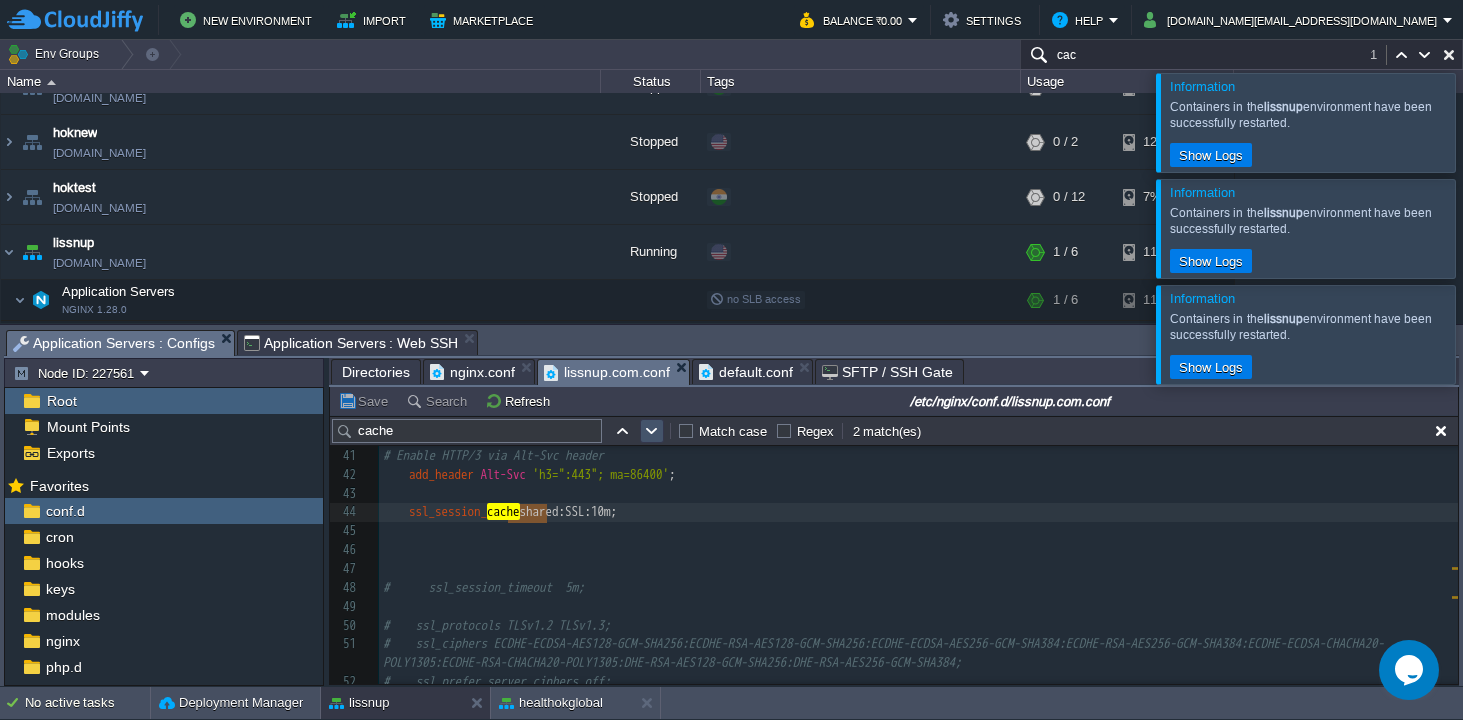 click at bounding box center [652, 431] 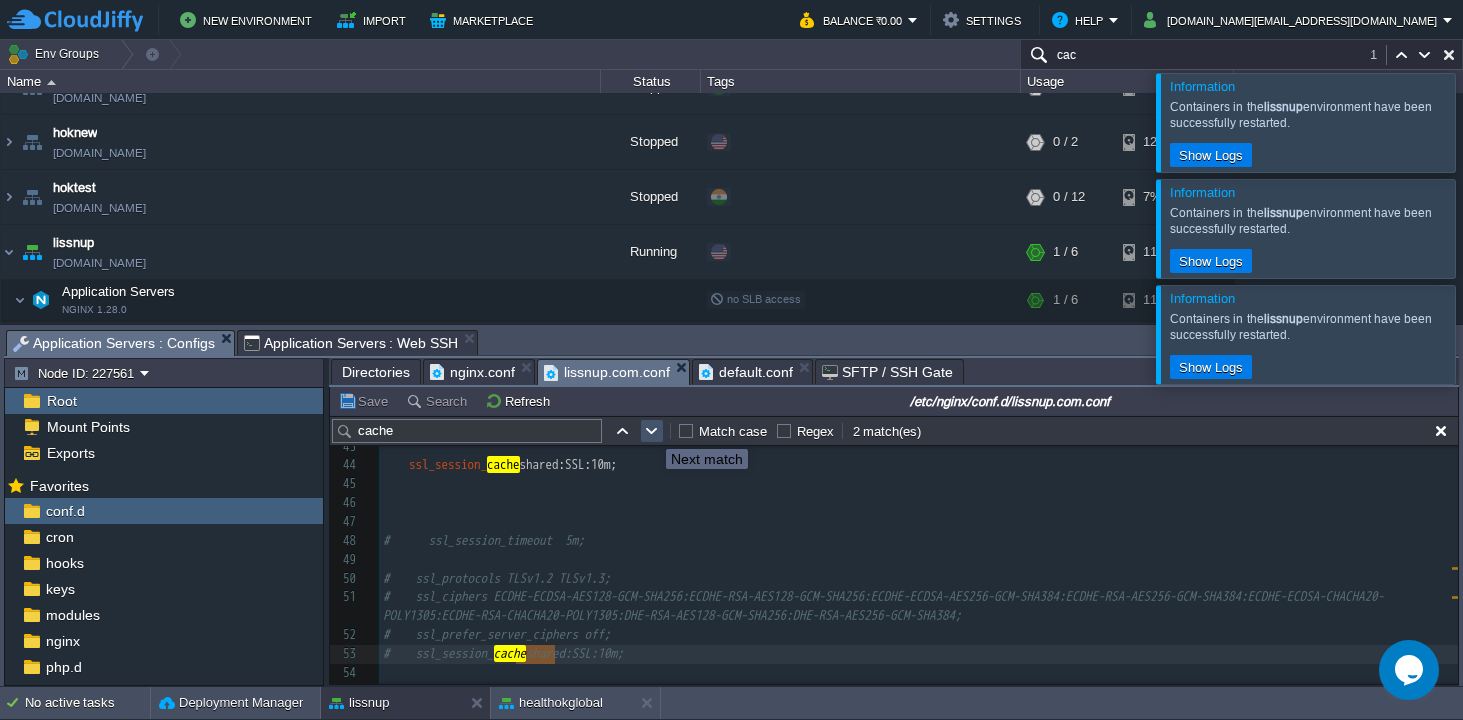click at bounding box center [652, 431] 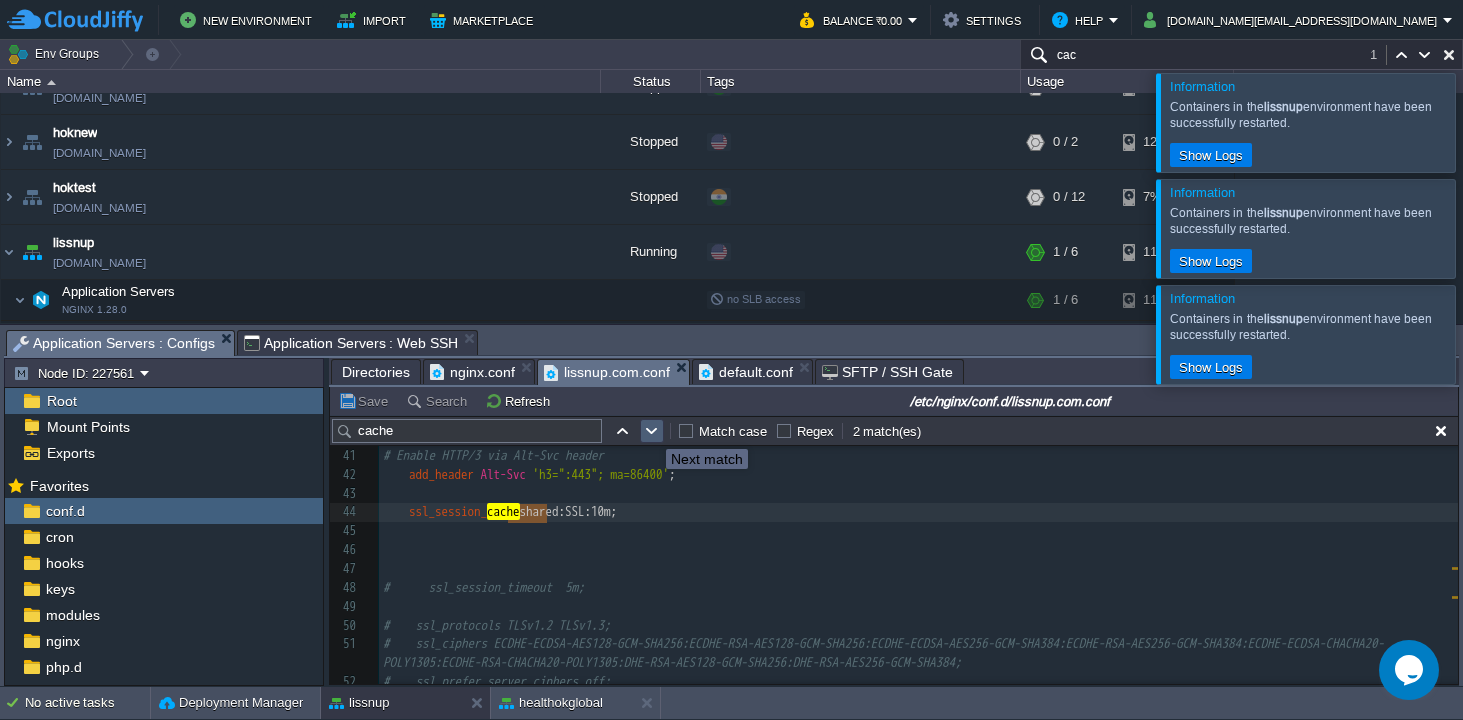 click at bounding box center [652, 431] 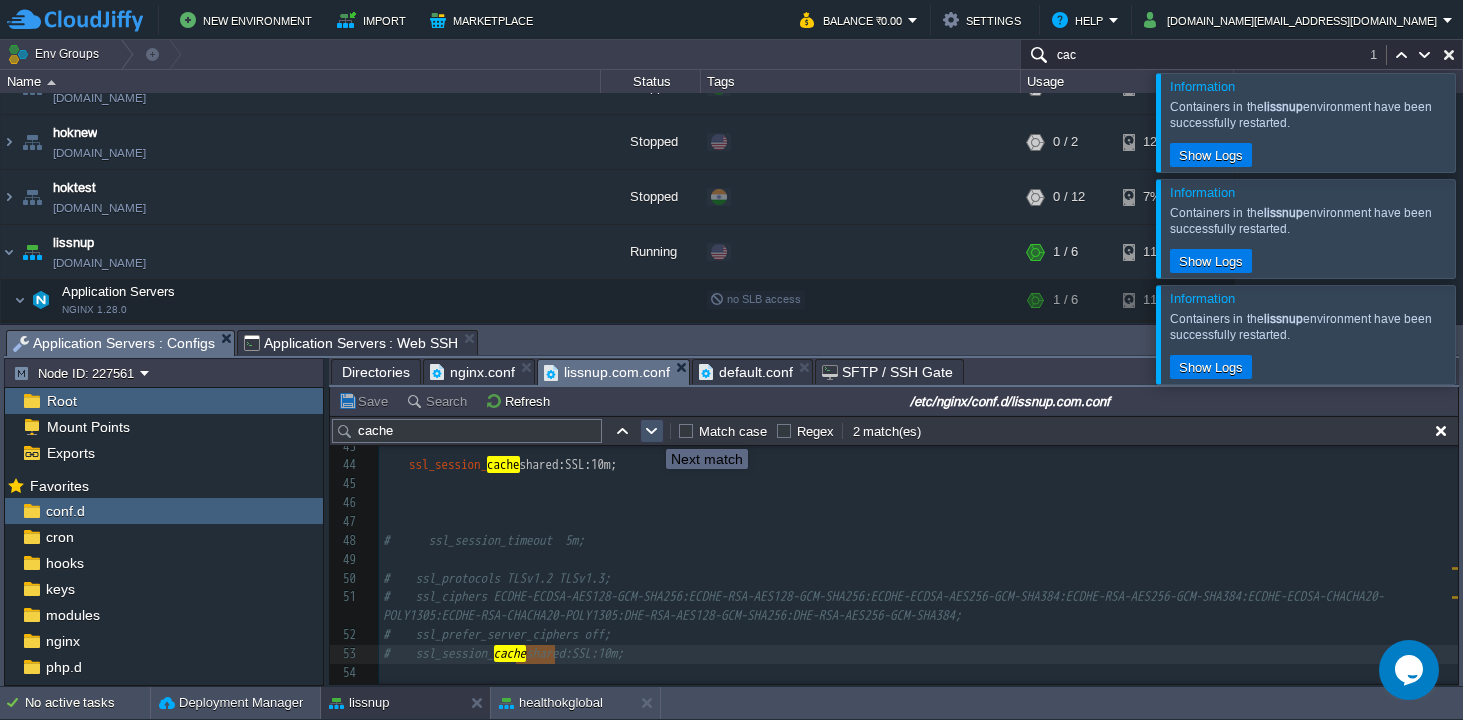 click at bounding box center (652, 431) 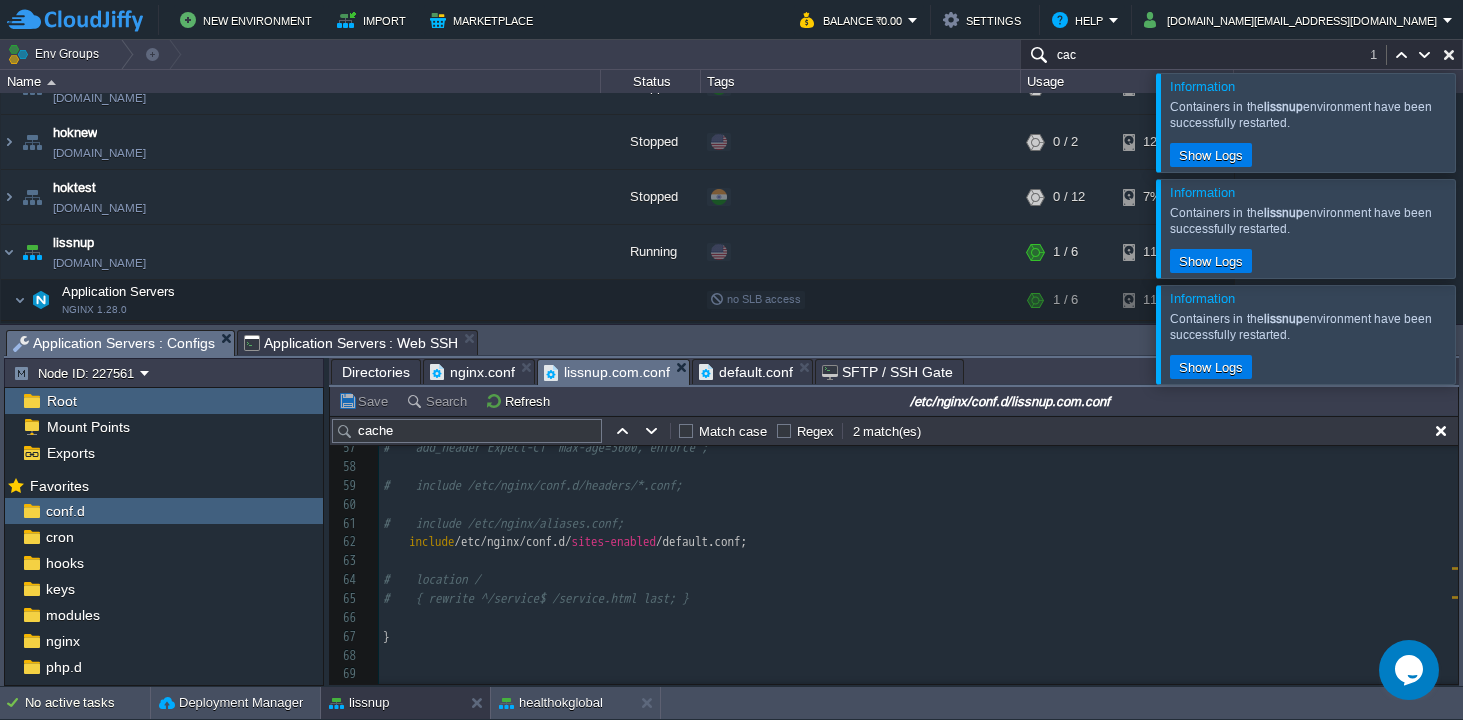type 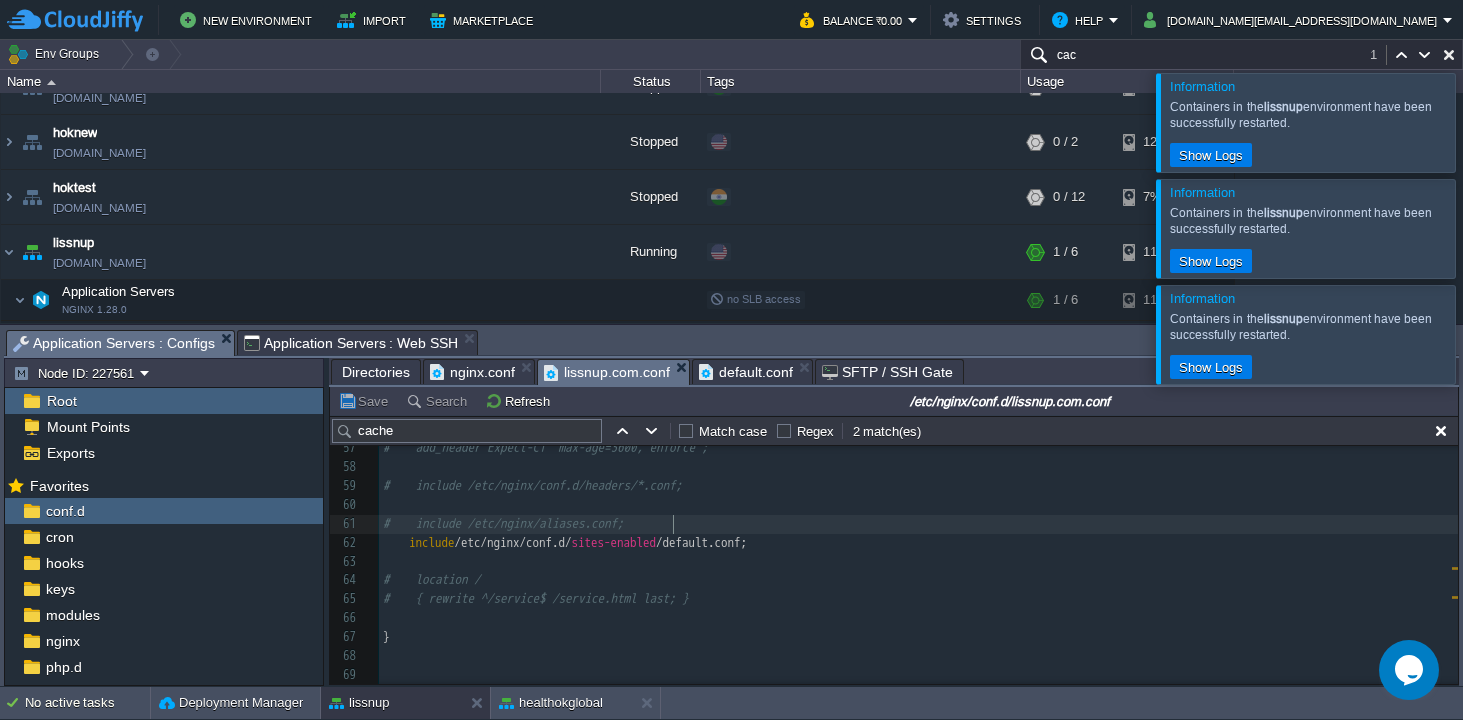 click on "#    include /etc/nginx/aliases.conf;" at bounding box center (918, 524) 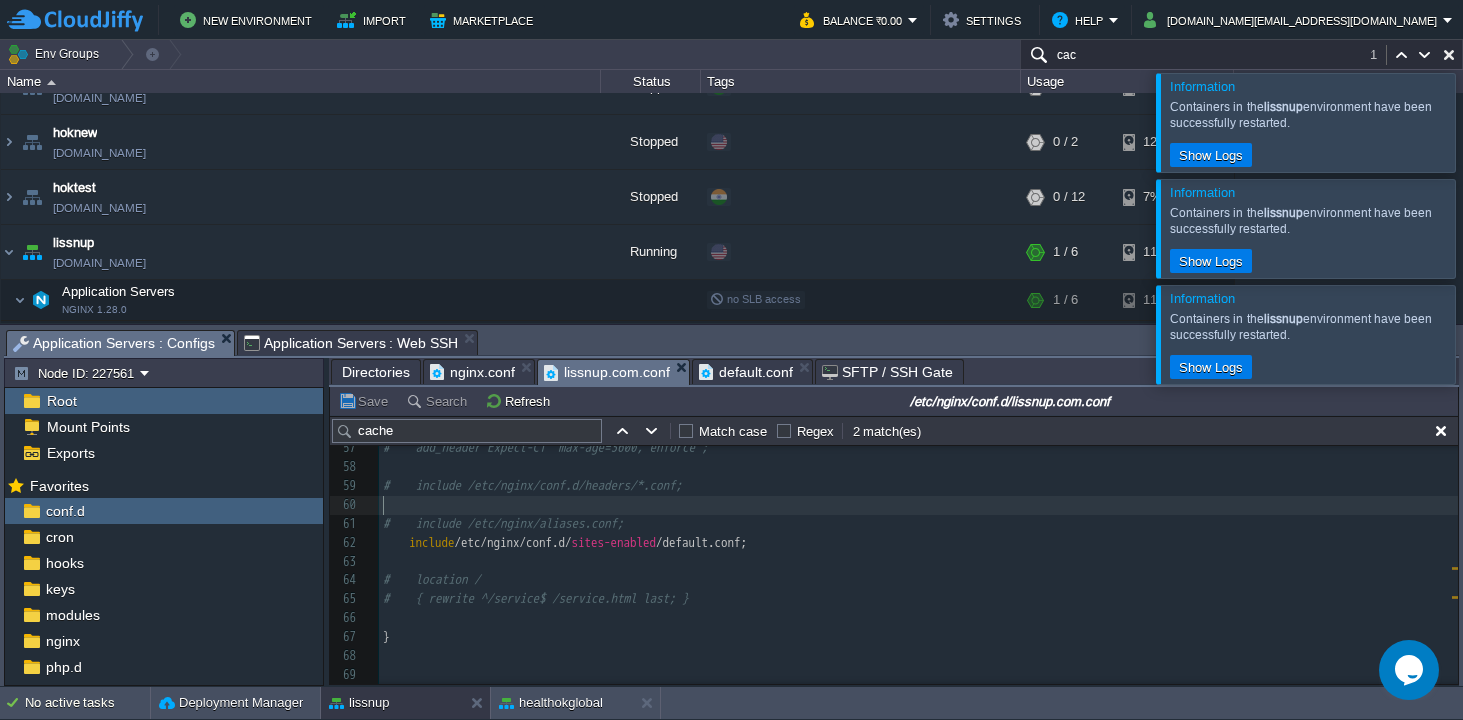 click on "​" at bounding box center [918, 505] 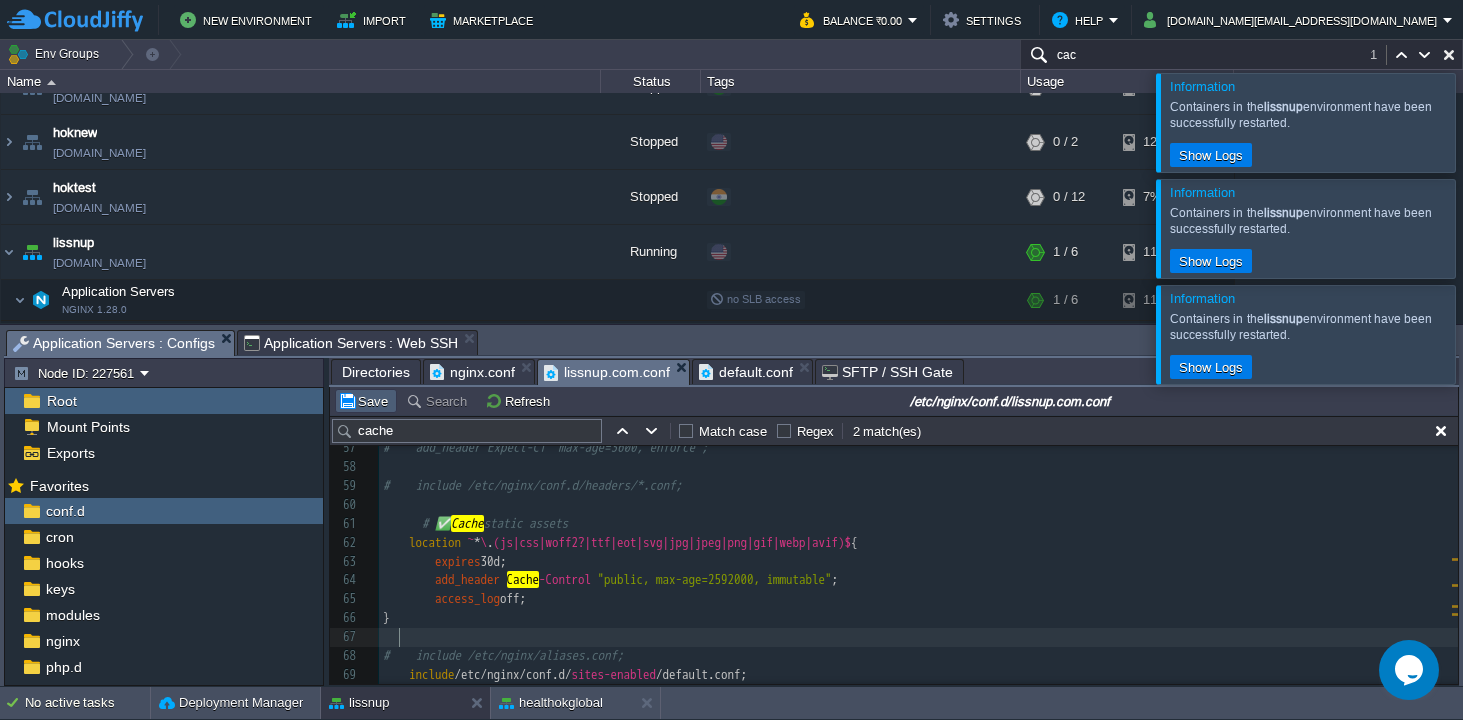 click on "Save" at bounding box center [366, 401] 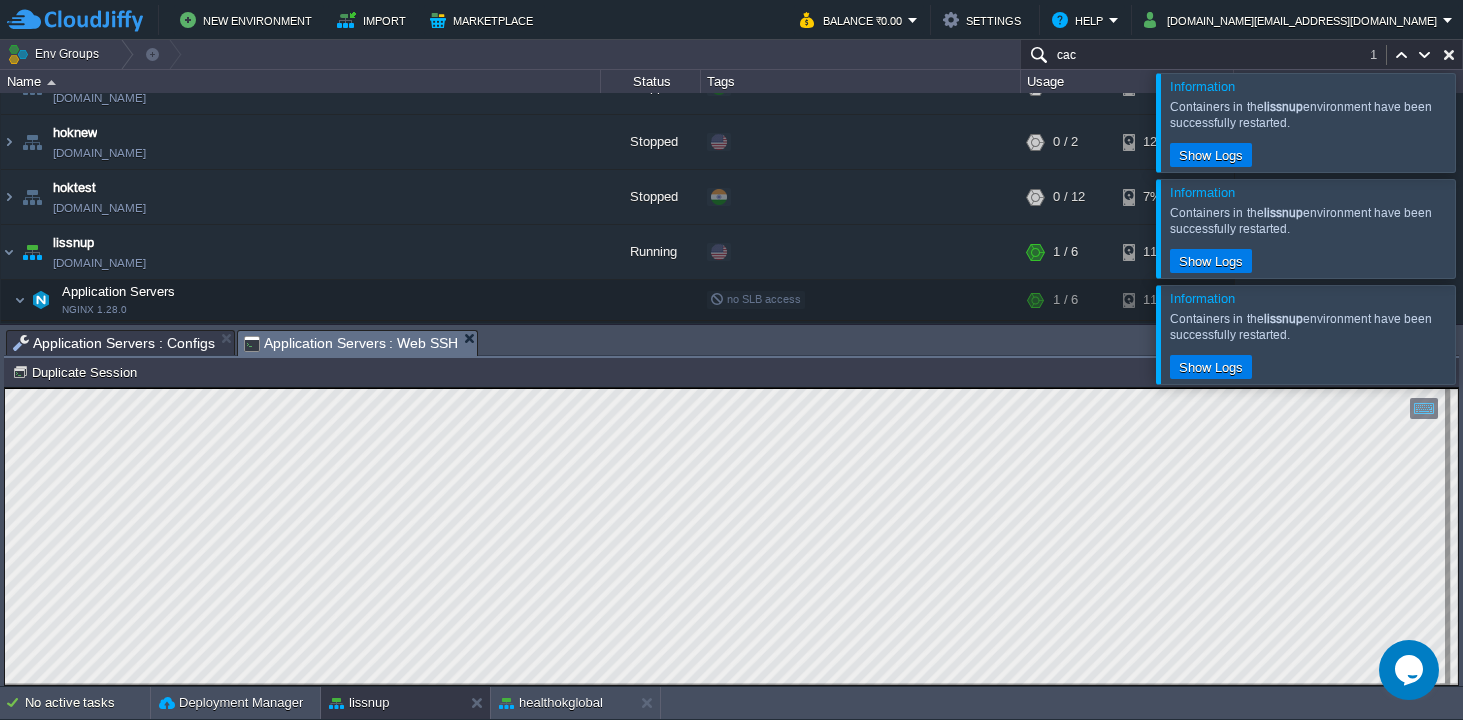 click on "Application Servers : Web SSH" at bounding box center [351, 343] 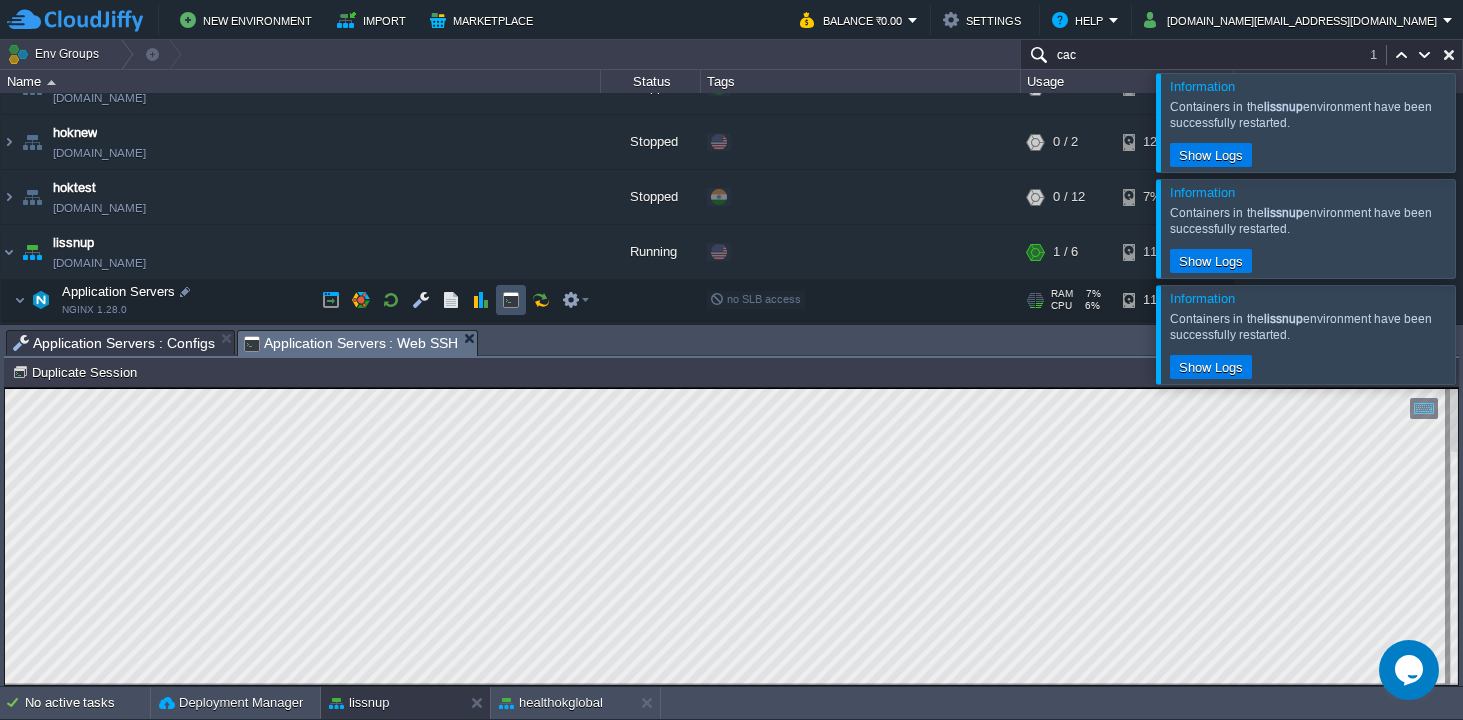 click at bounding box center (511, 300) 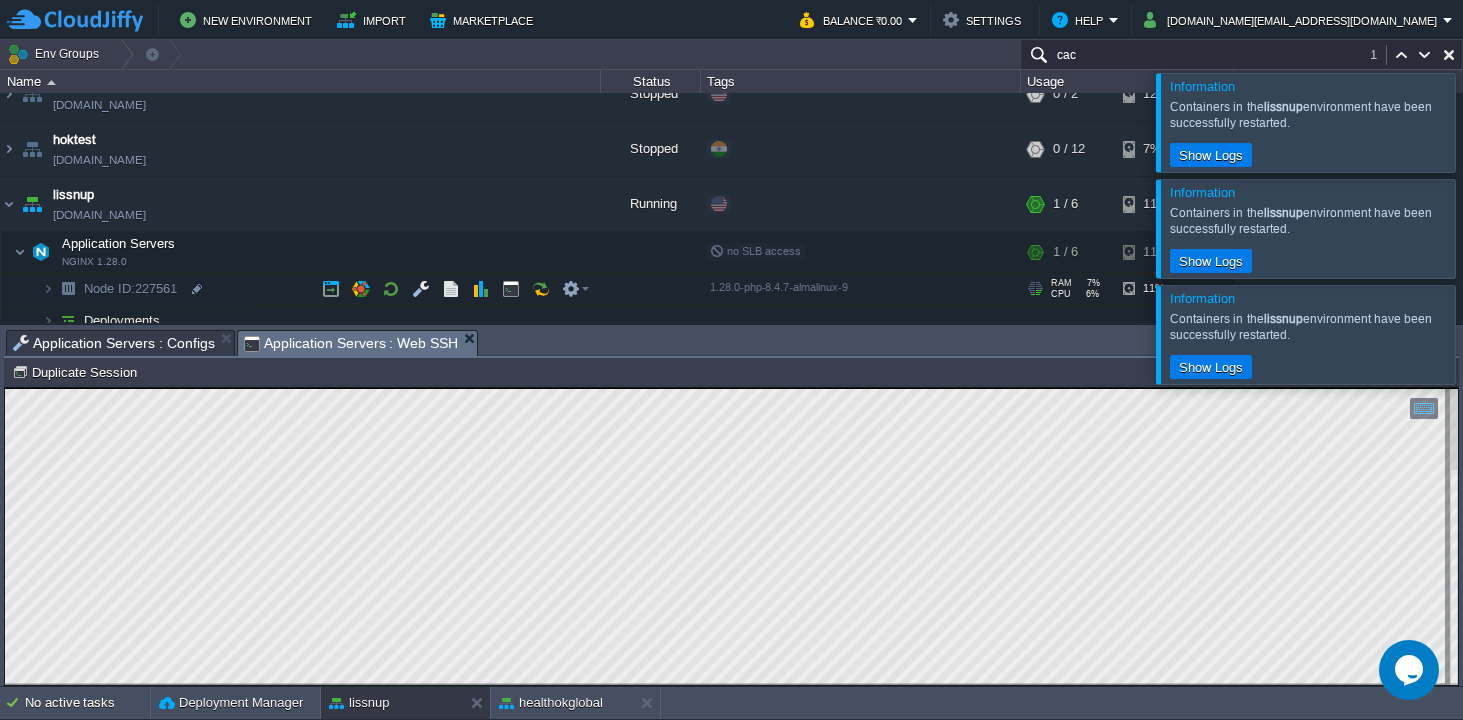 scroll, scrollTop: 468, scrollLeft: 0, axis: vertical 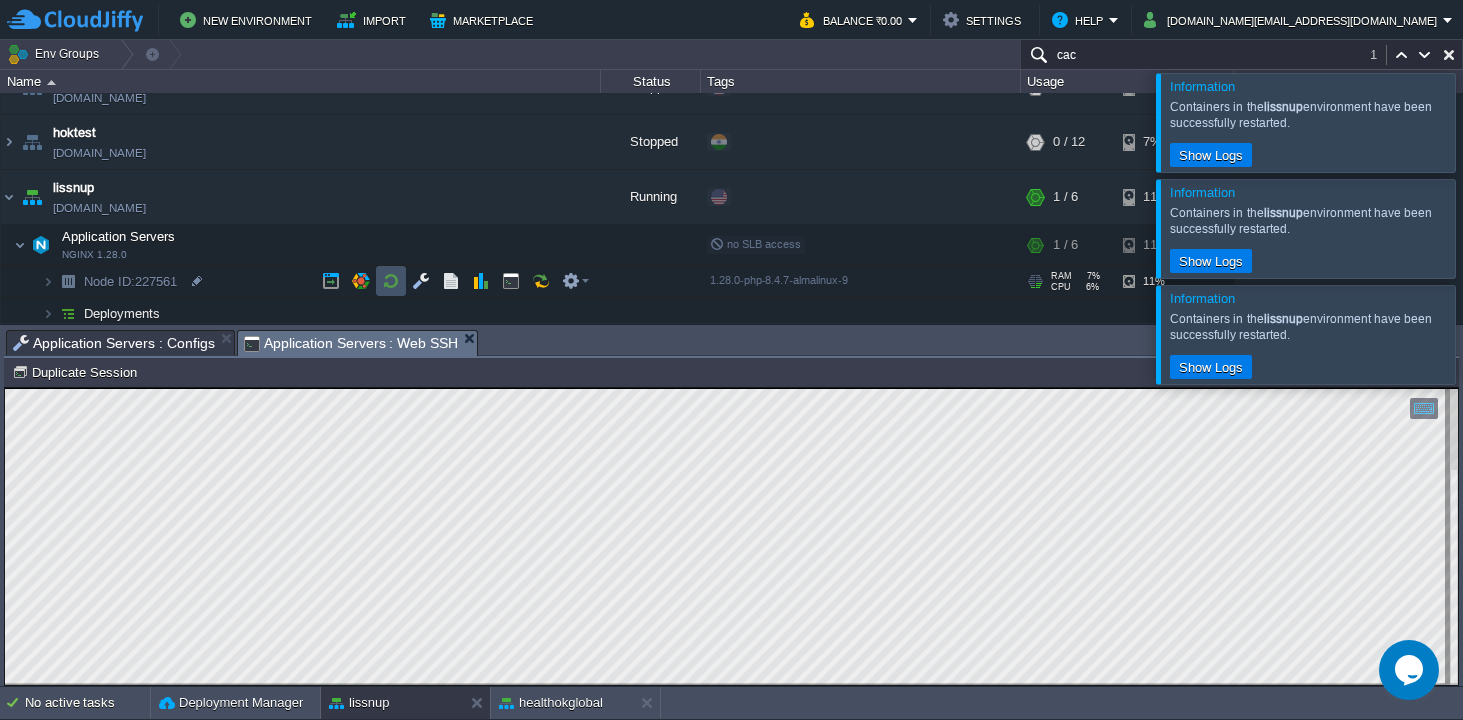 click at bounding box center (391, 281) 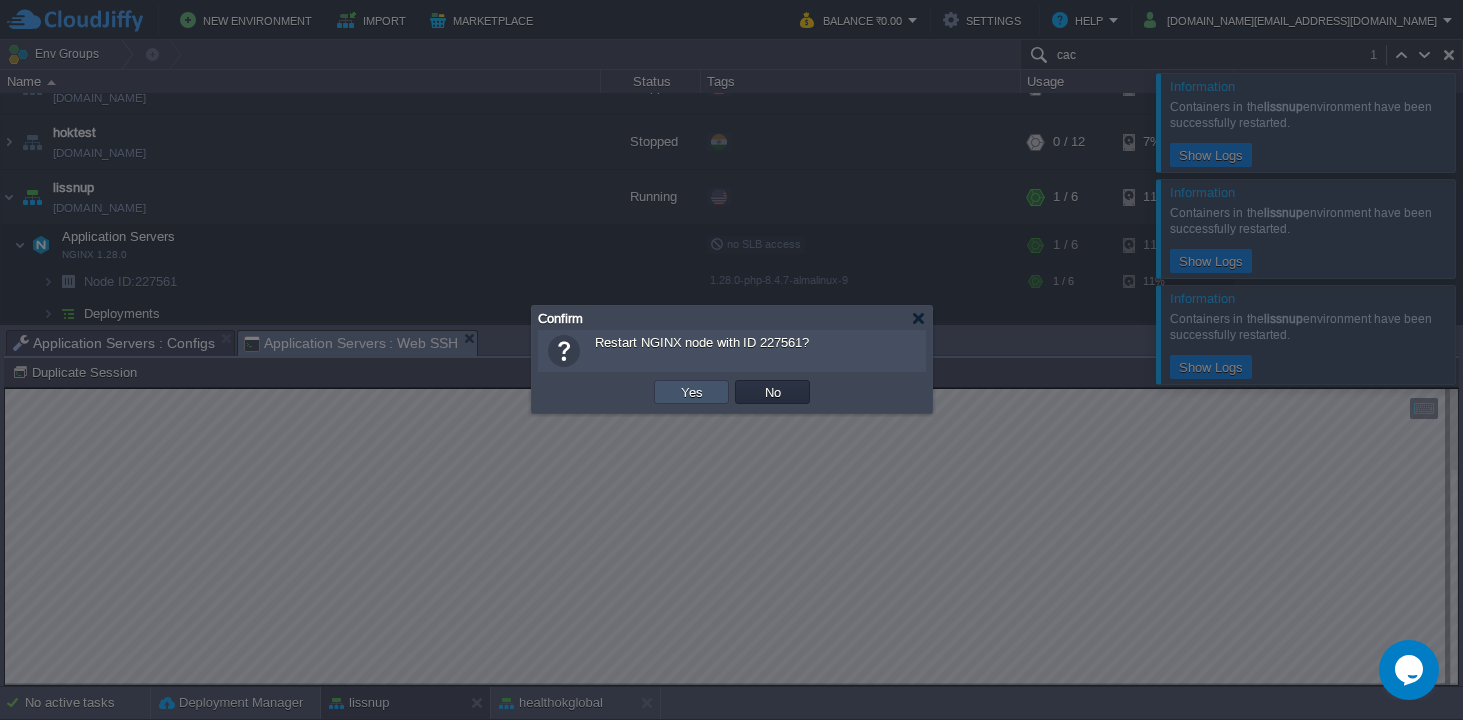 click on "Yes" at bounding box center (692, 392) 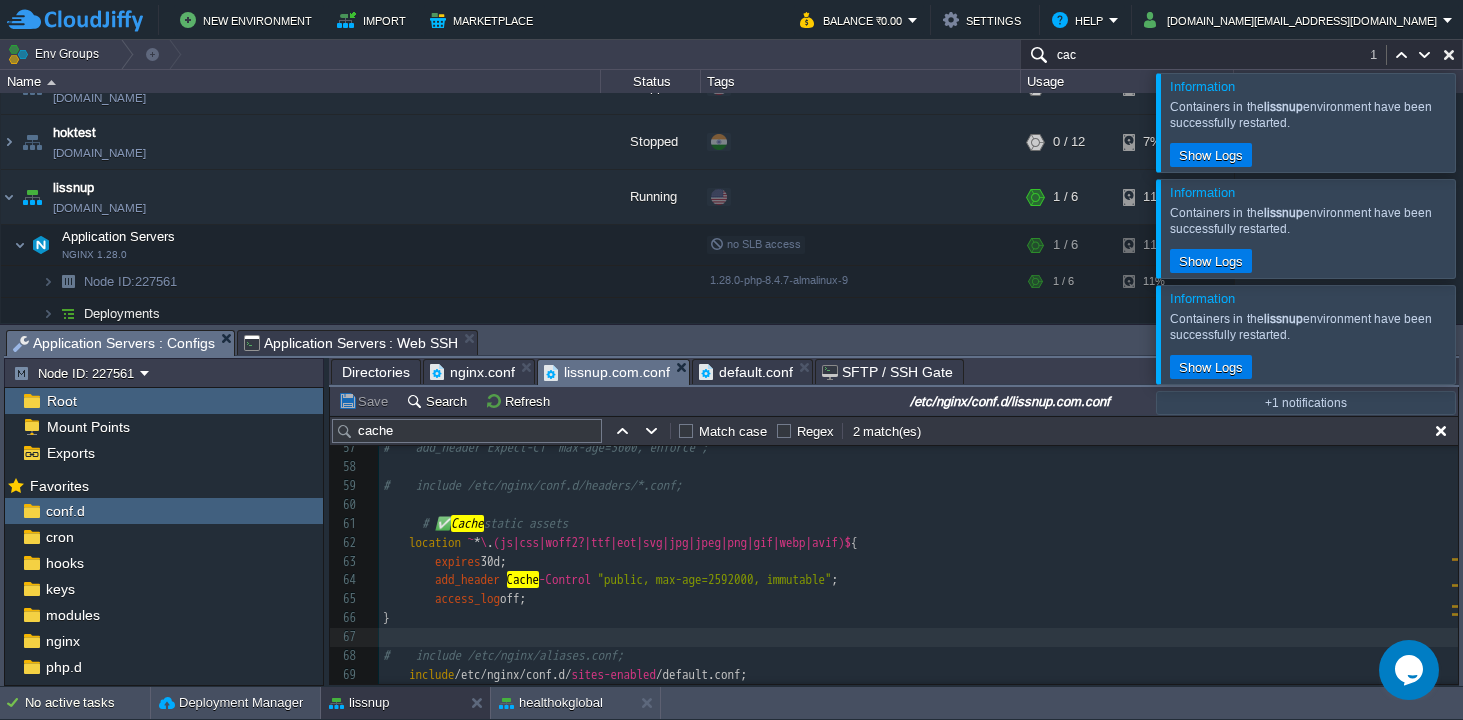 click on "Application Servers : Configs" at bounding box center [114, 343] 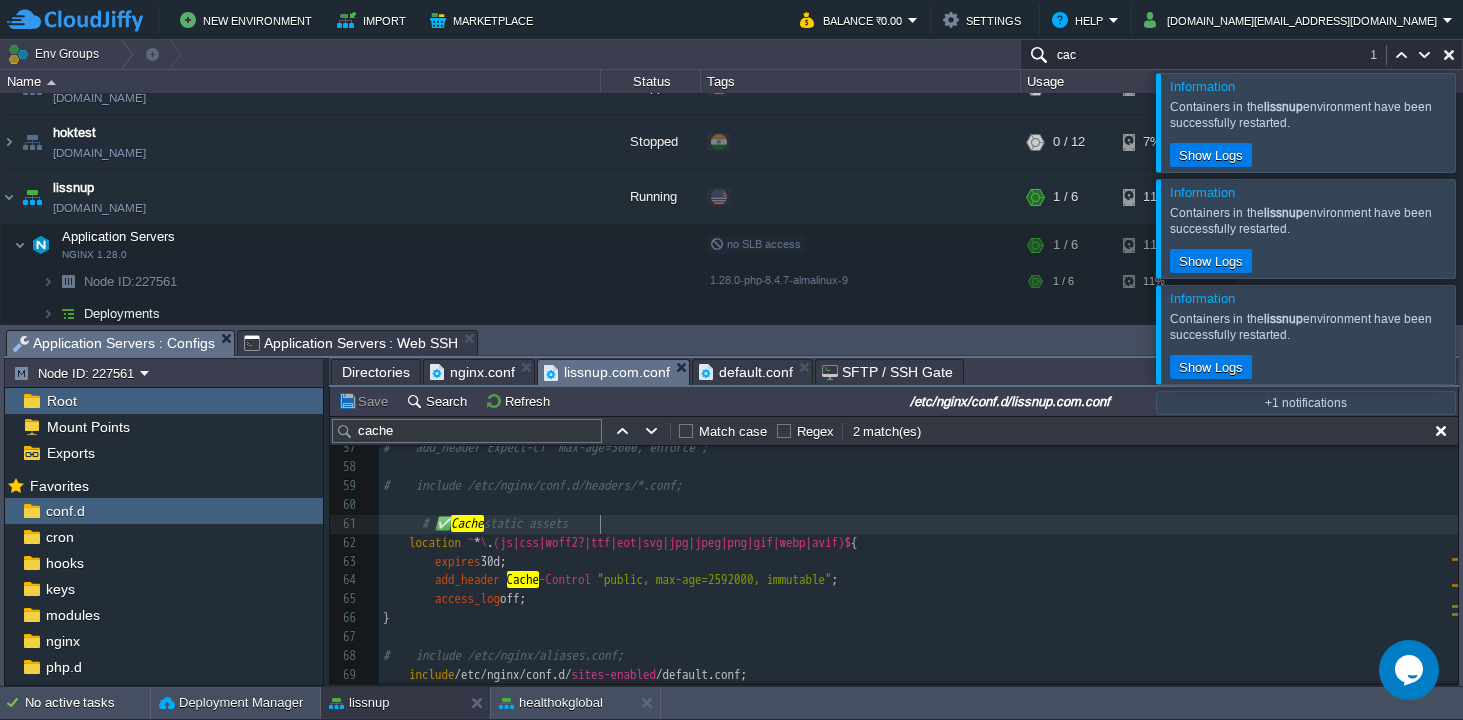 click on "xxxxxxxxxx #    ssl_ c iphers E C DHE-E C DSA-AES128-G C M-SHA256:E C DHE-RSA-AES128-G C M-SHA256:E C DHE-E C DSA-AES256-G C M-SHA384:E C DHE-RSA-AES256-G C M-SHA384:E C DHE-E C DSA- C HA C HA20-POLY1305:E C DHE-RSA- C HA C HA20-POLY1305:DHE-RSA-AES128-G C M-SHA256:DHE-RSA-AES256-G C M-SHA384;   47    48 #      ssl_session_timeout  5m; 49 ​ 50 #    ssl_protocols TLSv1.2 TLSv1.3; 51 #    ssl_ciphers ECDHE-ECDSA-AES128-GCM-SHA256:ECDHE-RSA-AES128-GCM-SHA256:ECDHE-ECDSA-AES256-GCM-SHA384:ECDHE-RSA-AES256-GCM-SHA384:ECDHE-ECDSA-CHACHA20-POLY1305:ECDHE-RSA-CHACHA20-POLY1305:DHE-RSA-AES128-GCM-SHA256:DHE-RSA-AES256-GCM-SHA384; 52 #    ssl_prefer_server_ciphers off; 53 #    ssl_session_ cache  shared:SSL:10m; 54 ​ 55 #    add_header alt-svc 'h3=":443"; ma=86400'; 56 #    add_header Strict-Transport-Security "max-age=[DEMOGRAPHIC_DATA]; includeSubDomains"; 57 #    add_header Expect-CT "max-age=3600, enforce"; 58 ​ 59 #    include /etc/nginx/conf.d/headers/*.conf; 60 ​ 61        # ✅  Cache  static assets 62   ~" at bounding box center [918, 609] 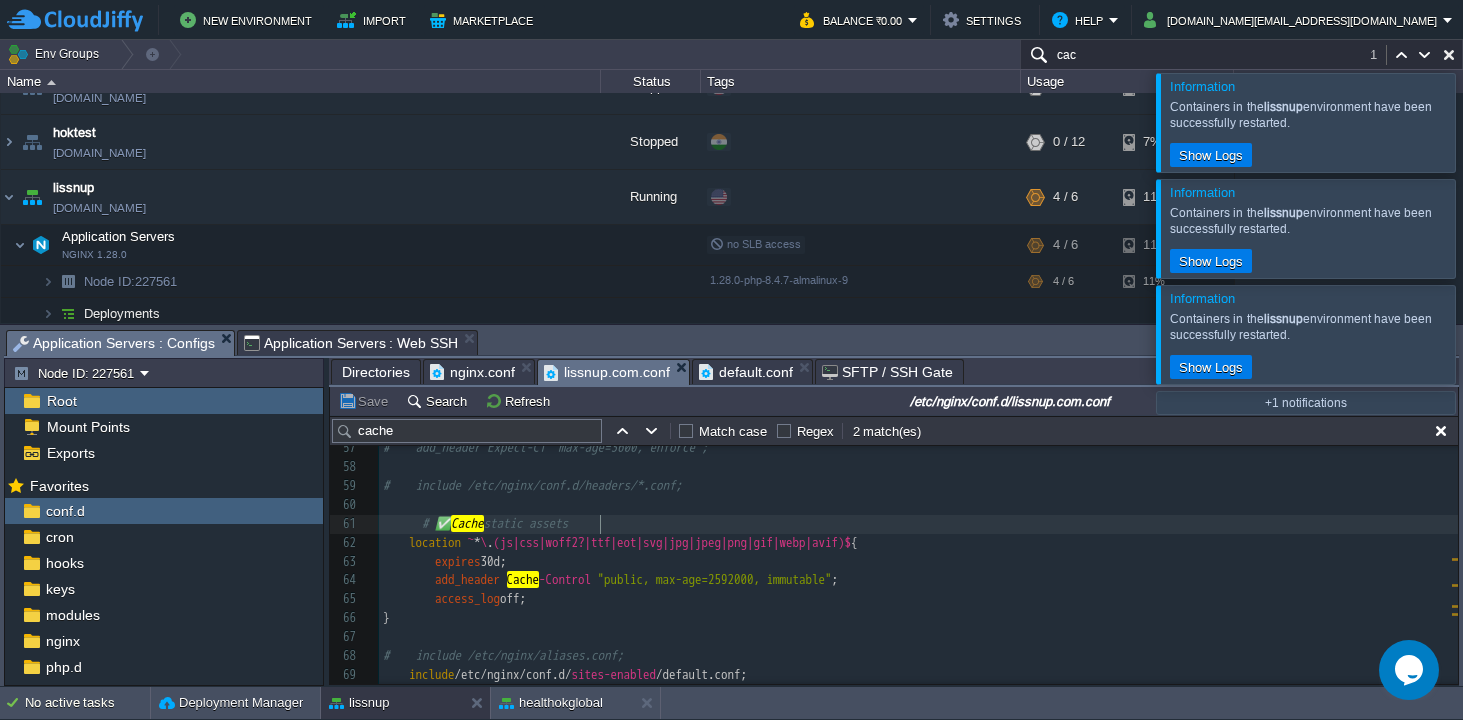 click on "default.conf" at bounding box center (746, 372) 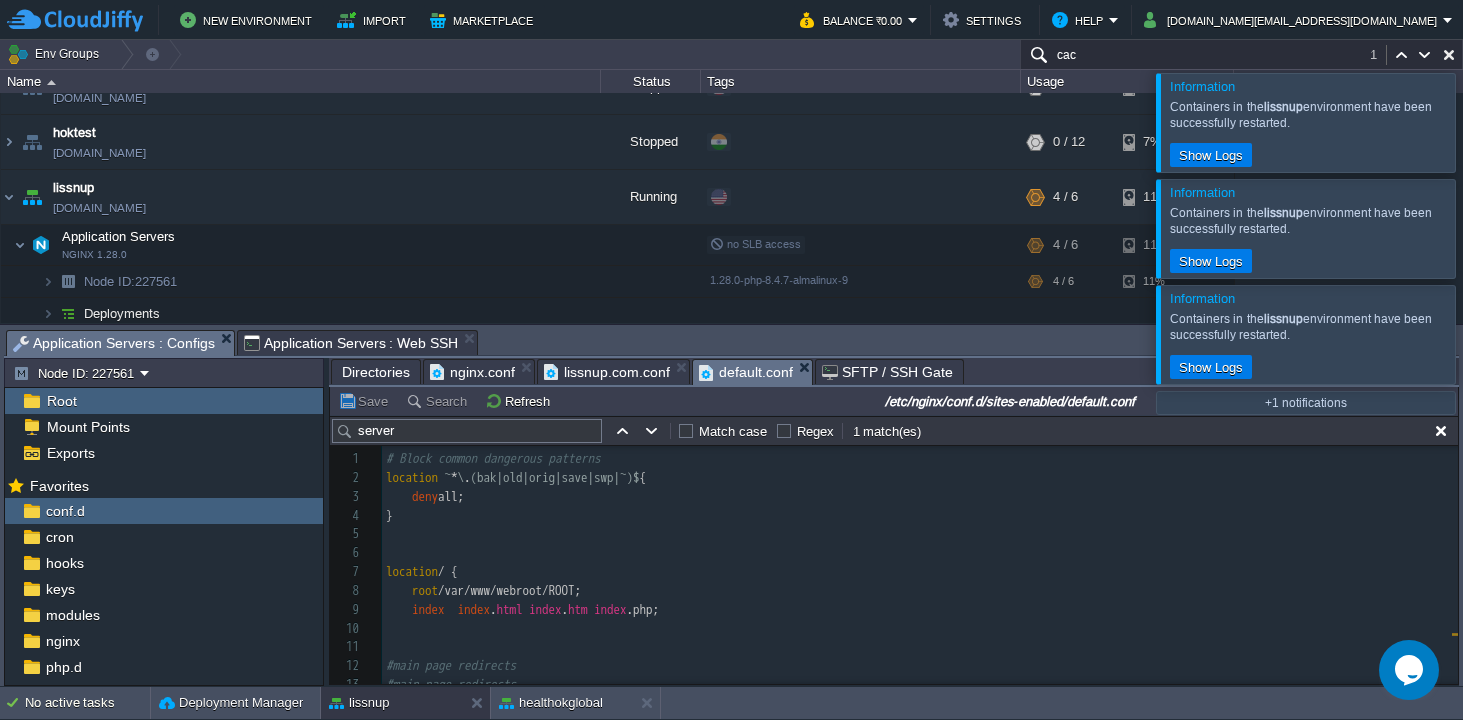 click on "root    /var/www/webroot/ROOT;" at bounding box center (920, 591) 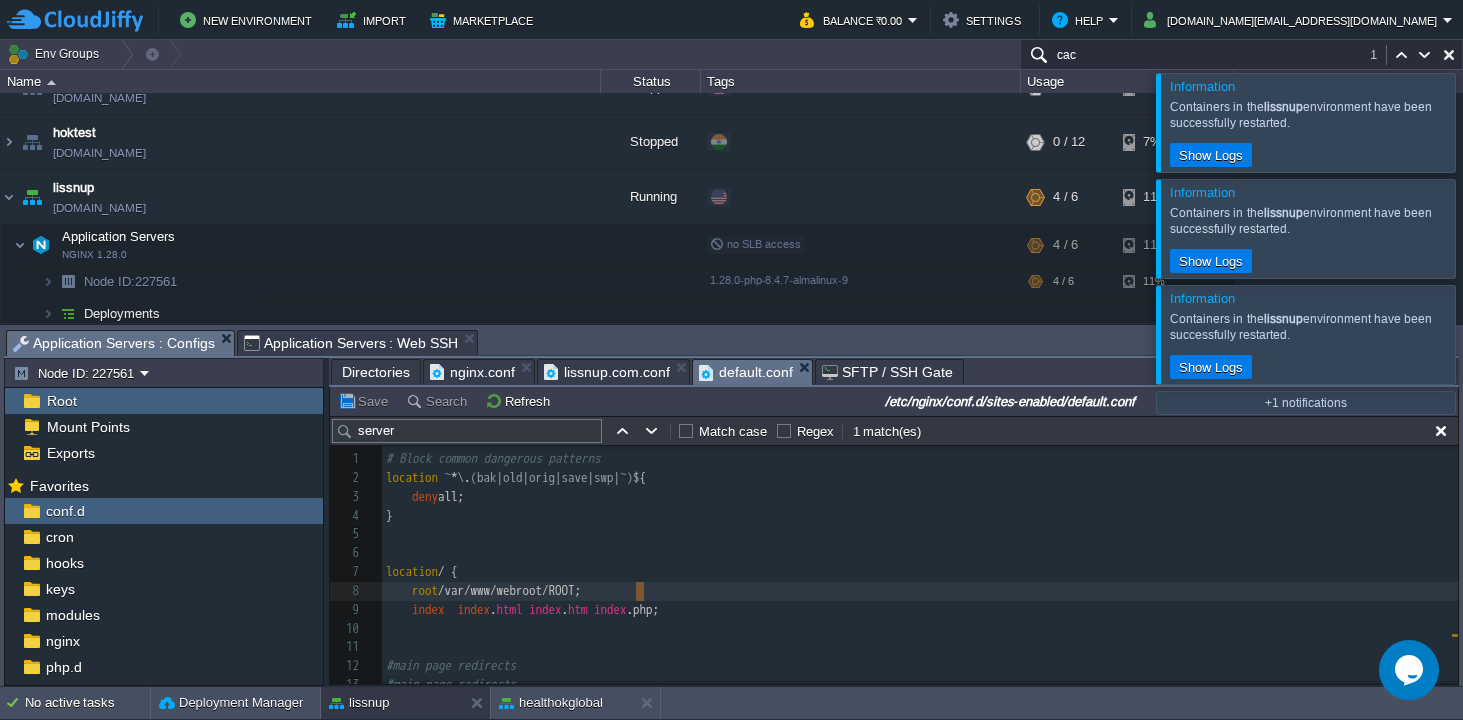 type on "root   /var/www/webroot/ROOT;" 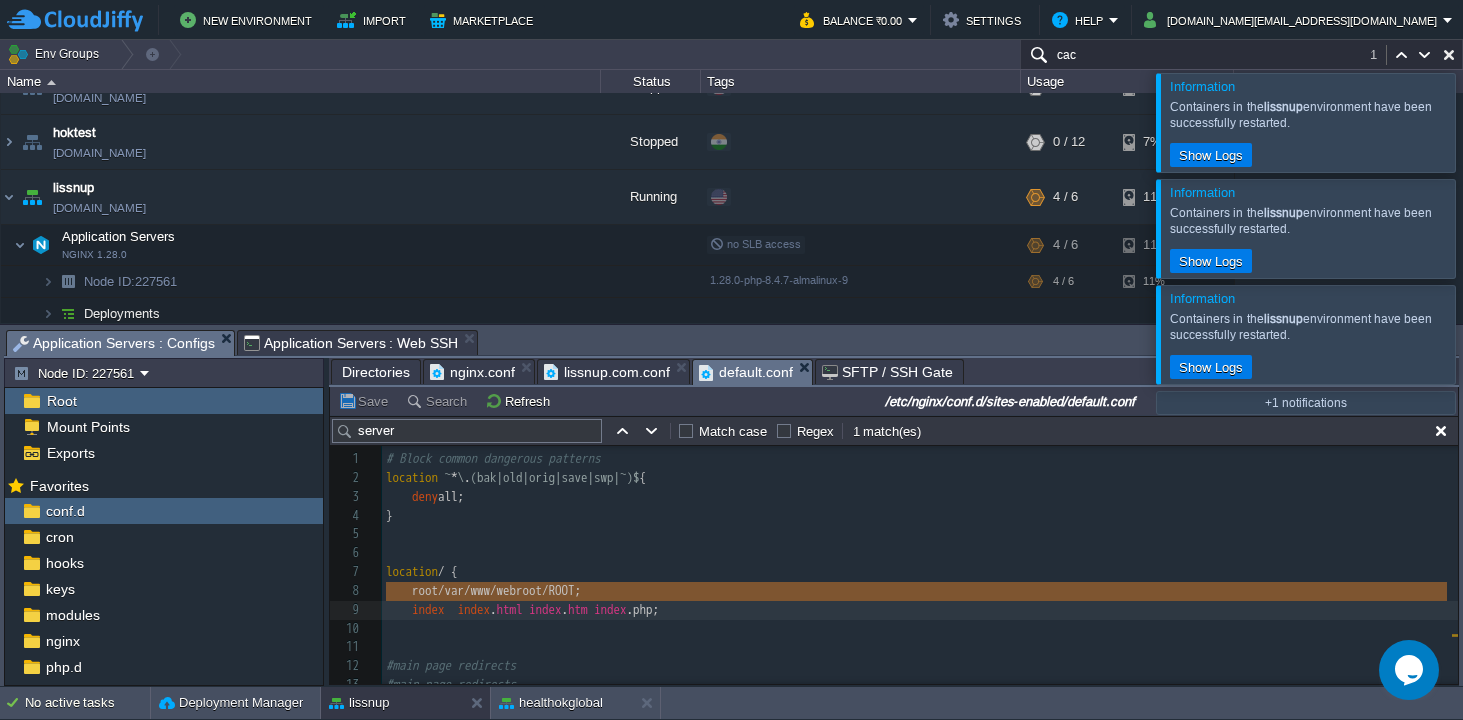 click on "lissnup.com.conf" at bounding box center (607, 372) 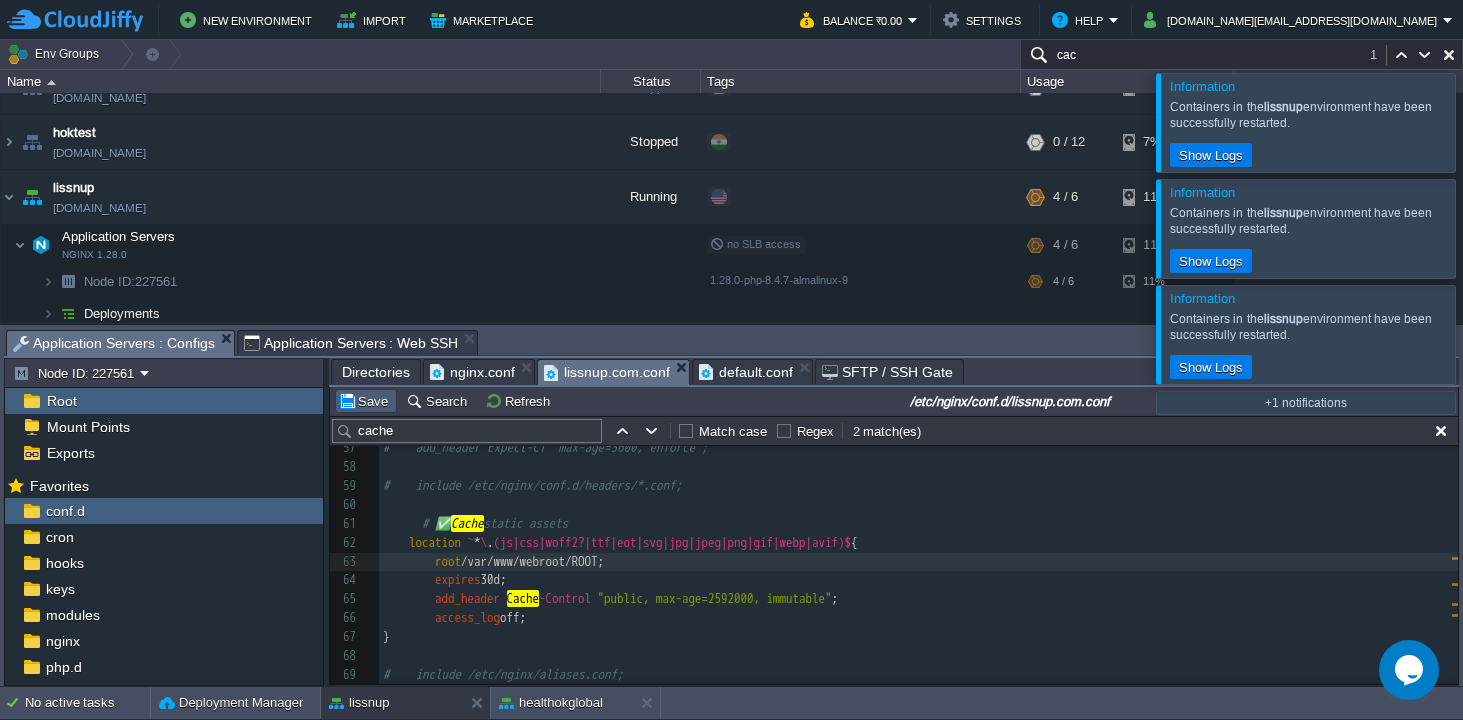 click on "Save" at bounding box center [366, 401] 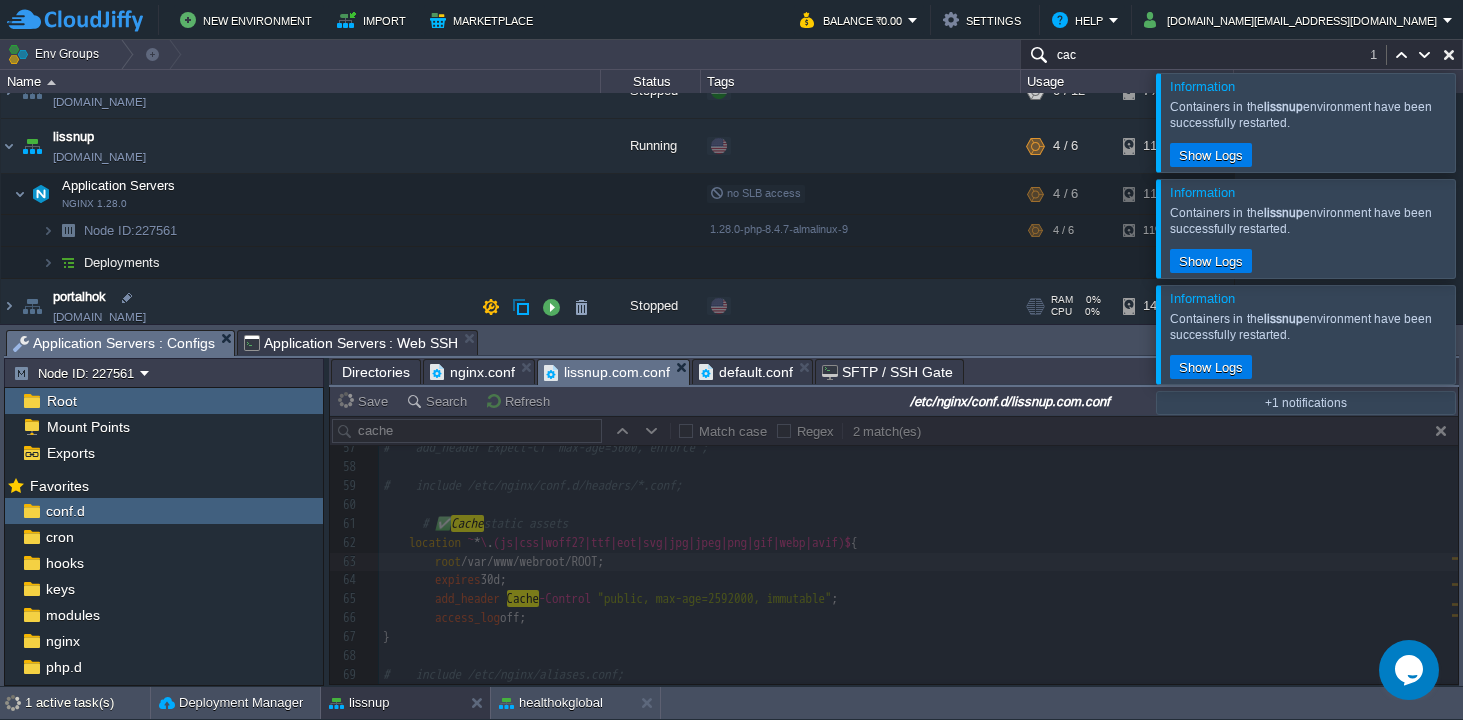 scroll, scrollTop: 525, scrollLeft: 0, axis: vertical 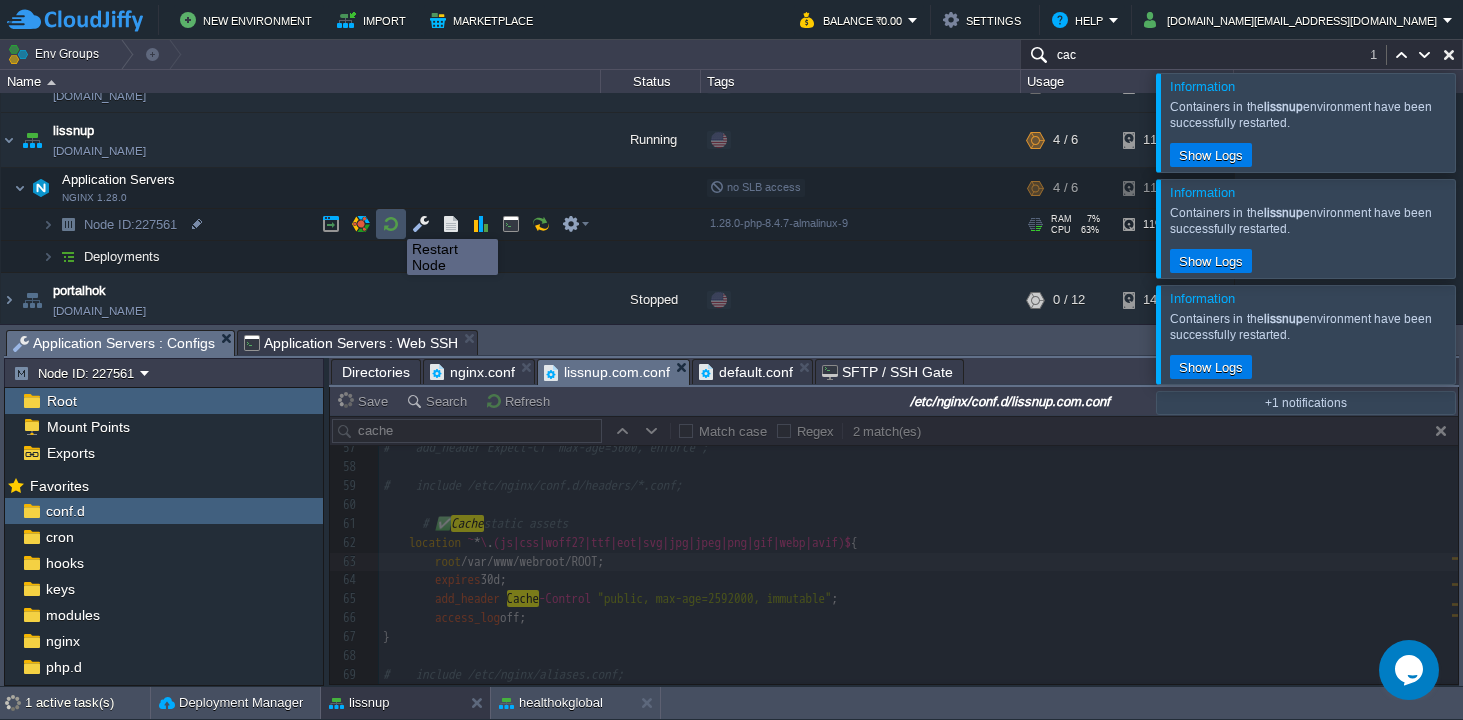click at bounding box center [391, 224] 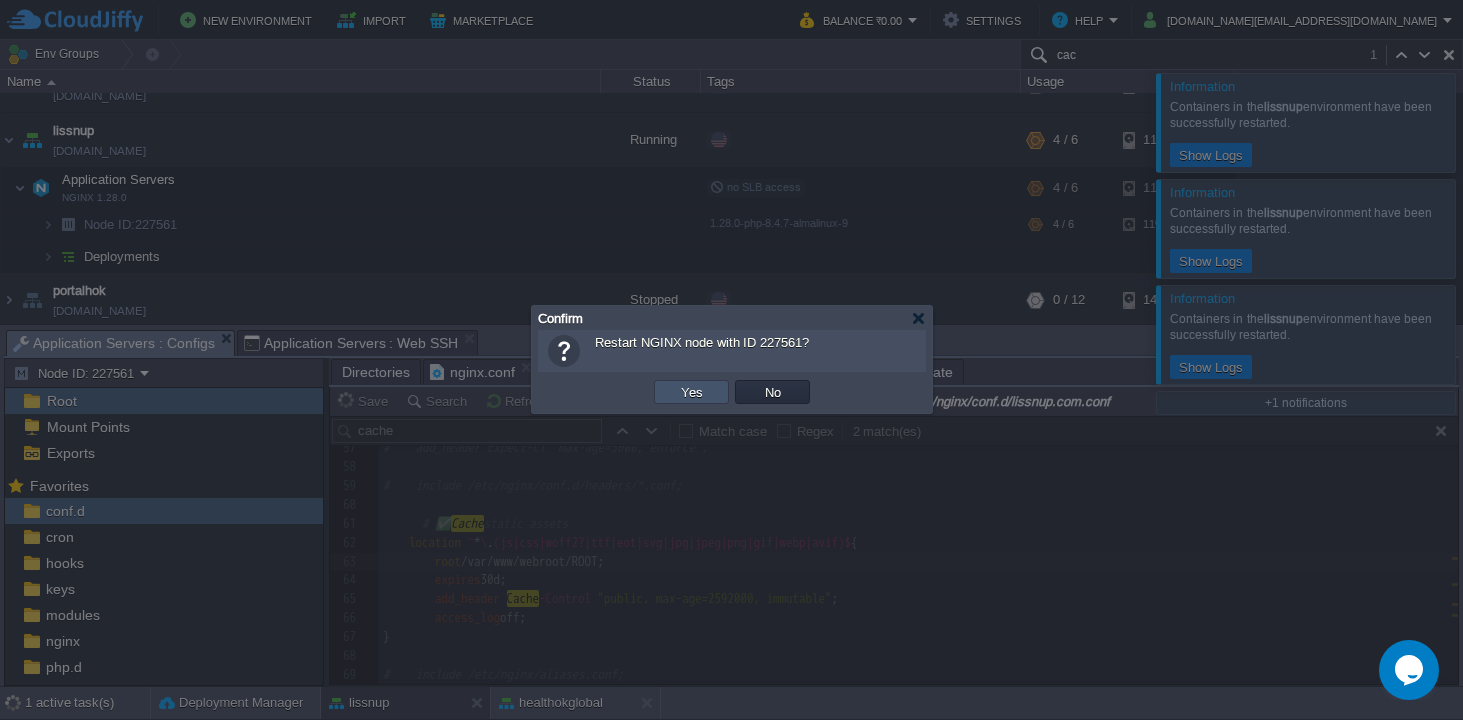 click on "Yes" at bounding box center (692, 392) 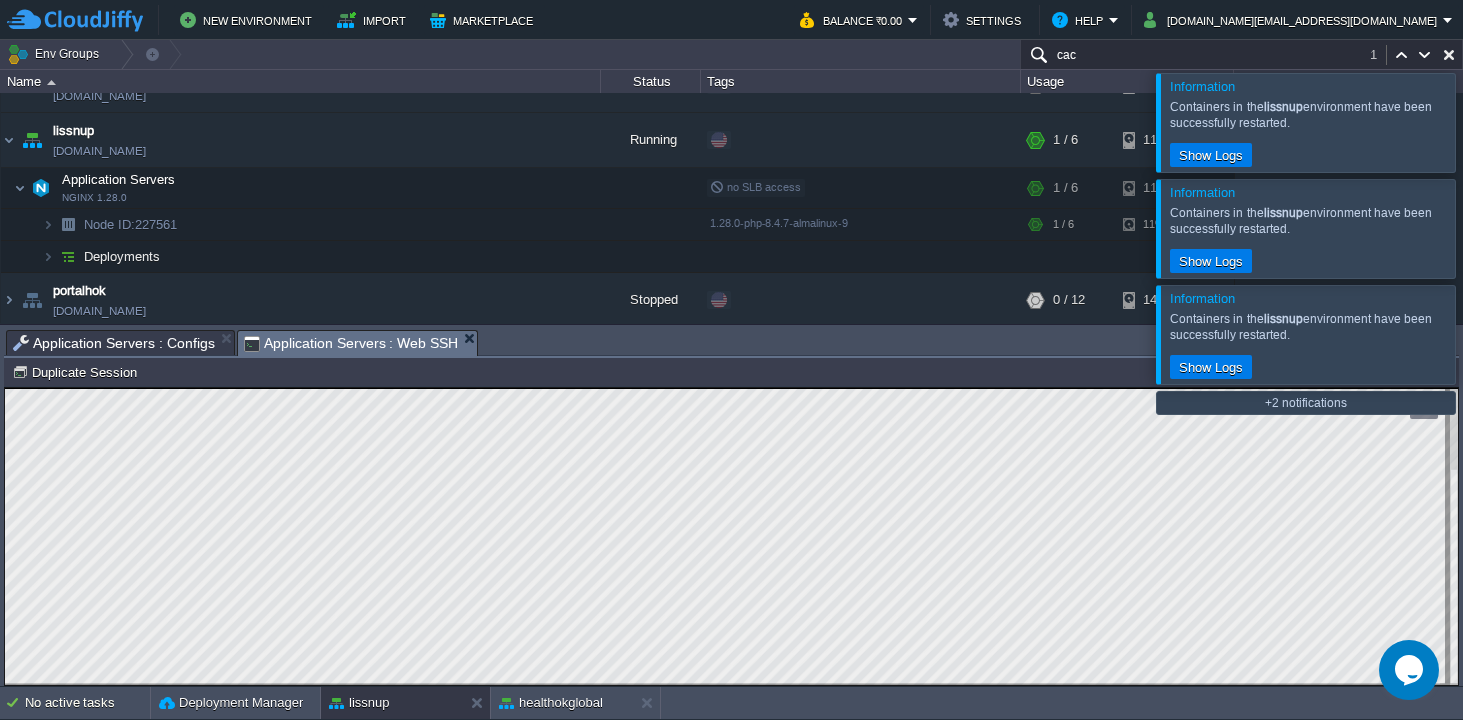 click on "Application Servers : Web SSH" at bounding box center (351, 343) 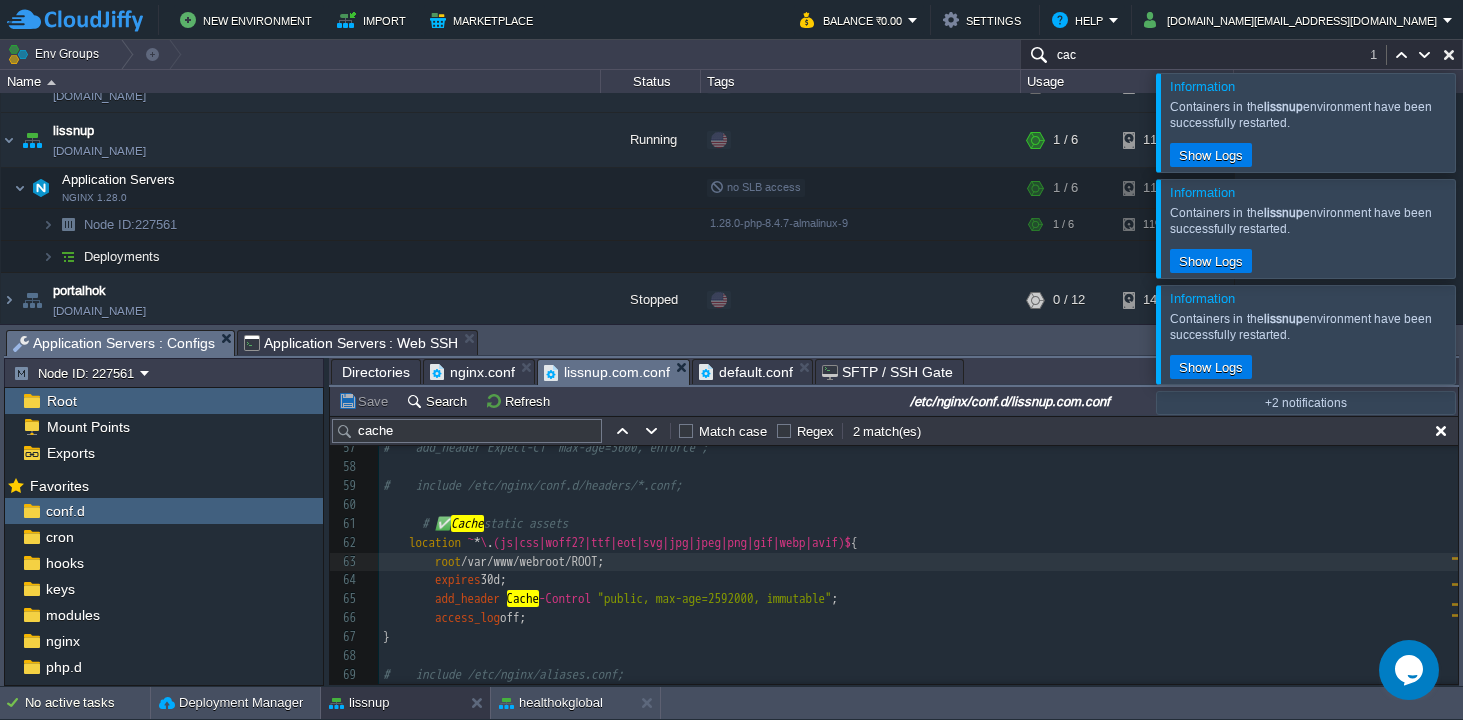 click on "Application Servers : Configs" at bounding box center (114, 343) 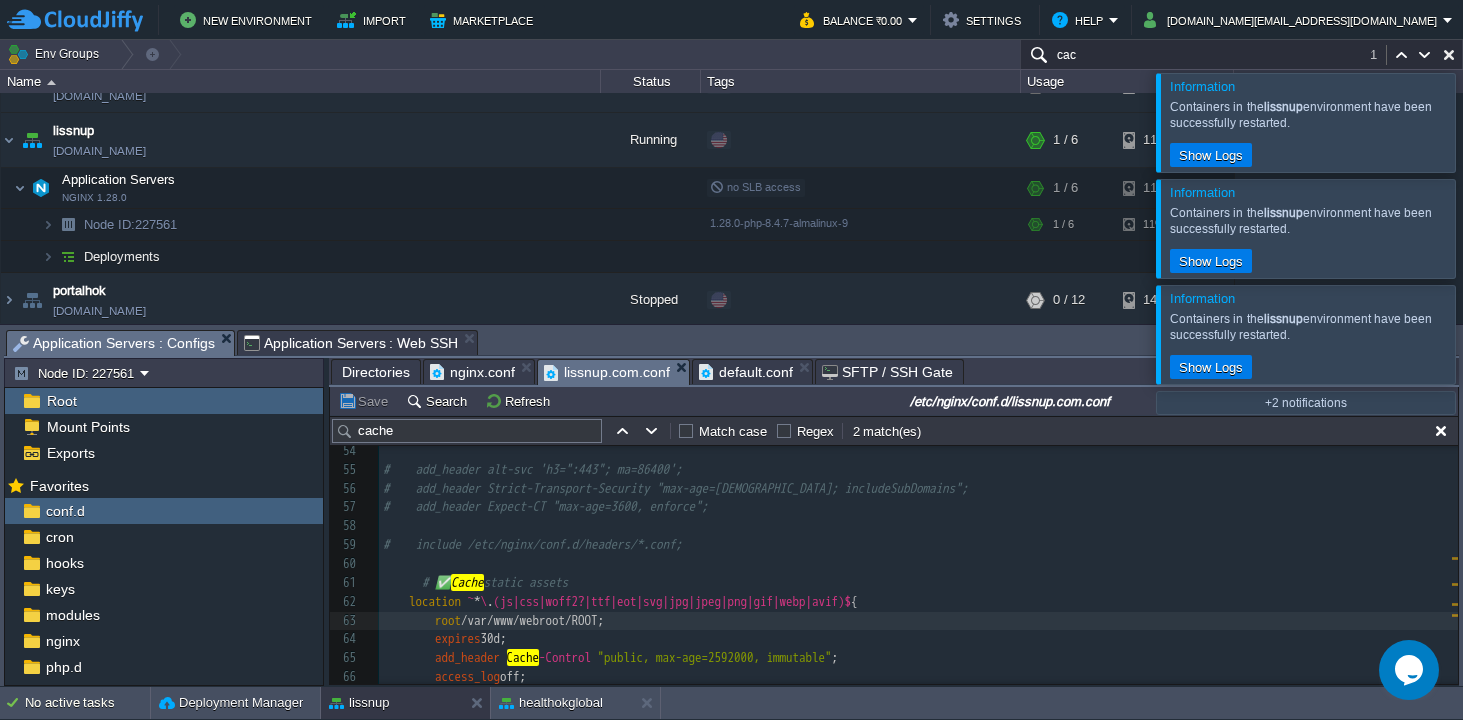 scroll, scrollTop: 977, scrollLeft: 0, axis: vertical 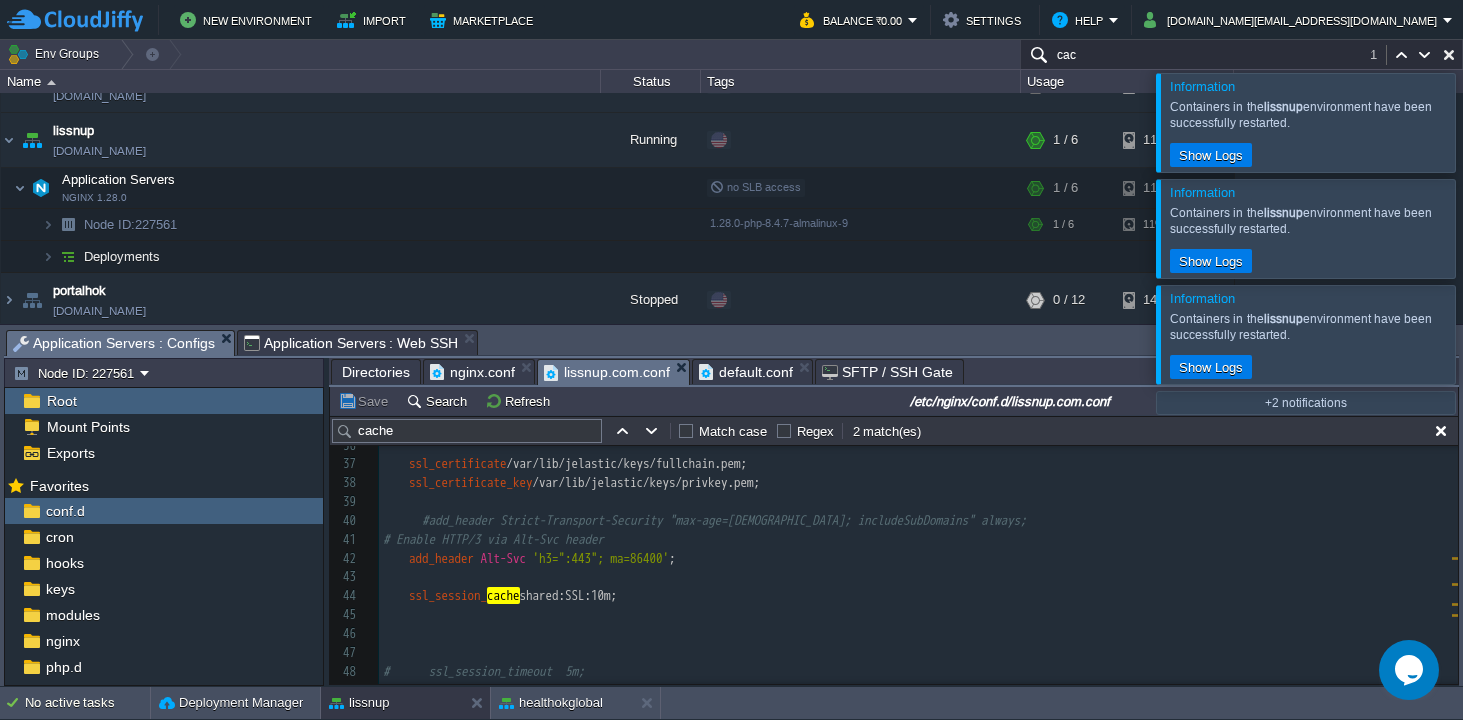 click on "​" at bounding box center (918, 615) 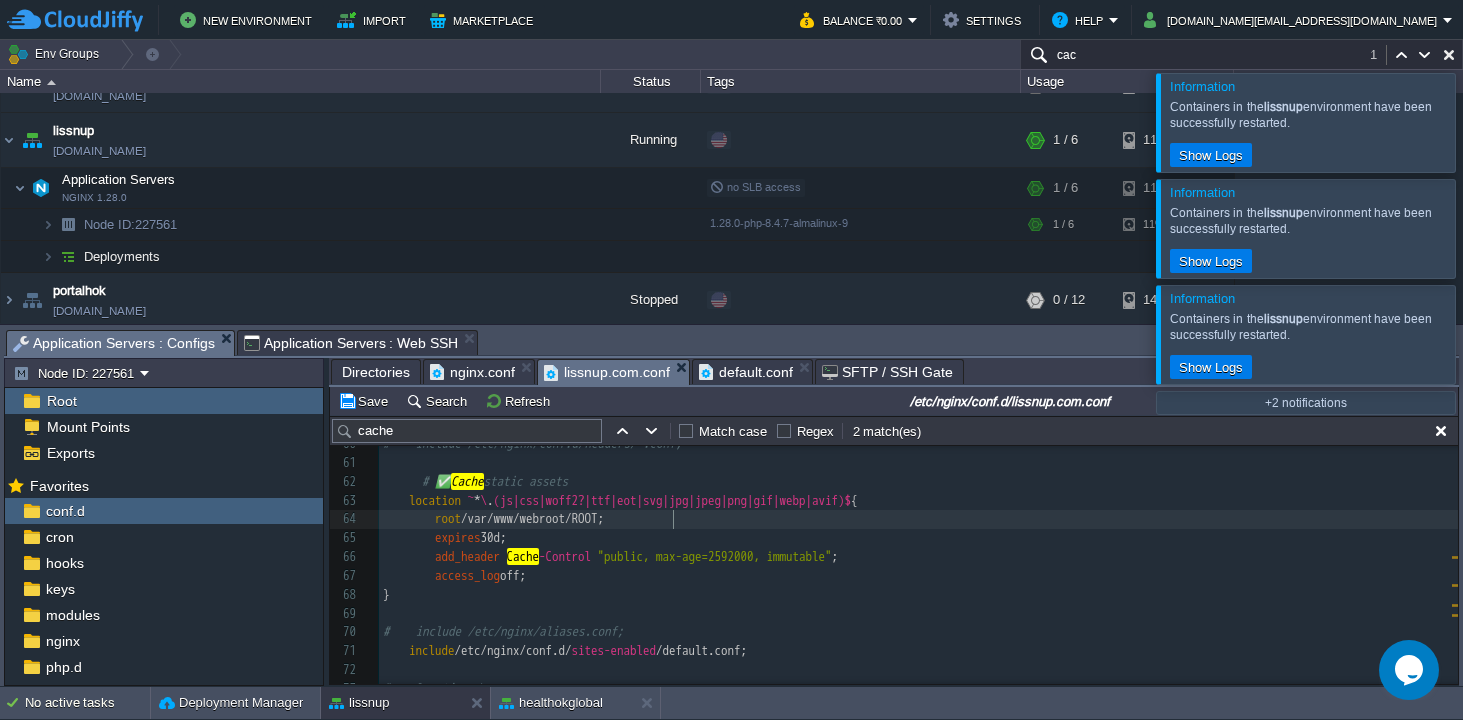 click on "root    /var/www/webroot/ROOT;" at bounding box center [918, 519] 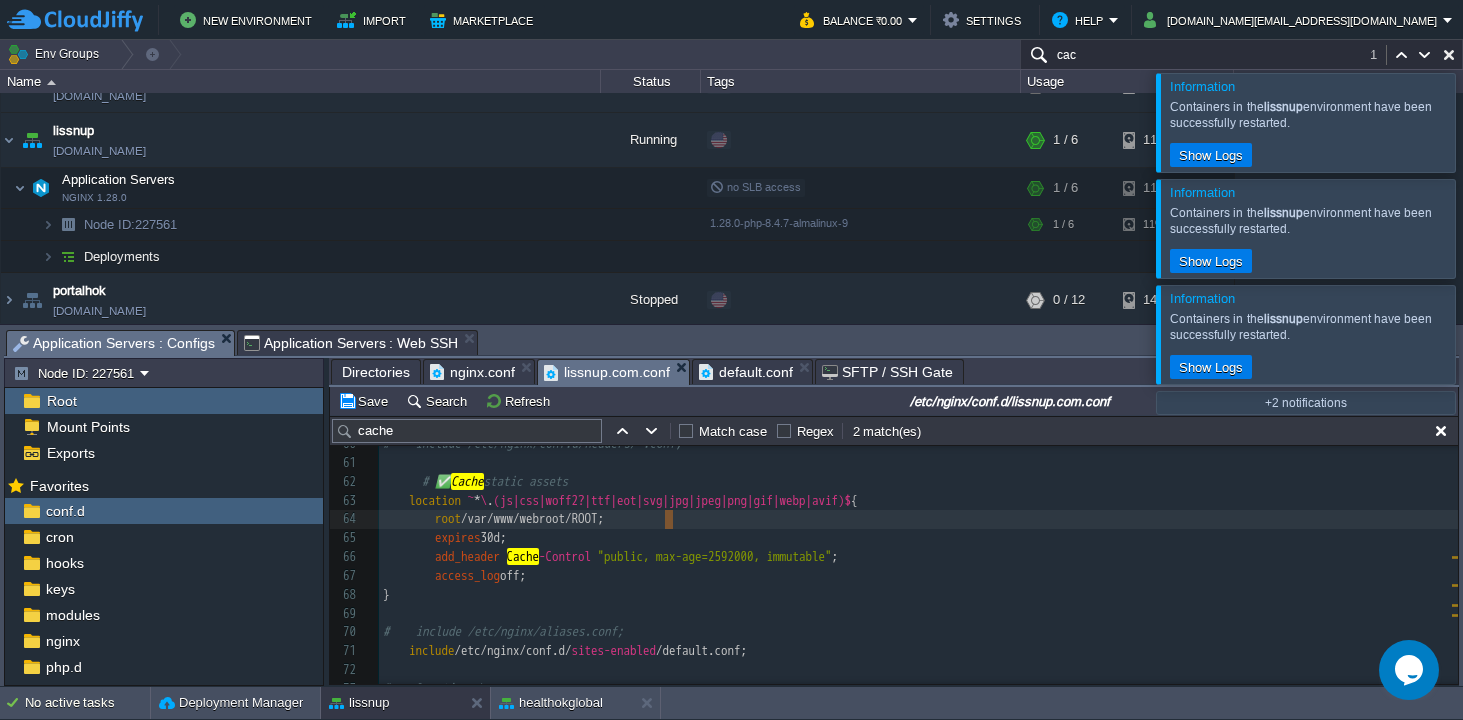 type on "root   /var/www/webroot/ROOT;" 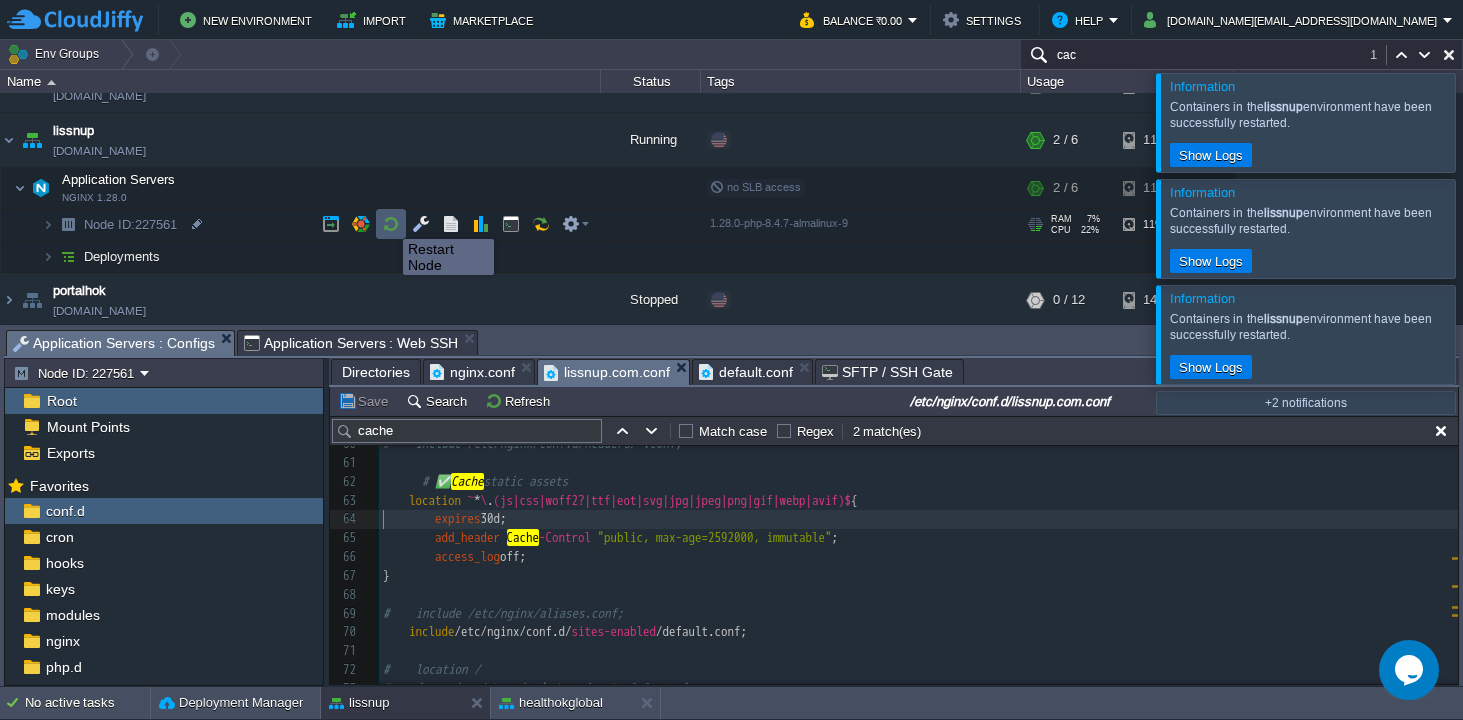 type 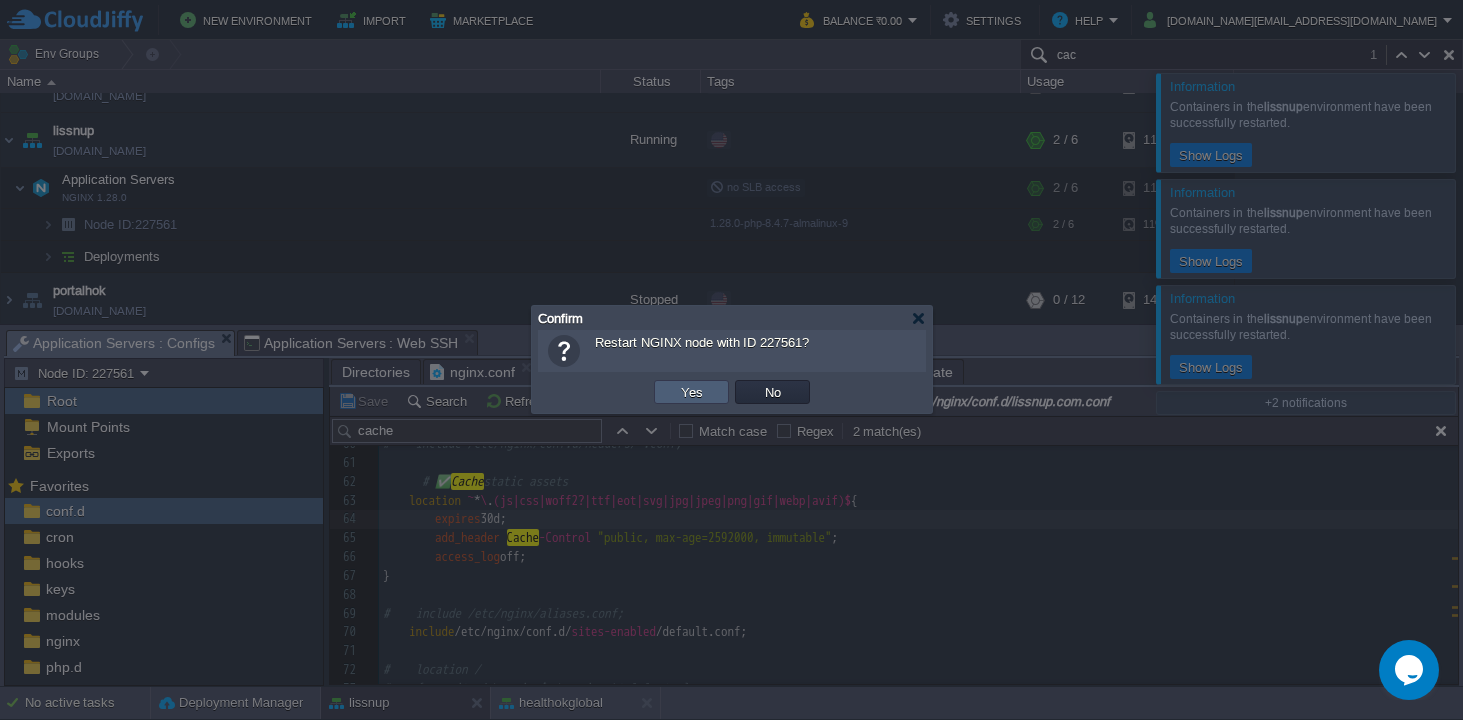 click on "Yes" at bounding box center [692, 392] 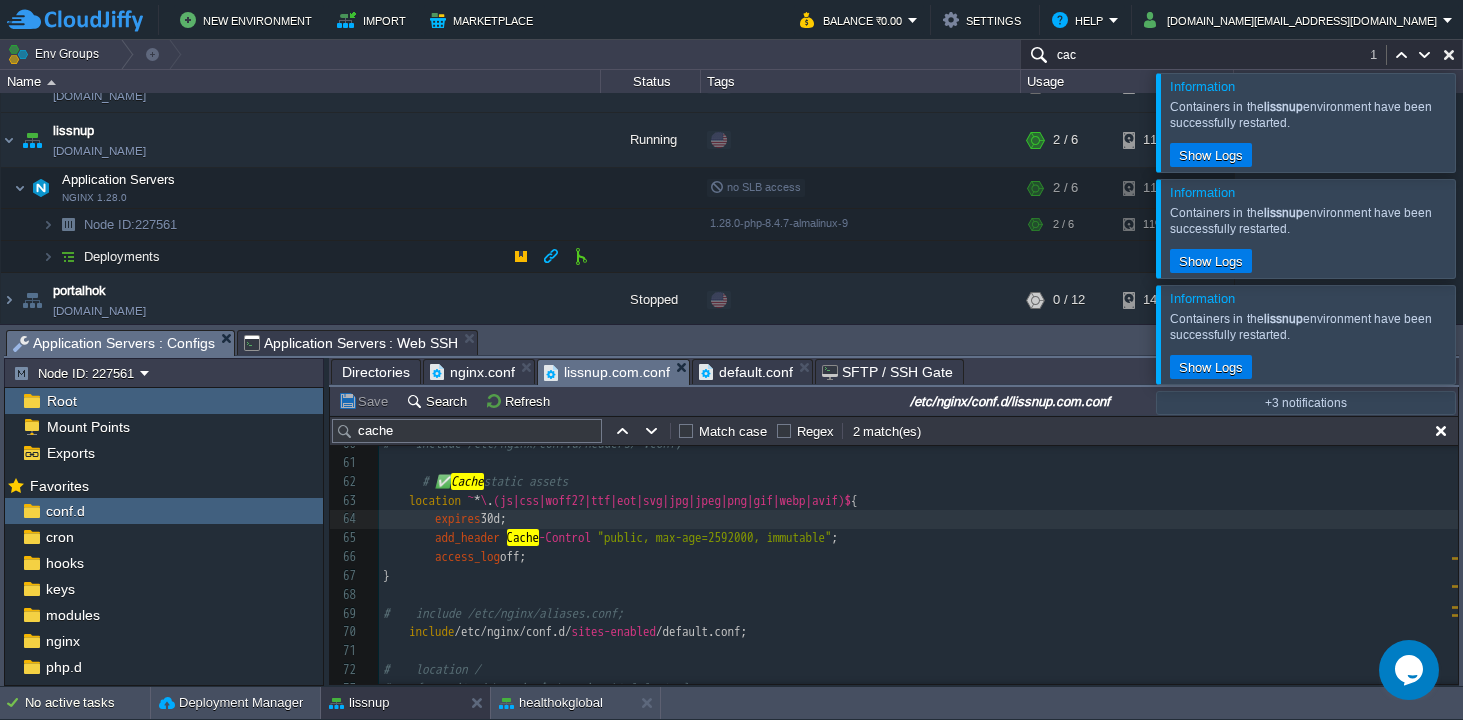 scroll, scrollTop: 530, scrollLeft: 0, axis: vertical 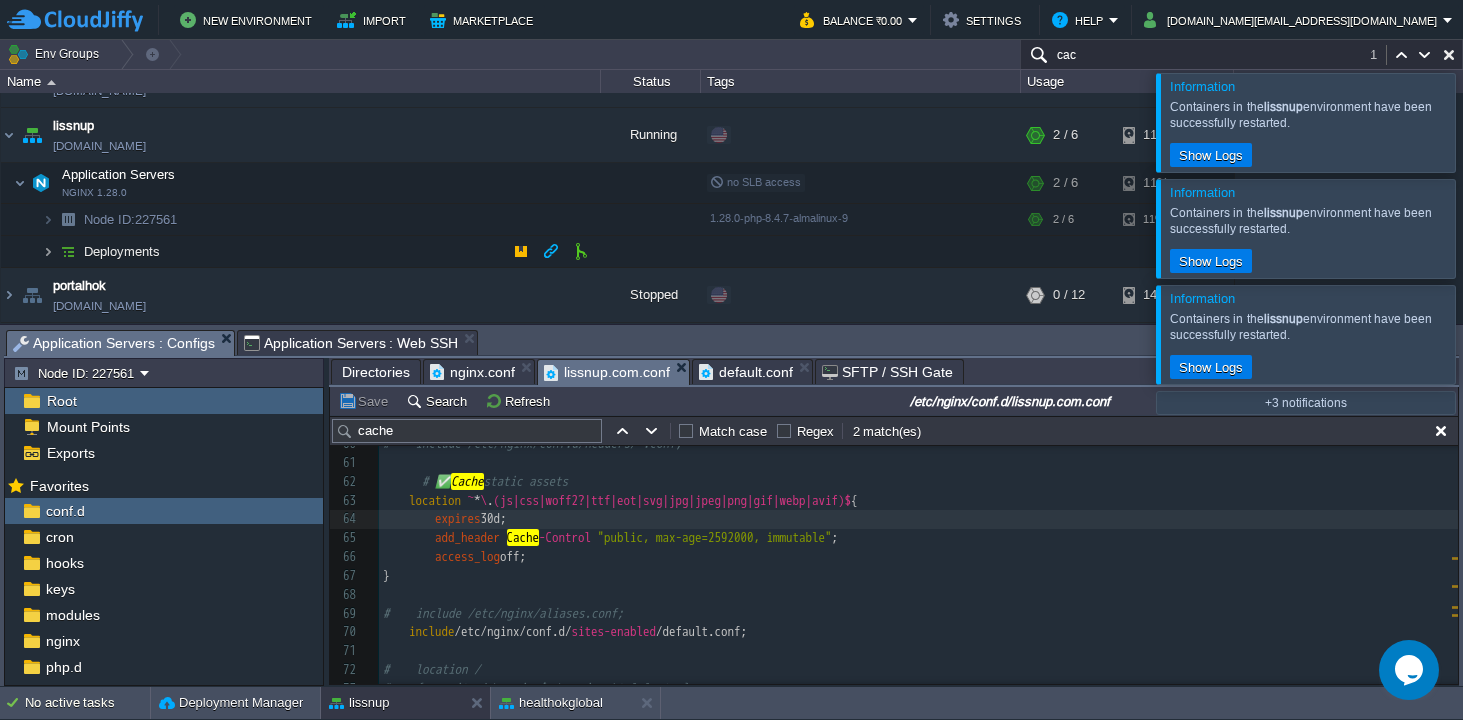 click at bounding box center (48, 251) 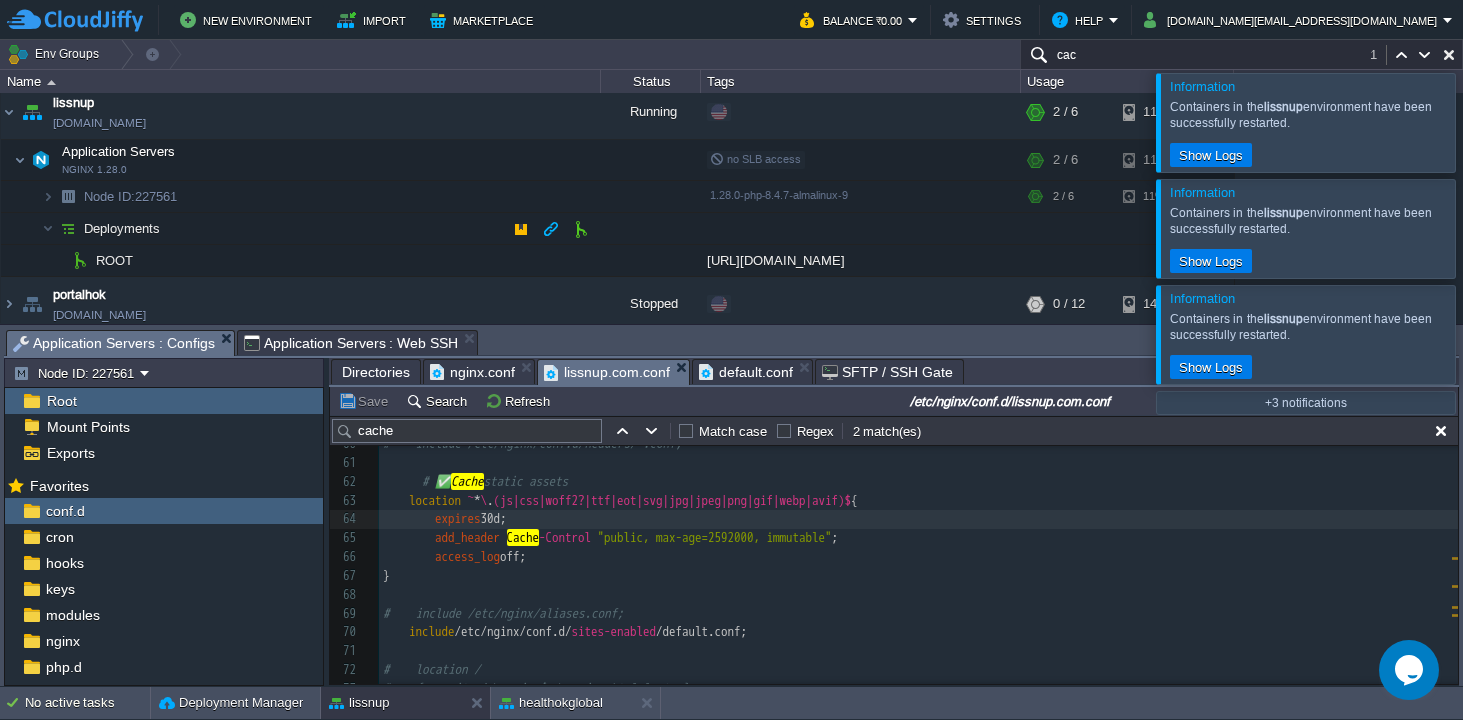 scroll, scrollTop: 553, scrollLeft: 0, axis: vertical 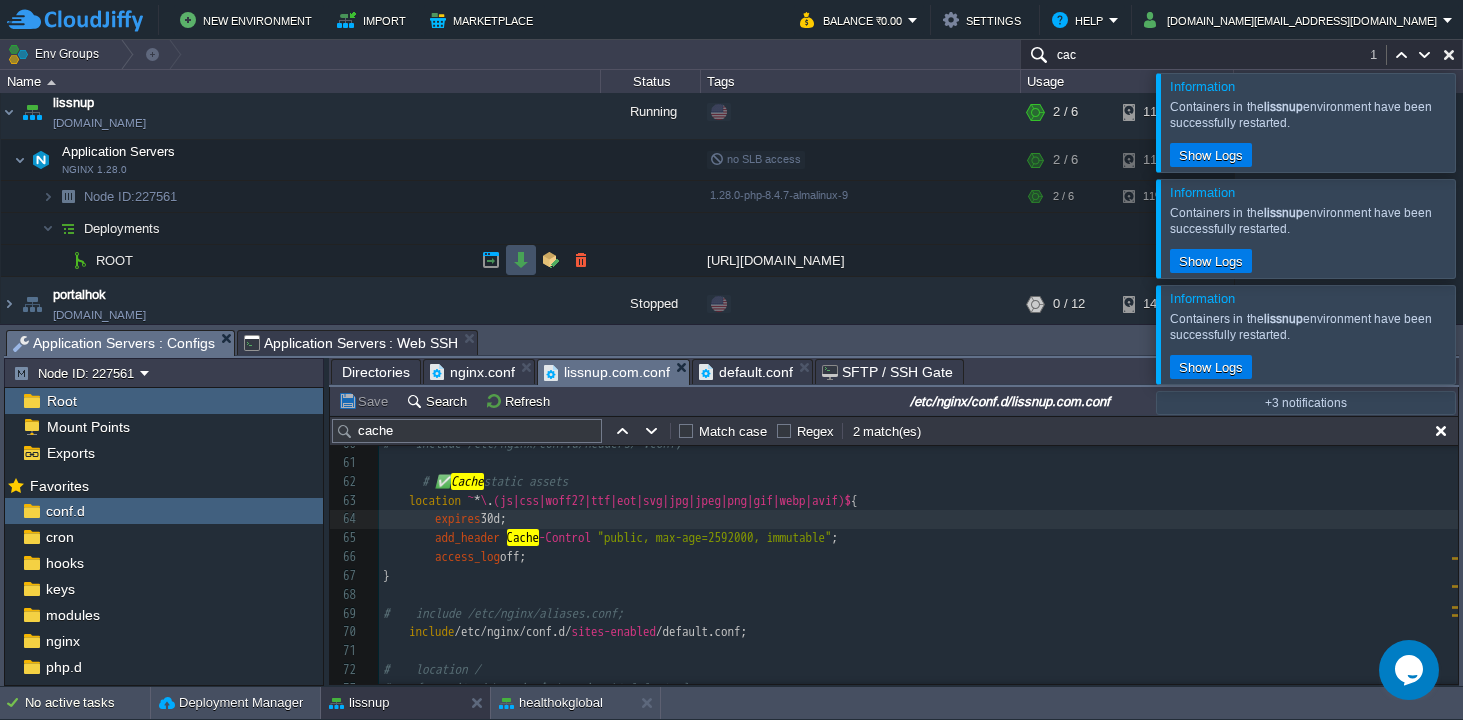 click at bounding box center (521, 260) 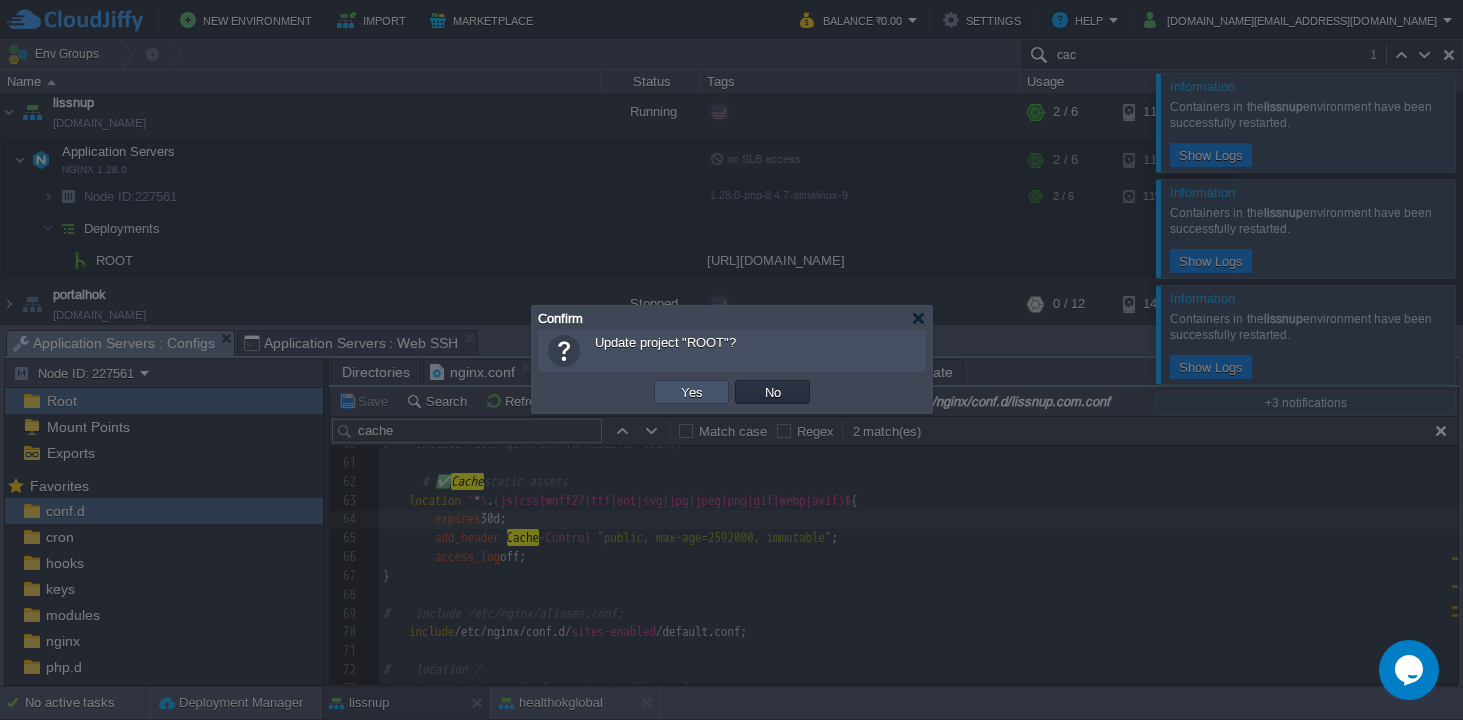 click on "Yes" at bounding box center (692, 392) 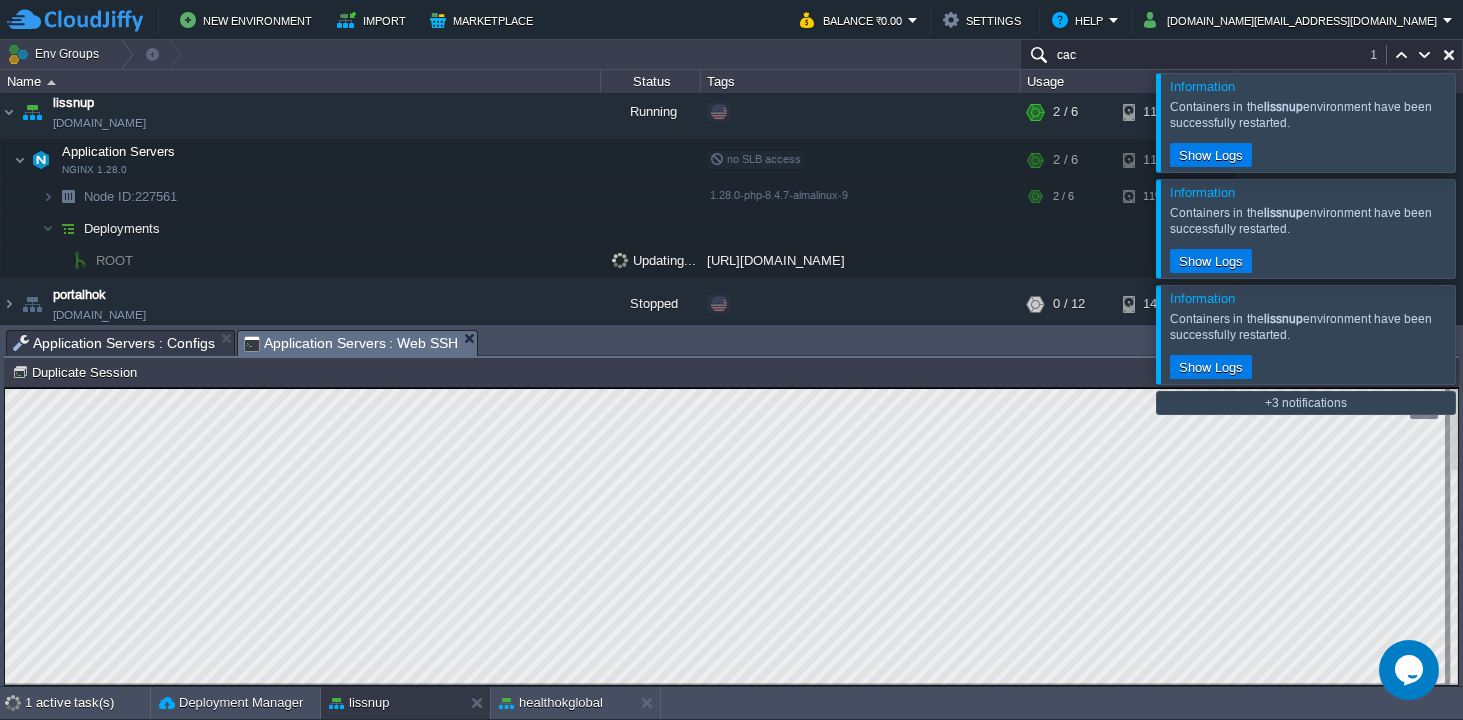 click on "Application Servers : Web SSH" at bounding box center [351, 343] 